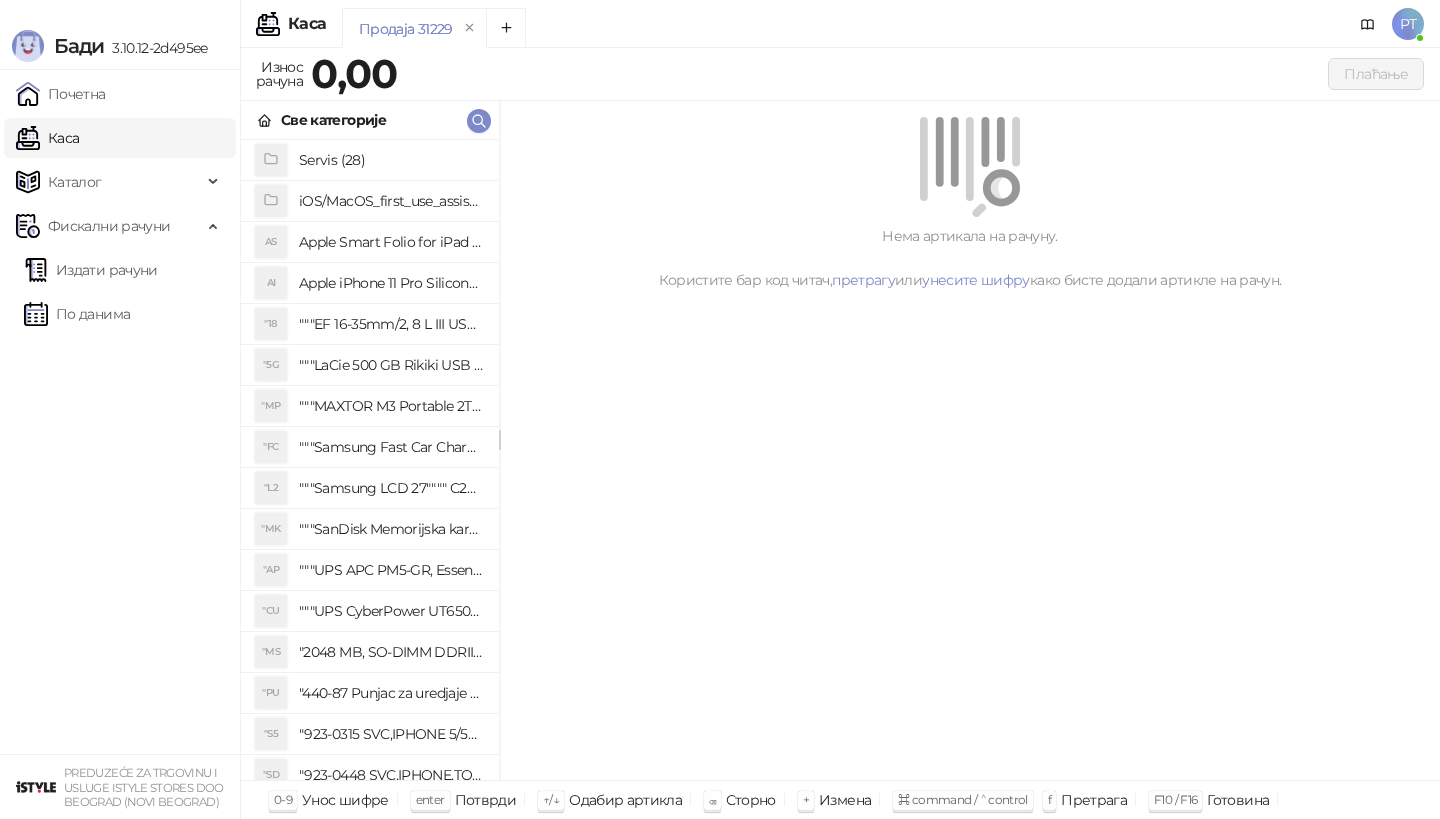 scroll, scrollTop: 0, scrollLeft: 0, axis: both 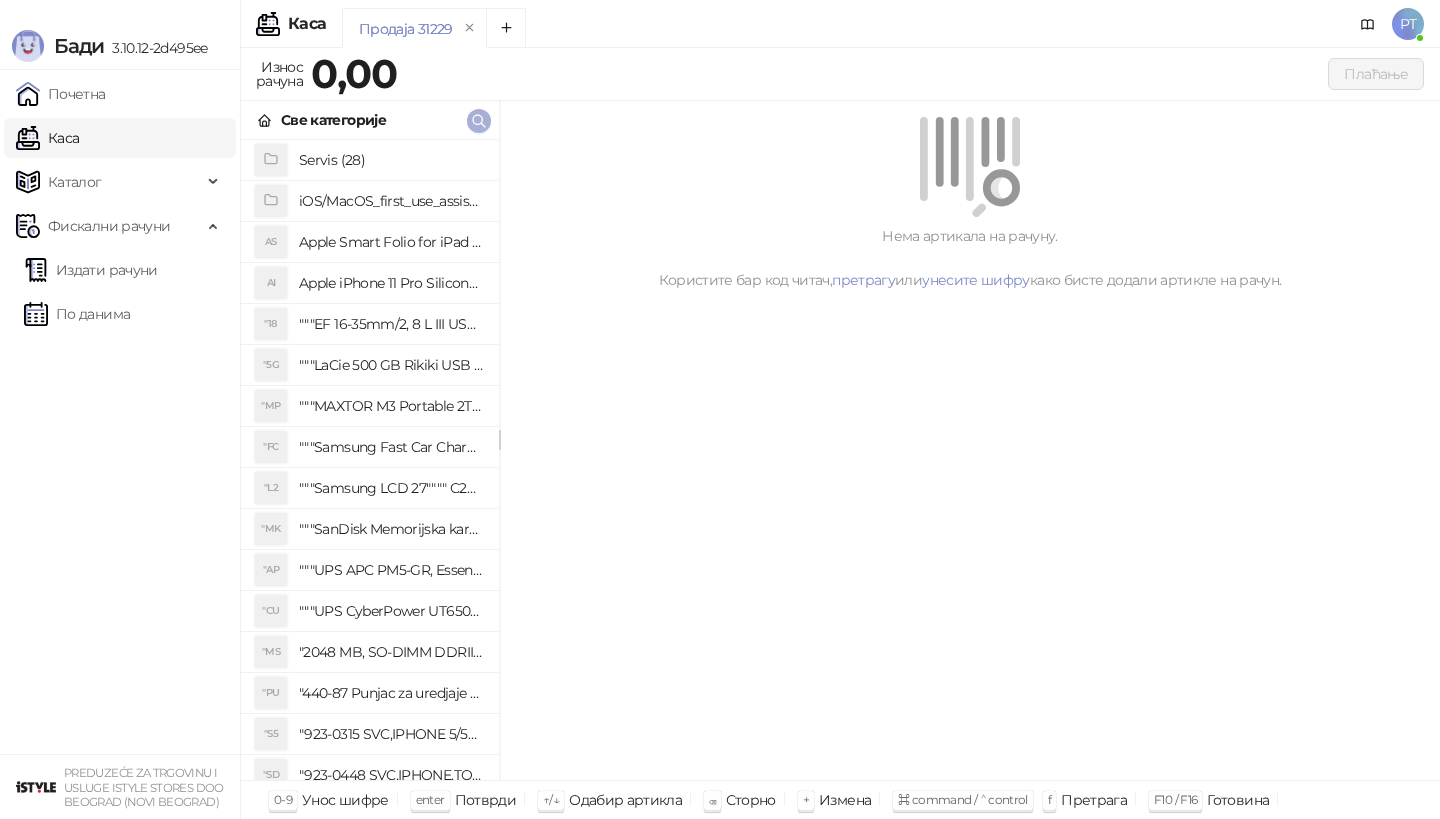 click 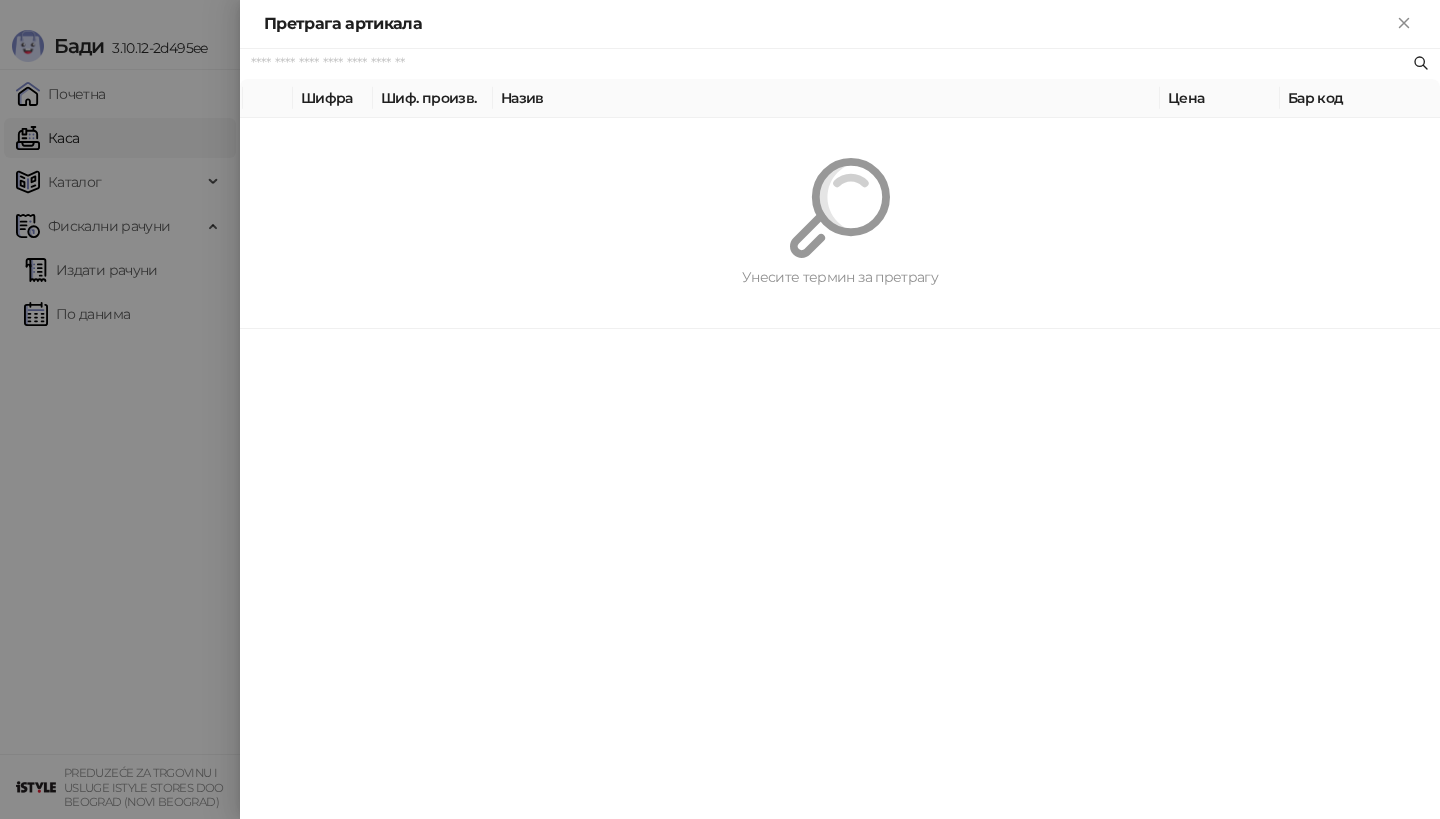 paste on "*********" 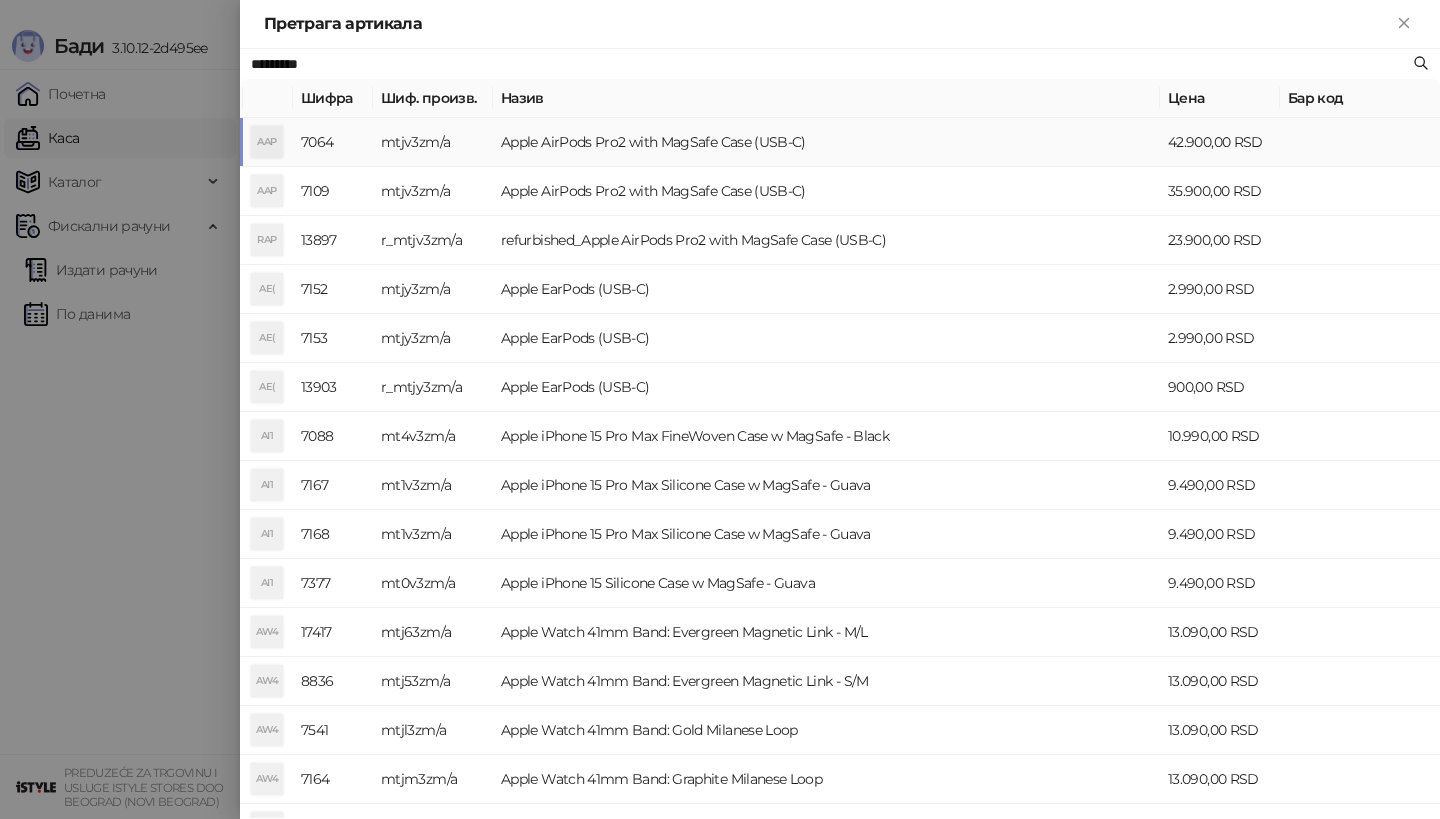 type on "*********" 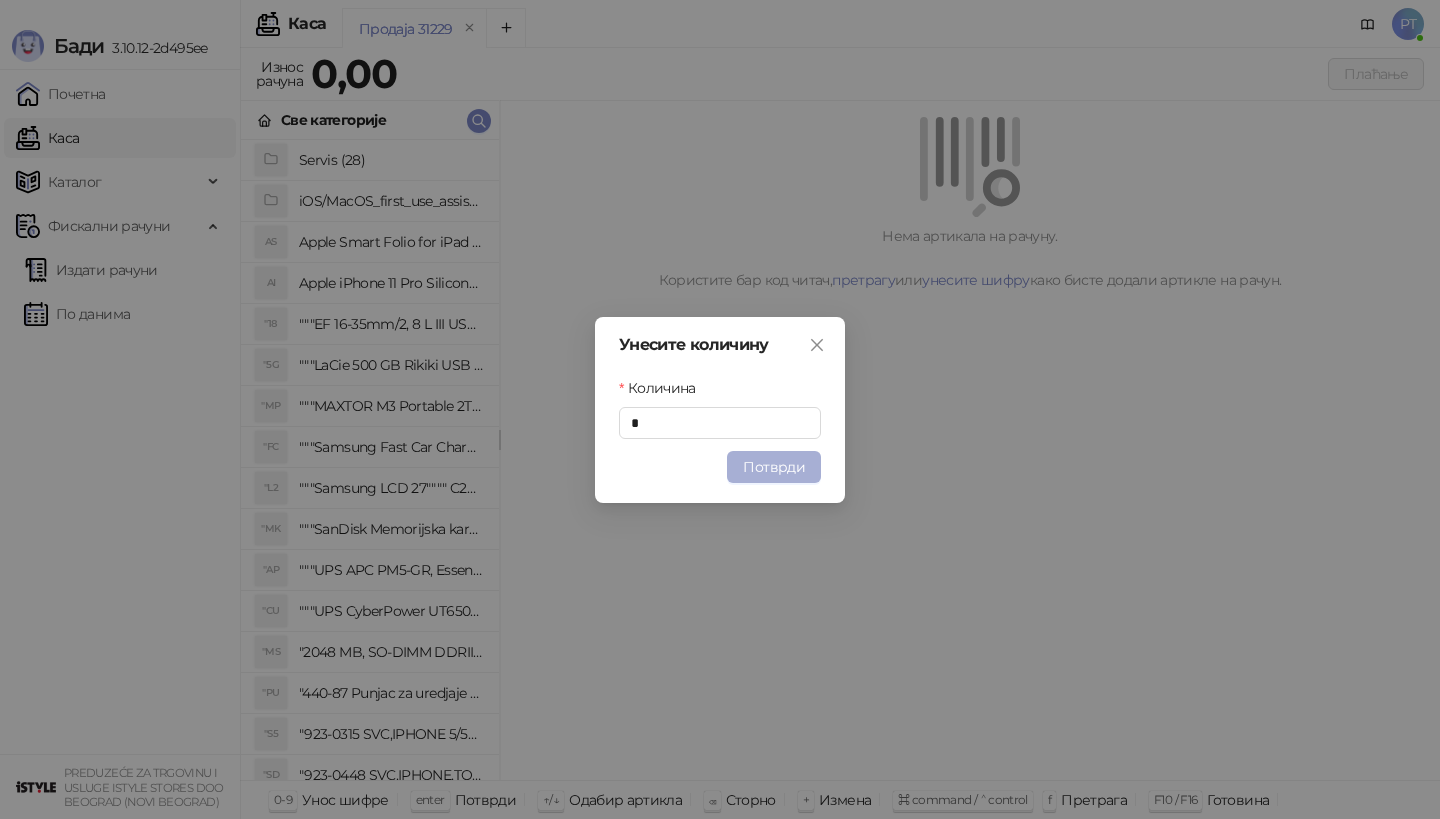 click on "Потврди" at bounding box center (774, 467) 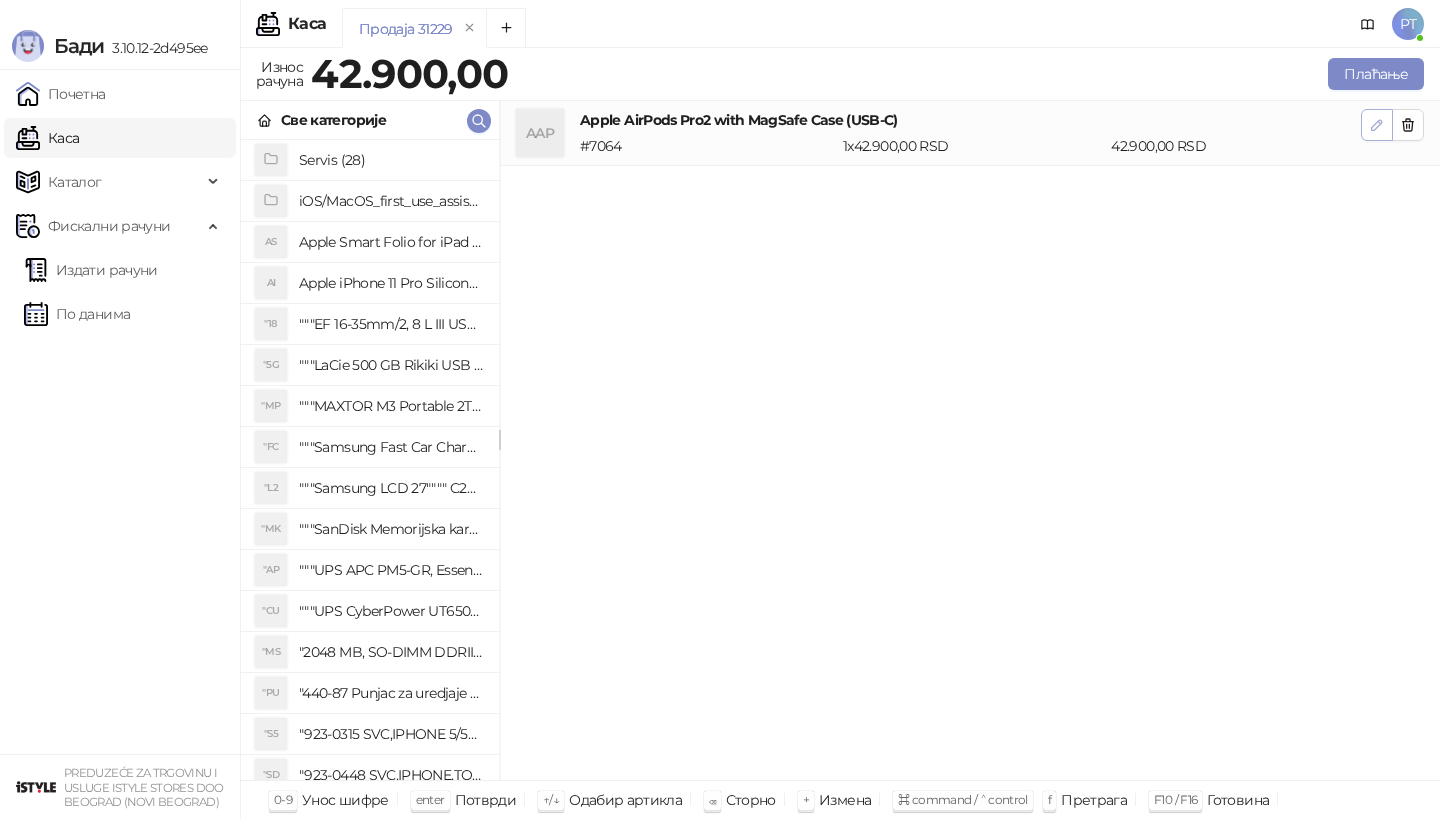 click 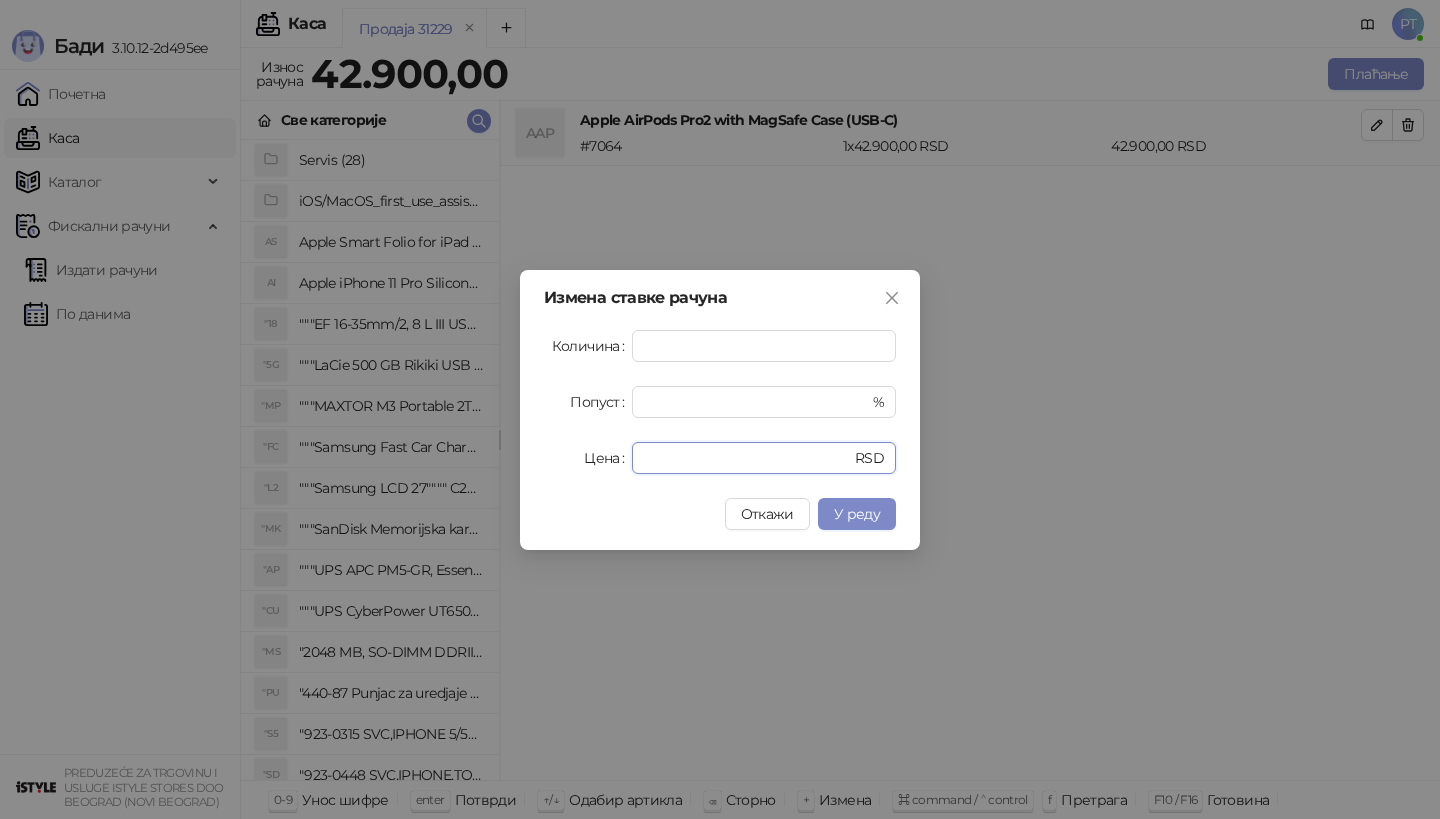 drag, startPoint x: 716, startPoint y: 461, endPoint x: 529, endPoint y: 461, distance: 187 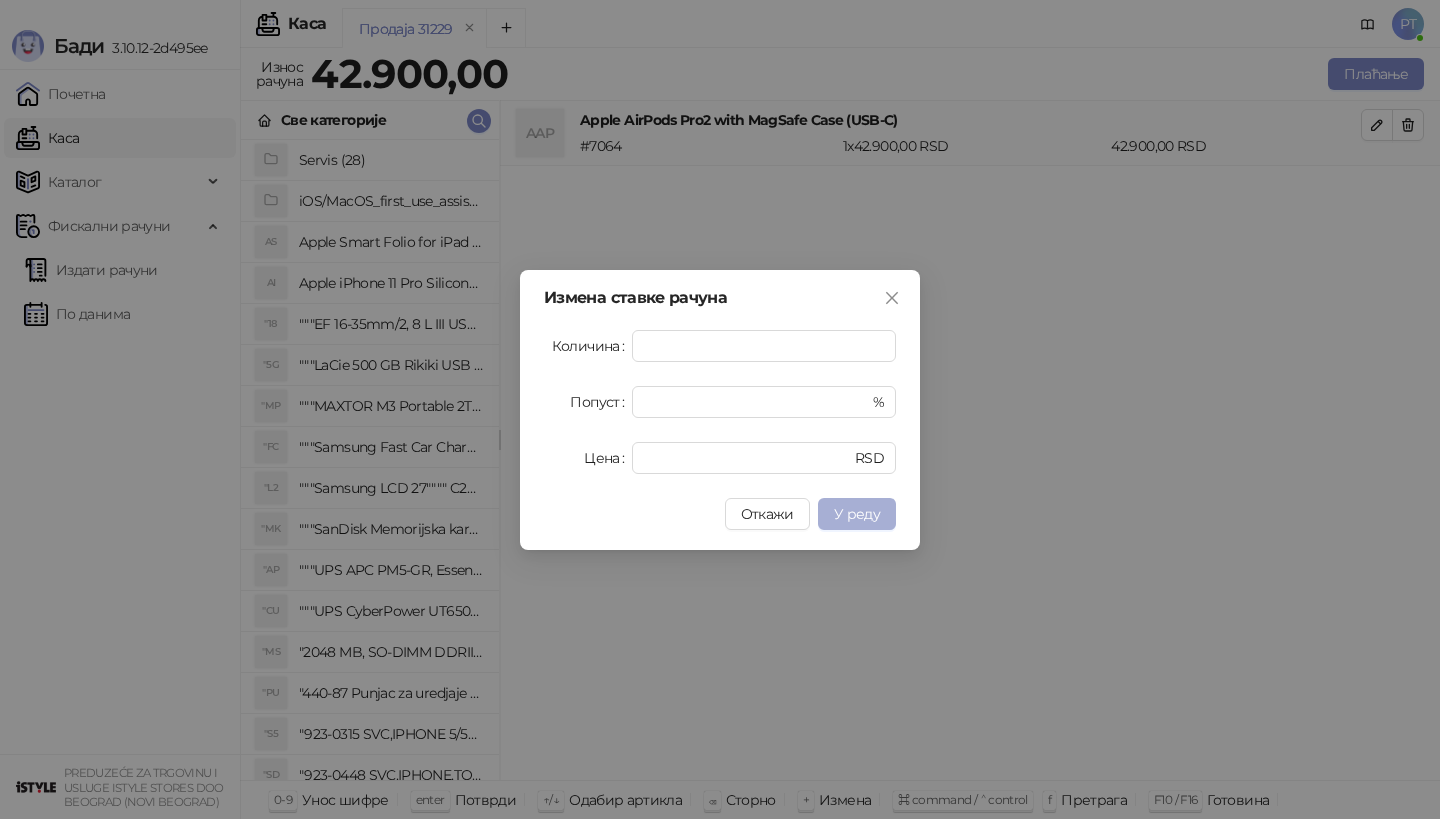 click on "У реду" at bounding box center (857, 514) 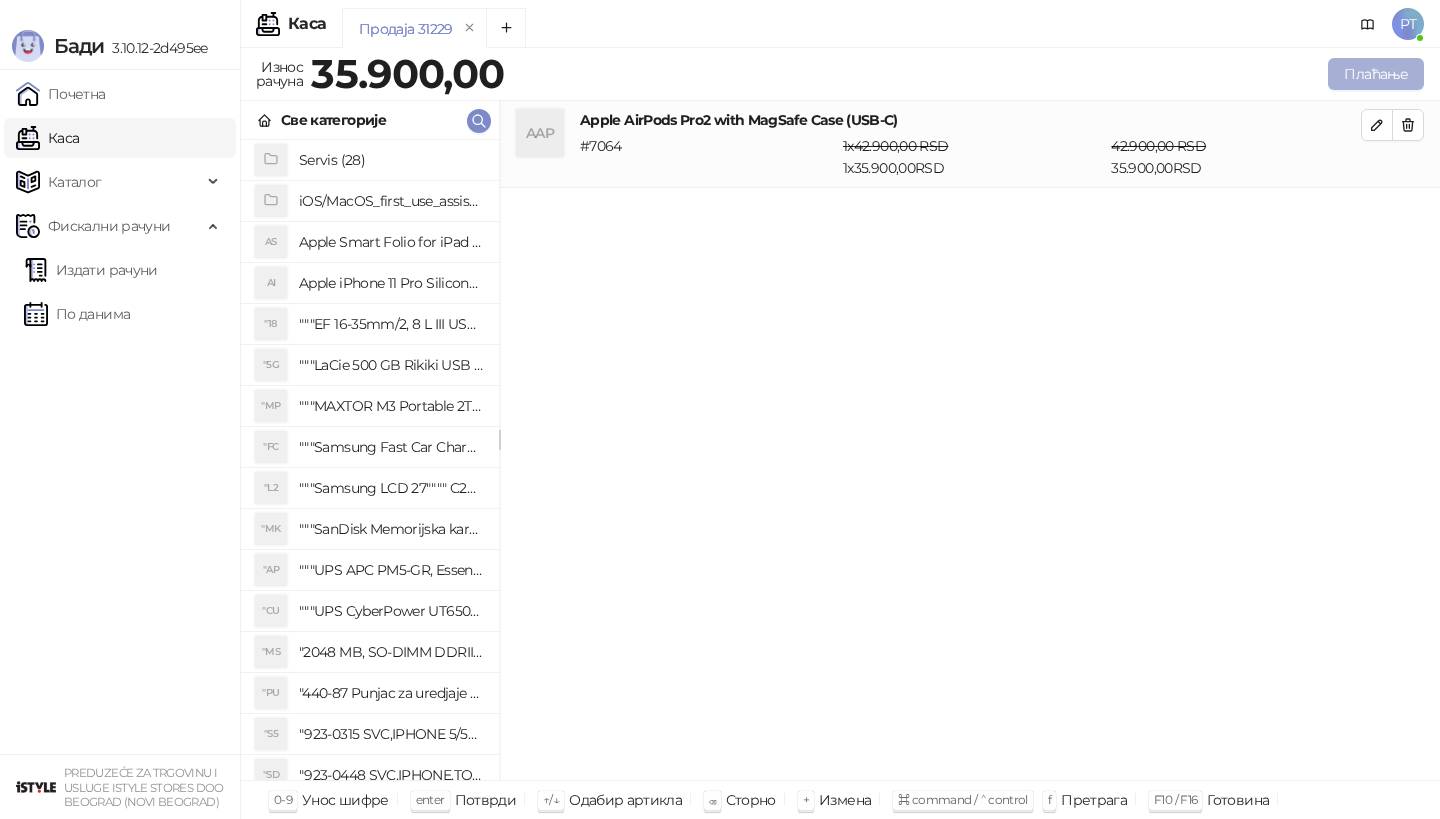 click on "Плаћање" at bounding box center [1376, 74] 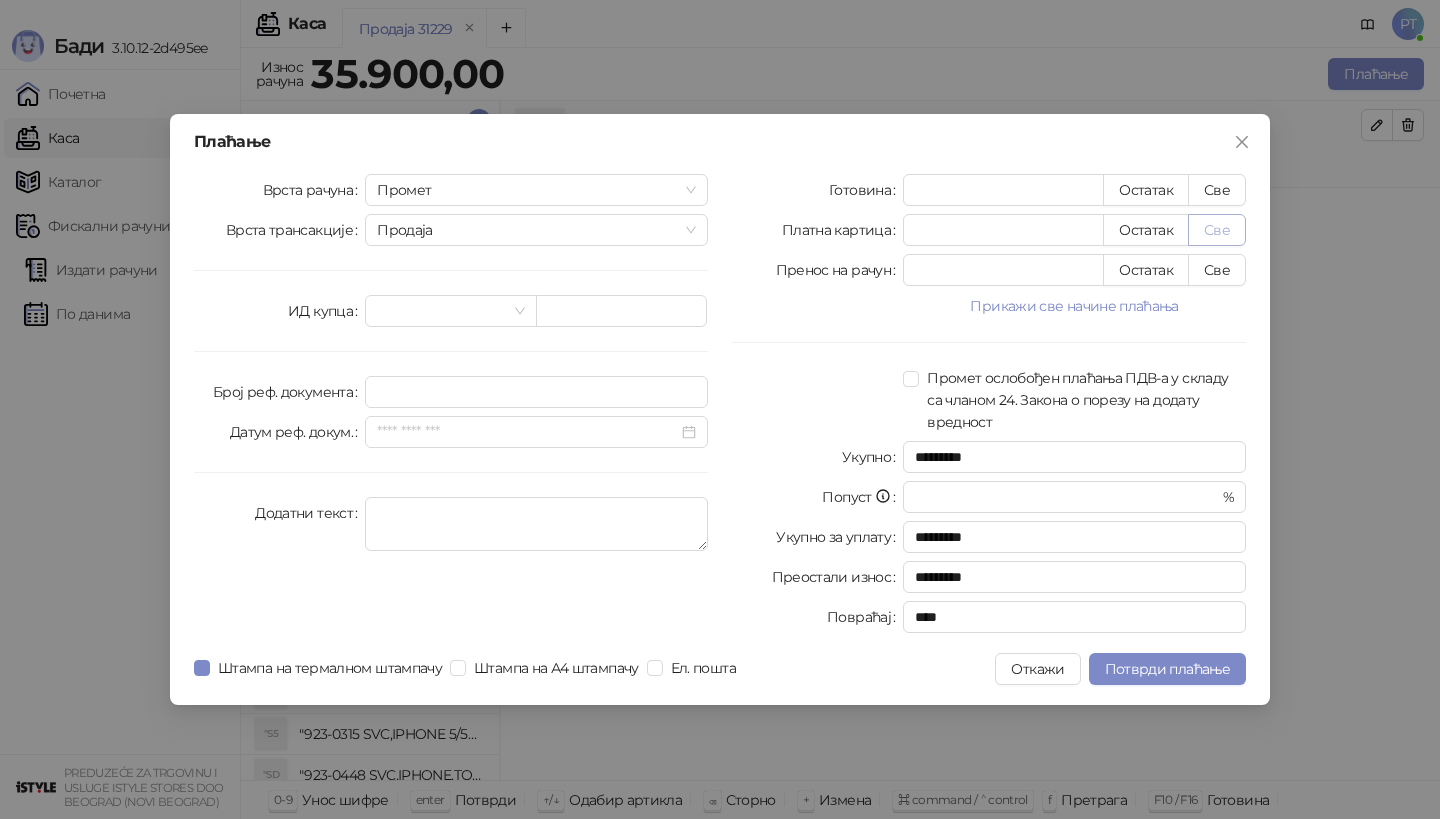 click on "Све" at bounding box center (1217, 230) 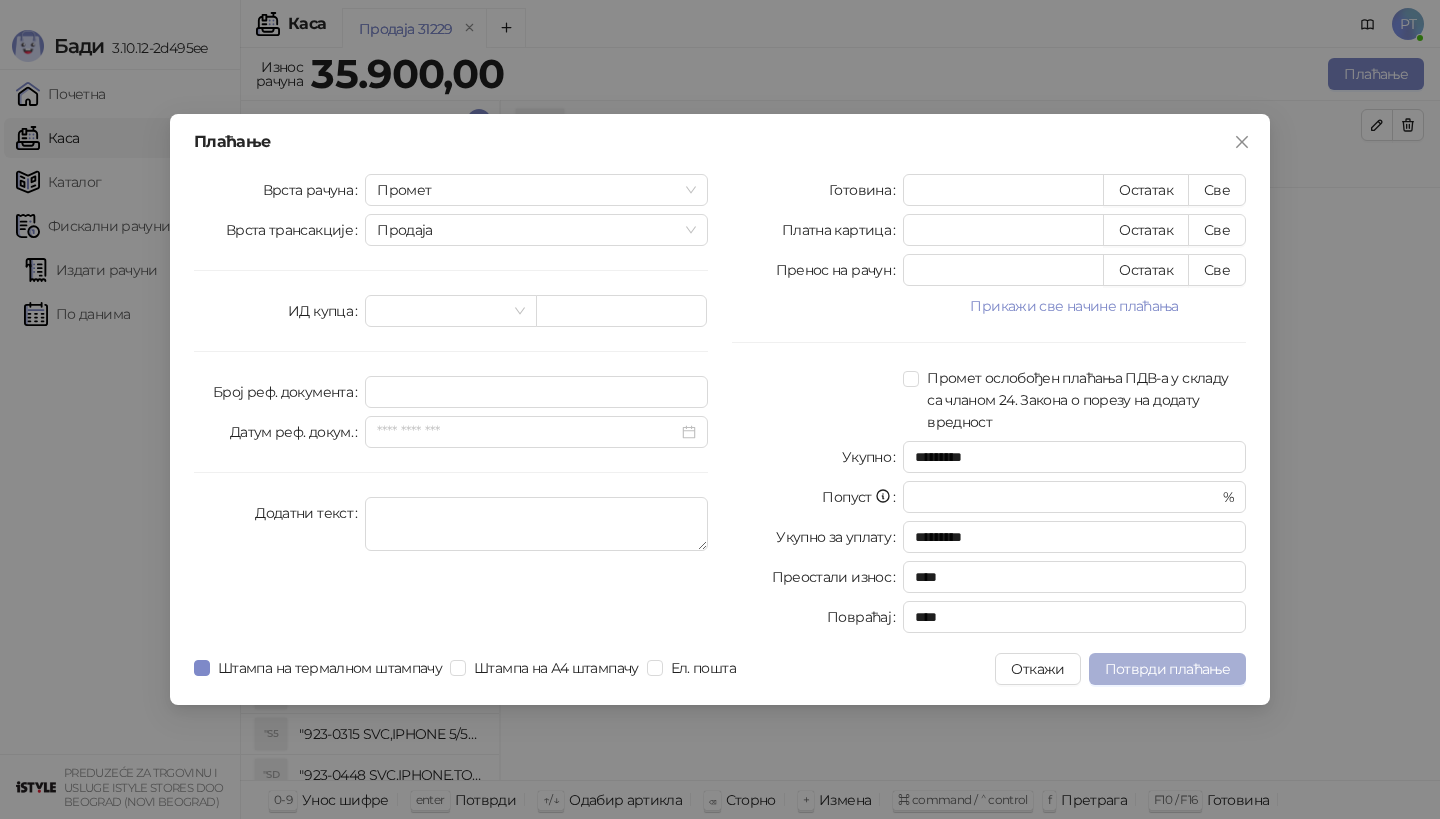 click on "Потврди плаћање" at bounding box center (1167, 669) 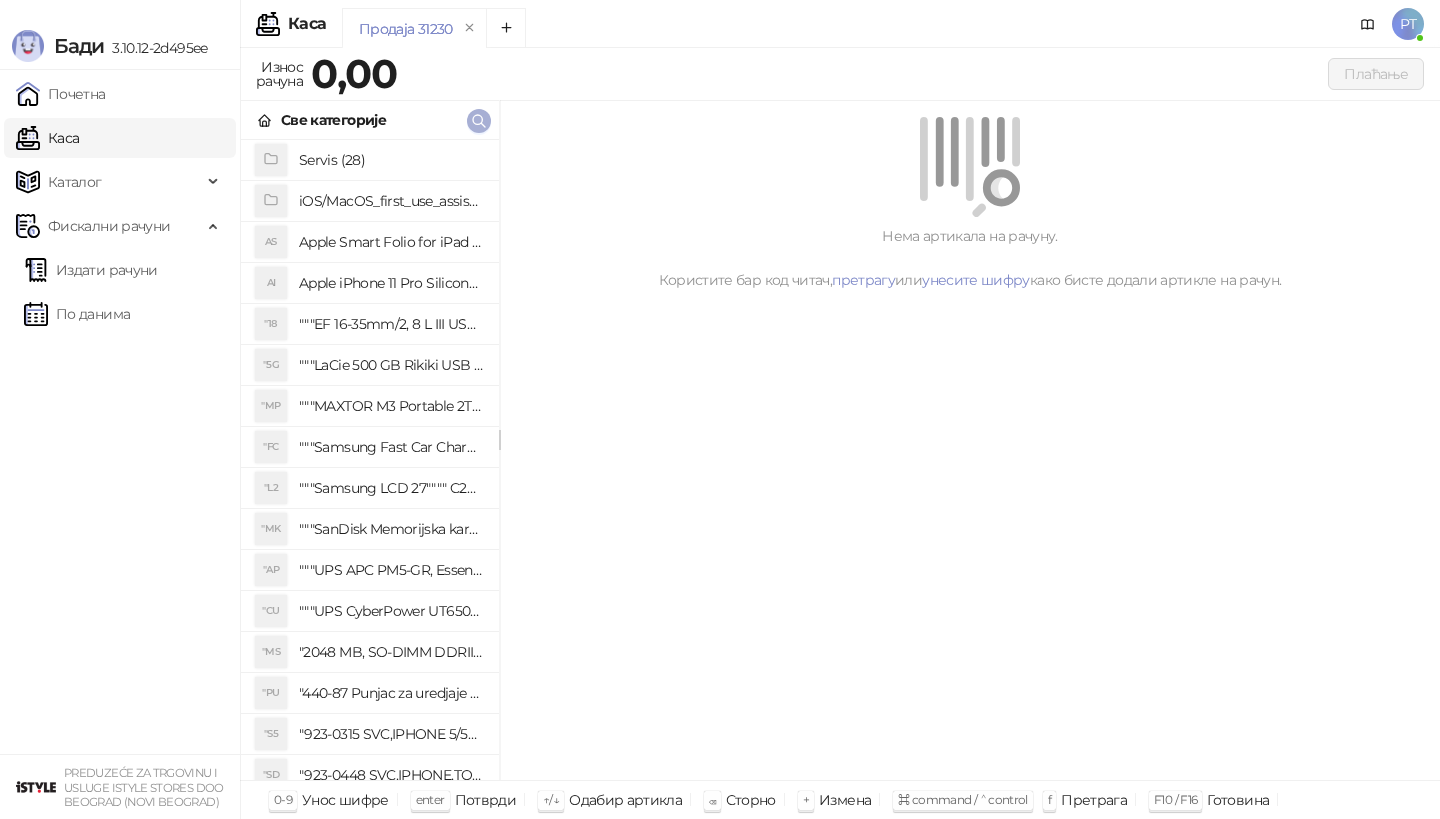 click 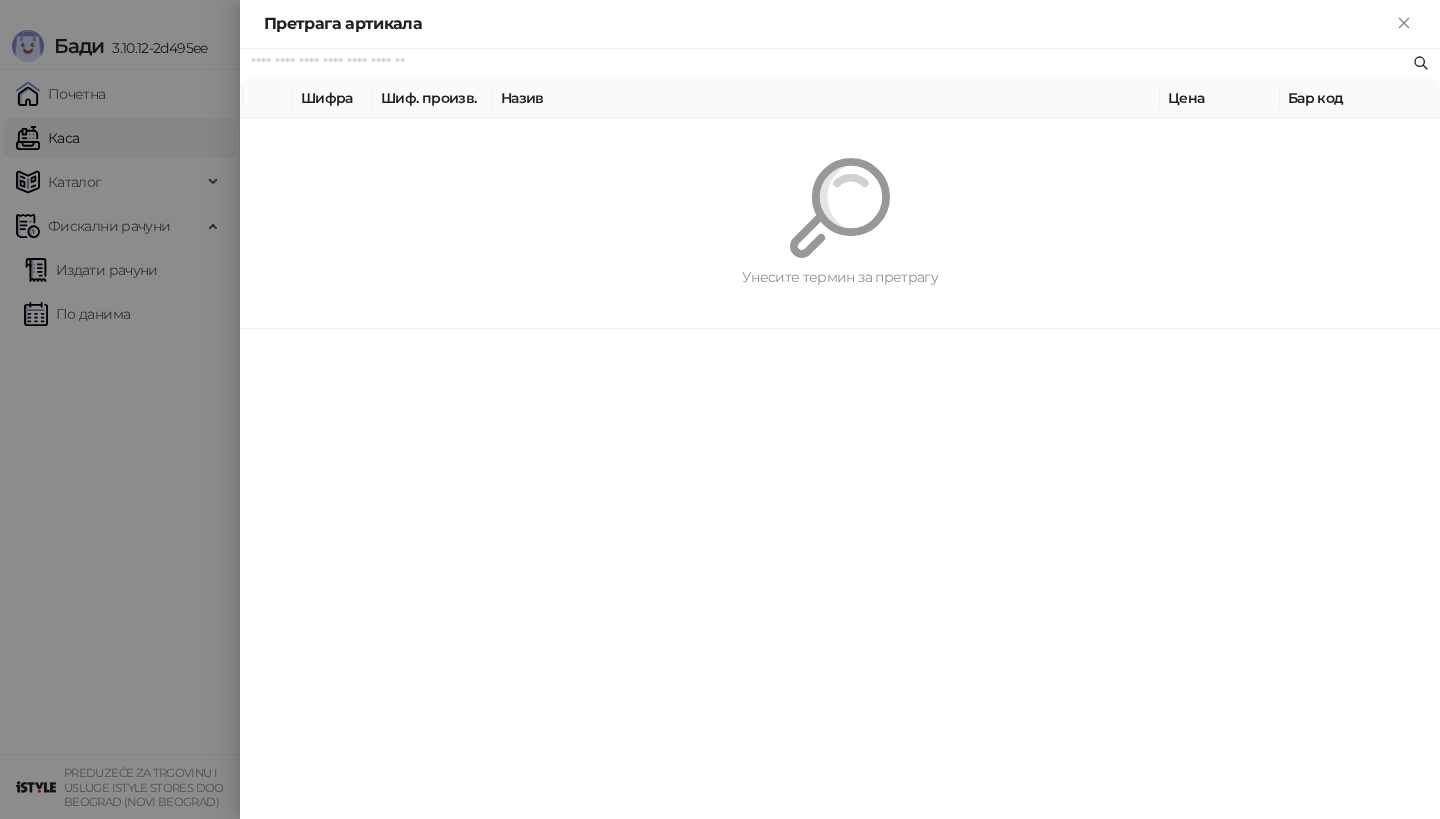 paste on "*********" 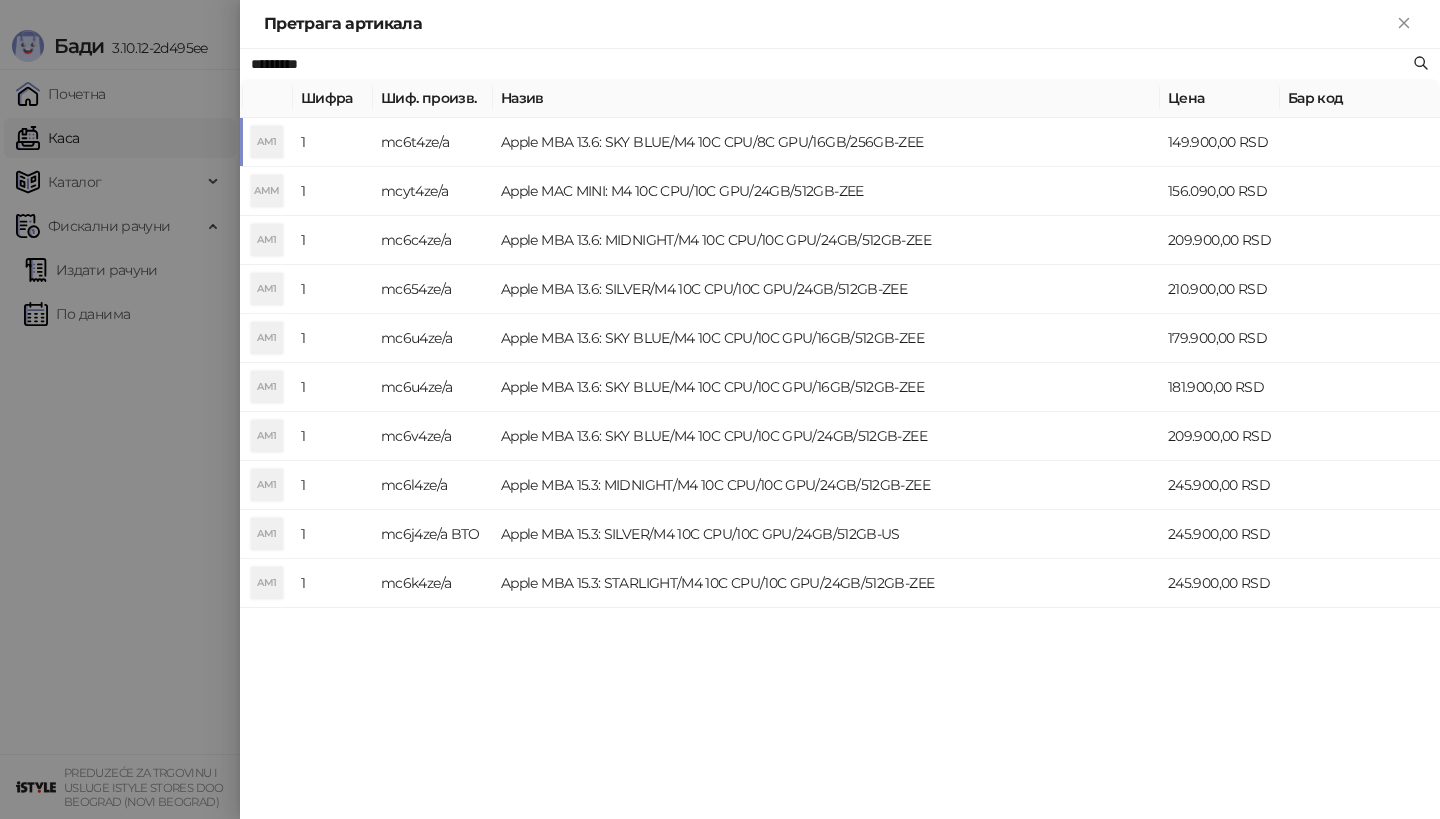 type on "*********" 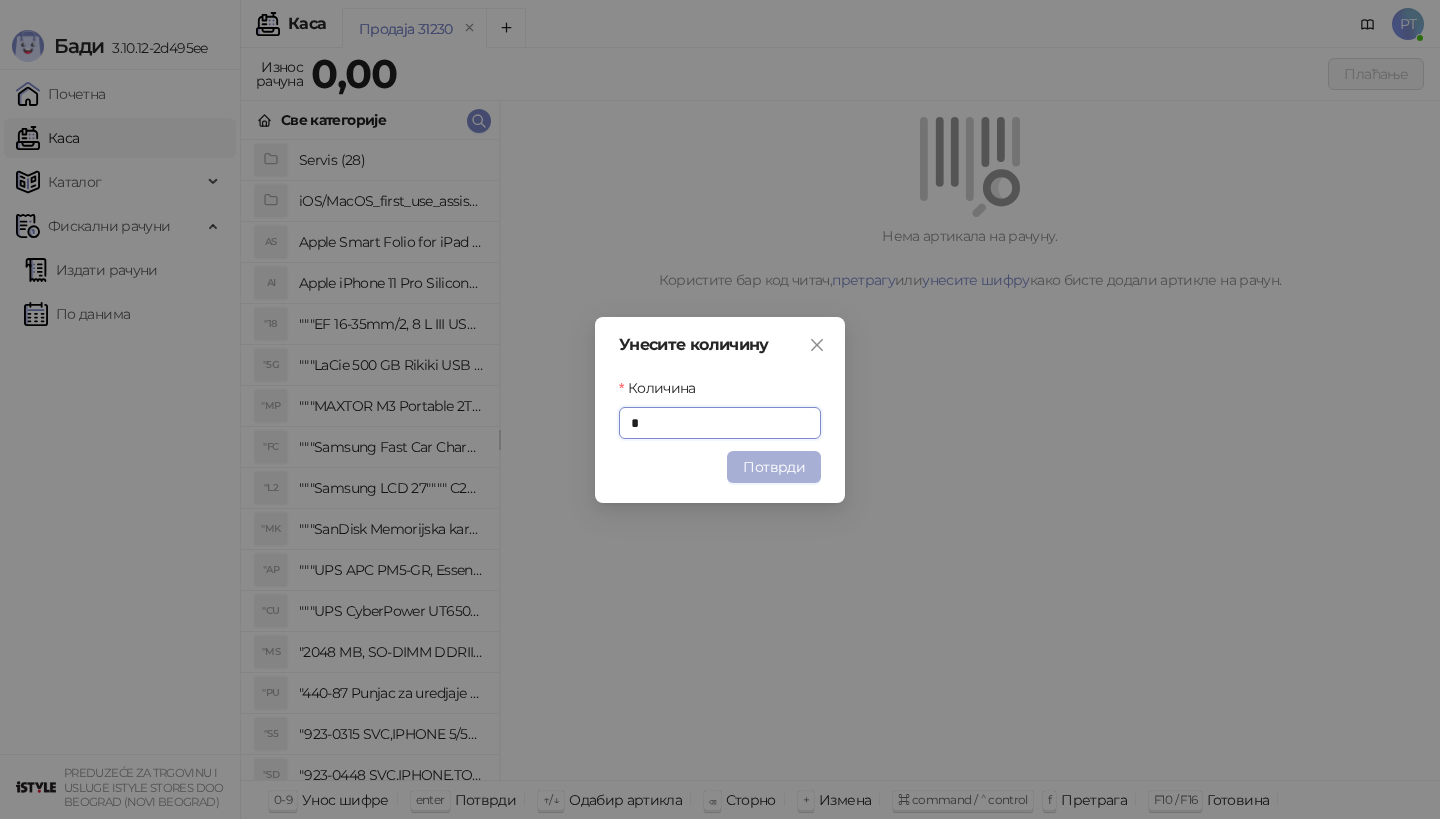 click on "Потврди" at bounding box center [774, 467] 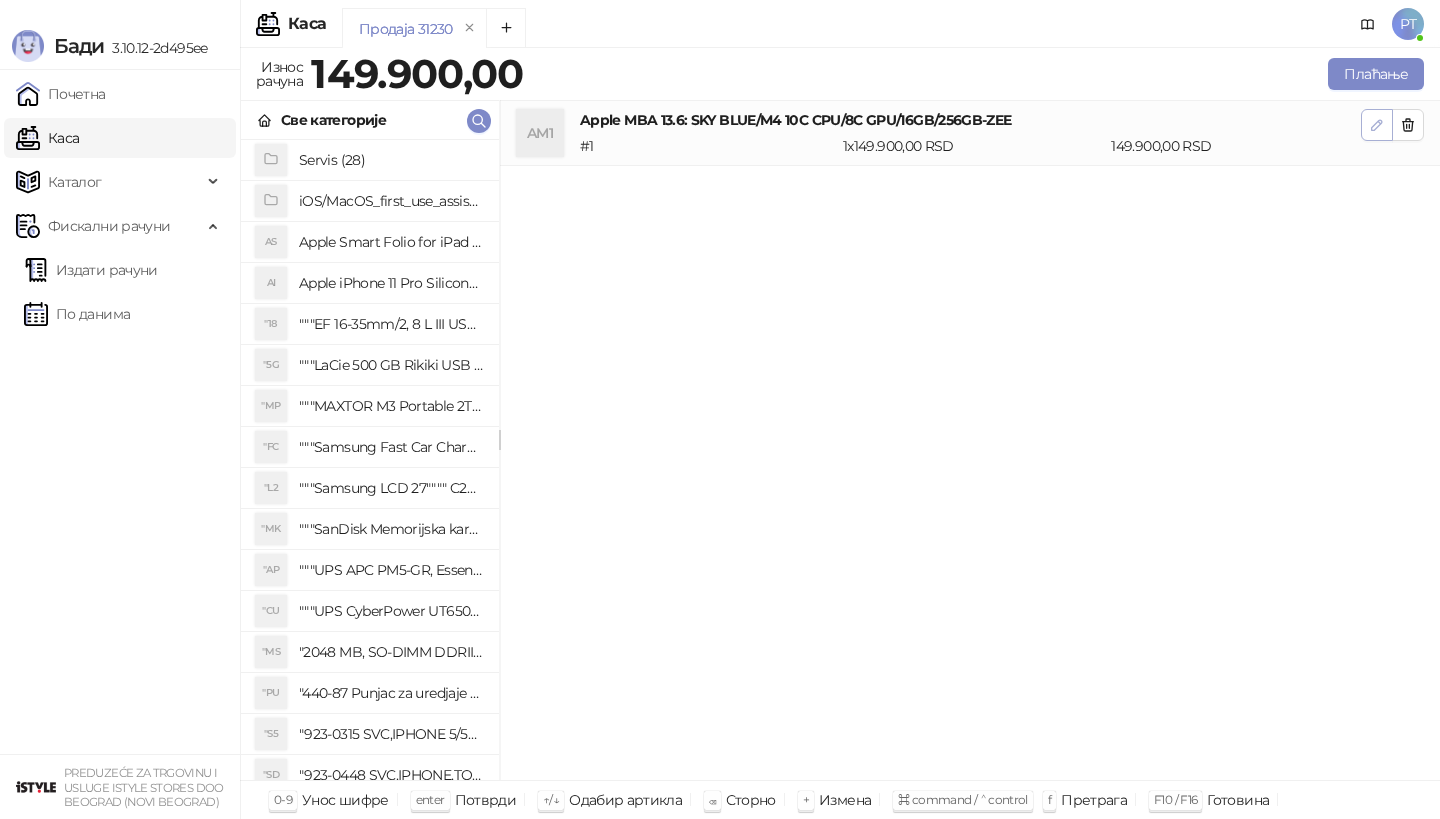click 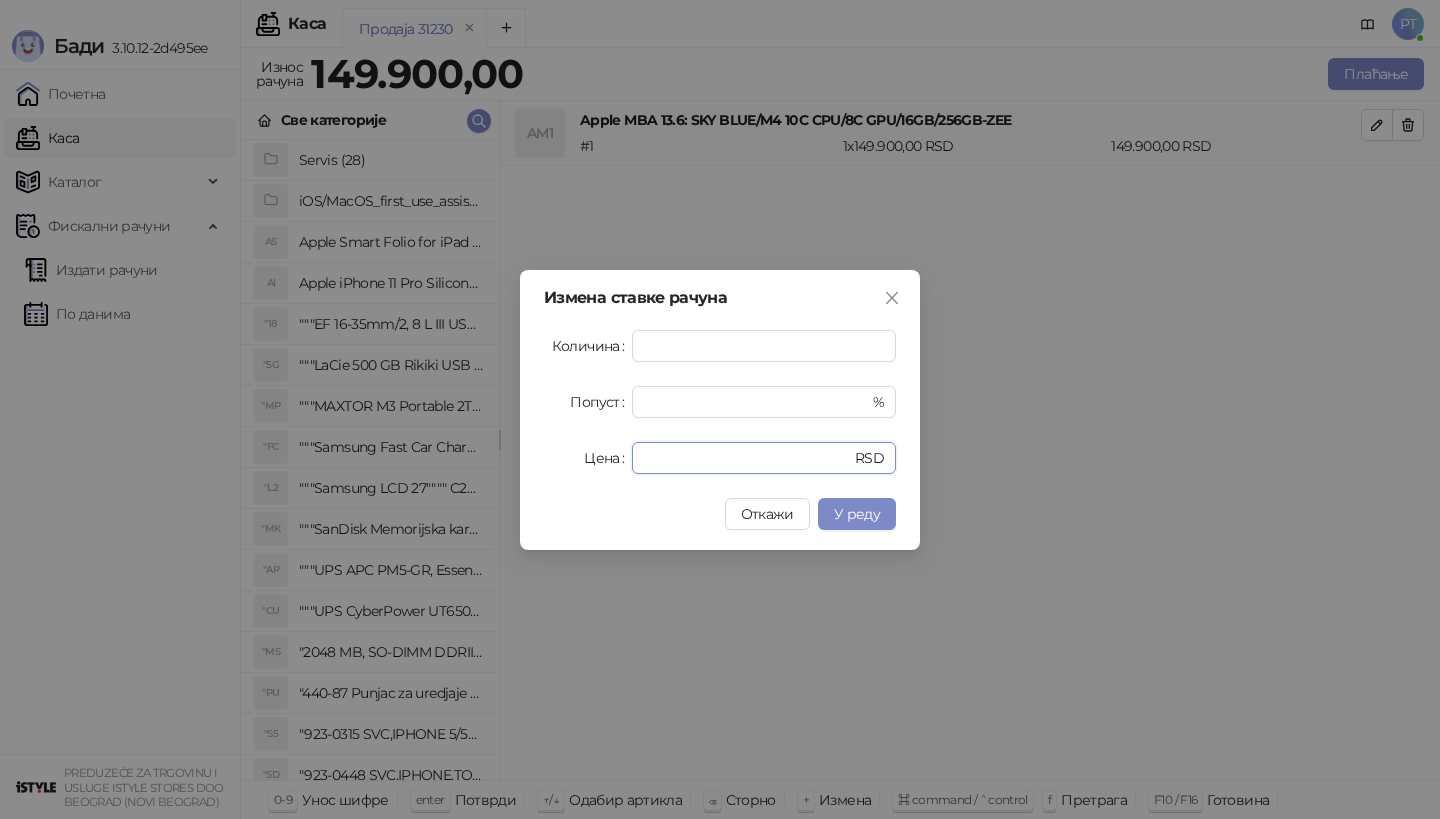 drag, startPoint x: 662, startPoint y: 460, endPoint x: 524, endPoint y: 460, distance: 138 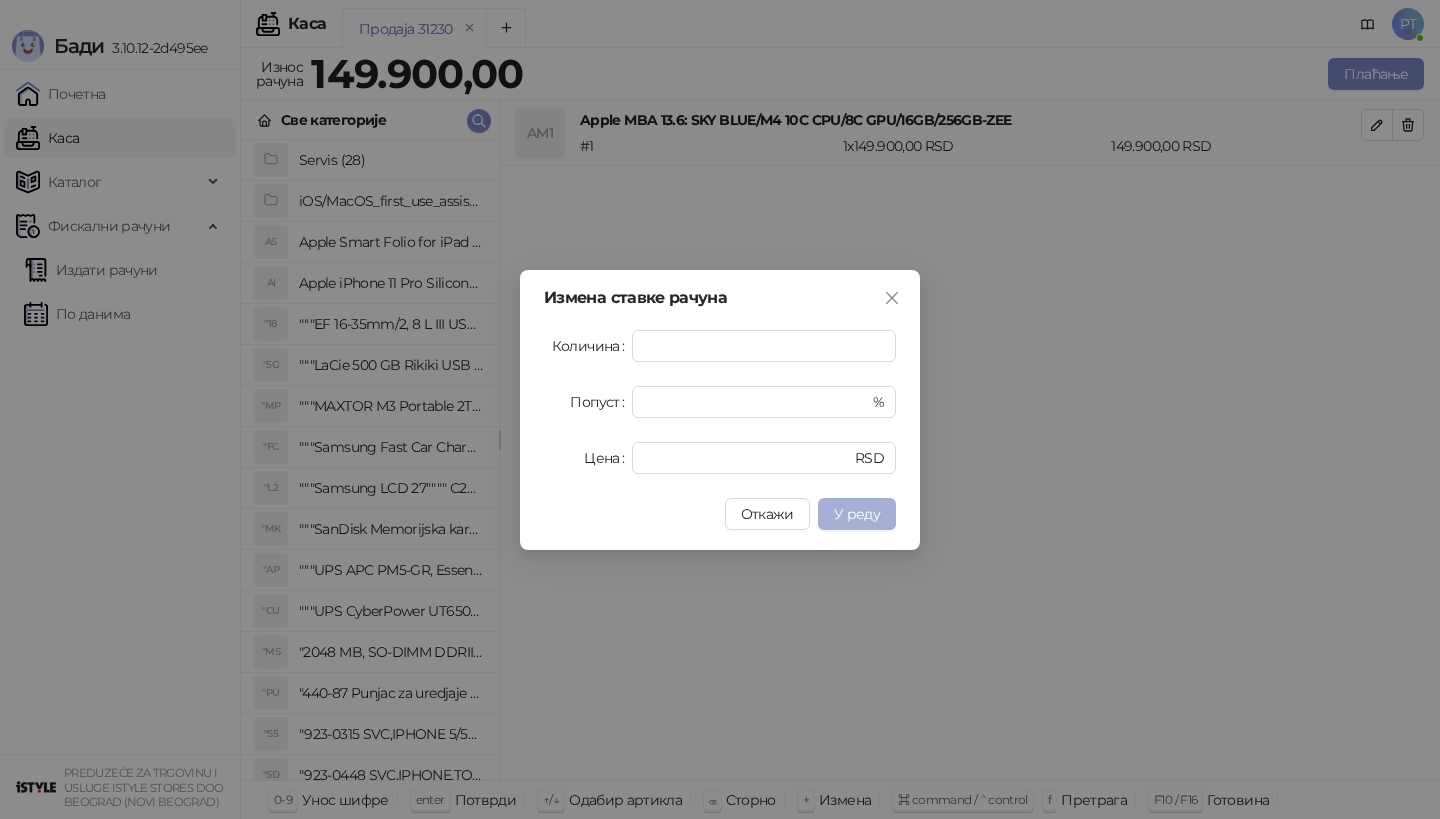type on "******" 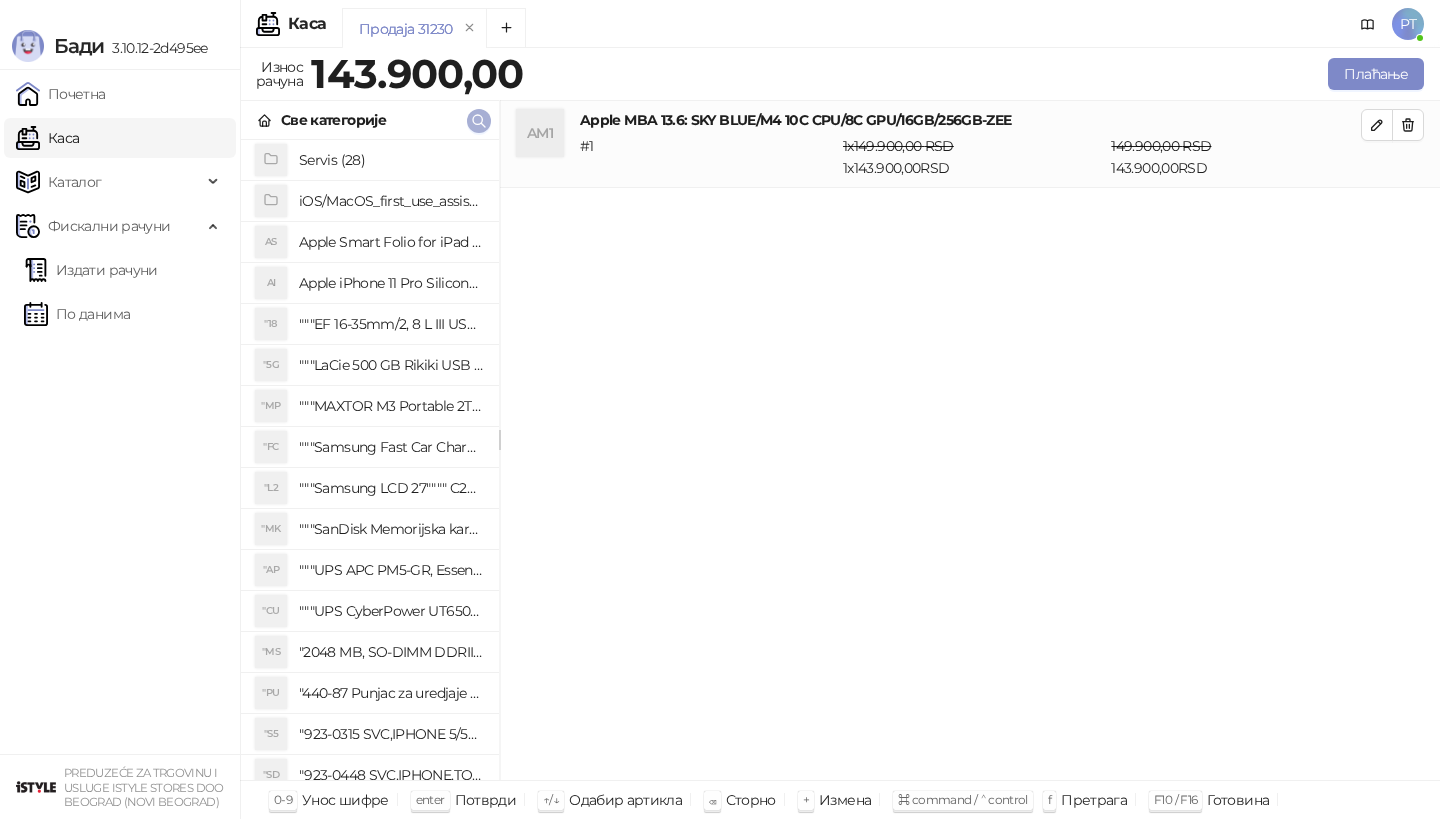 click 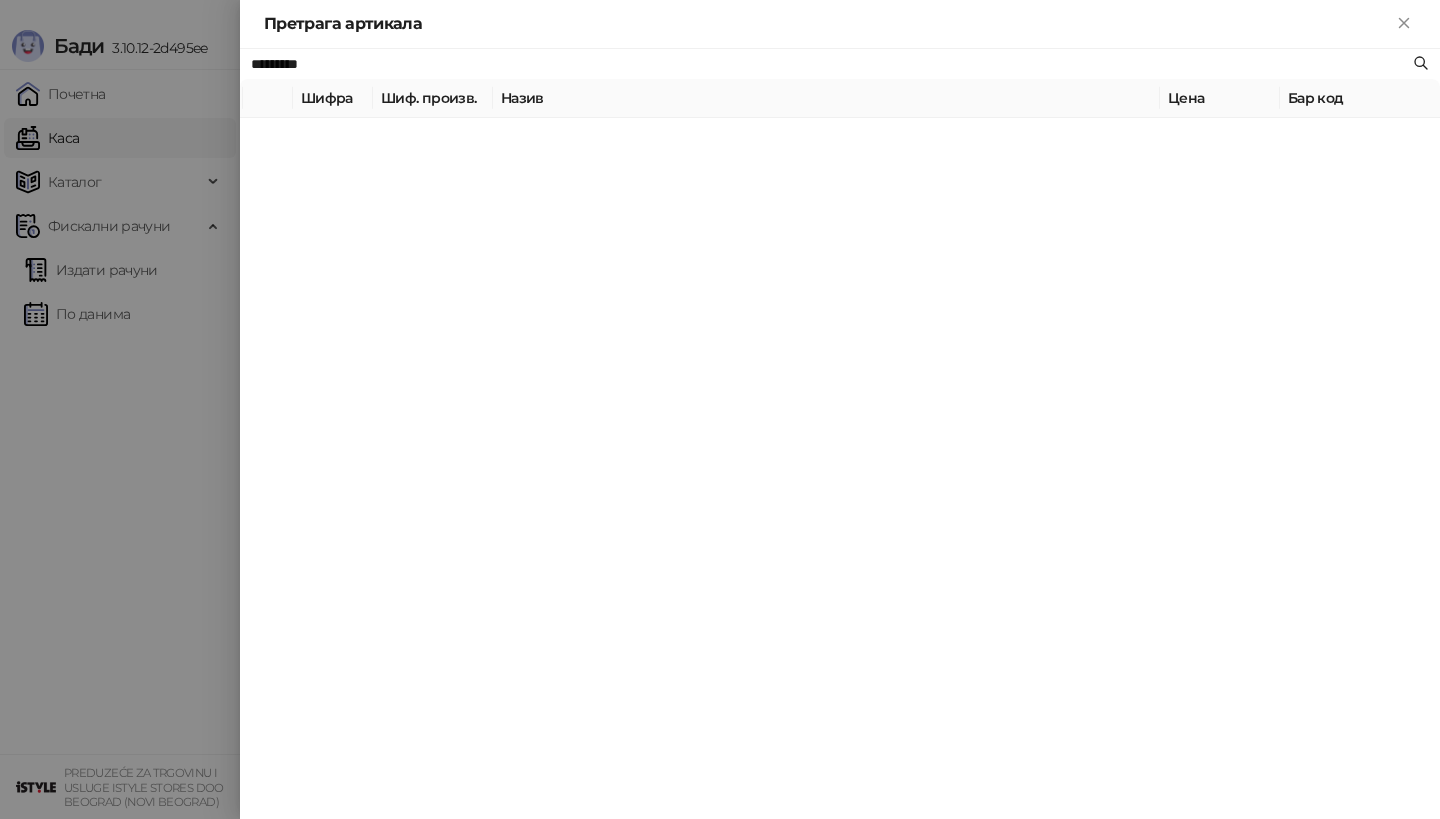 paste 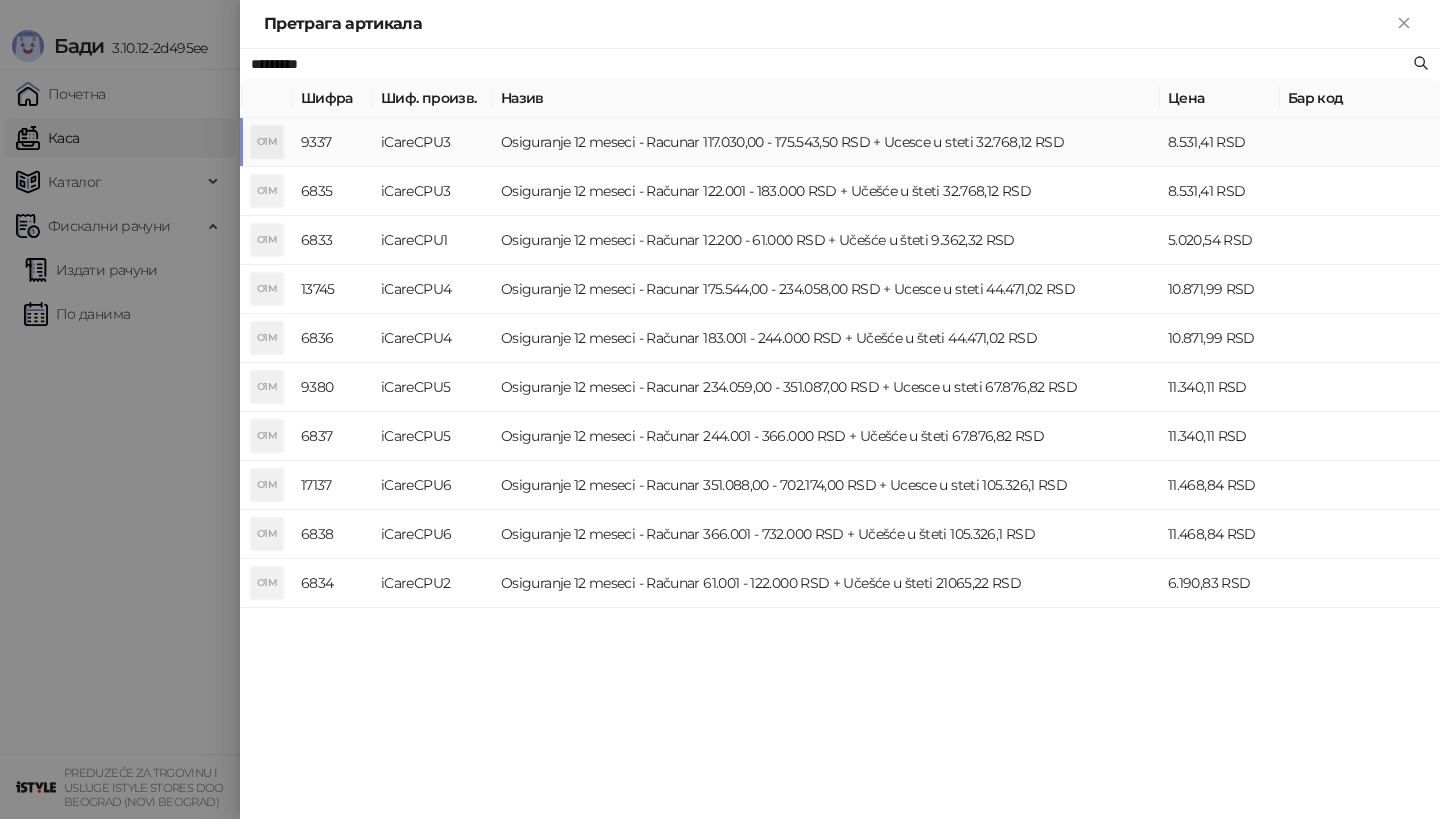 type on "*********" 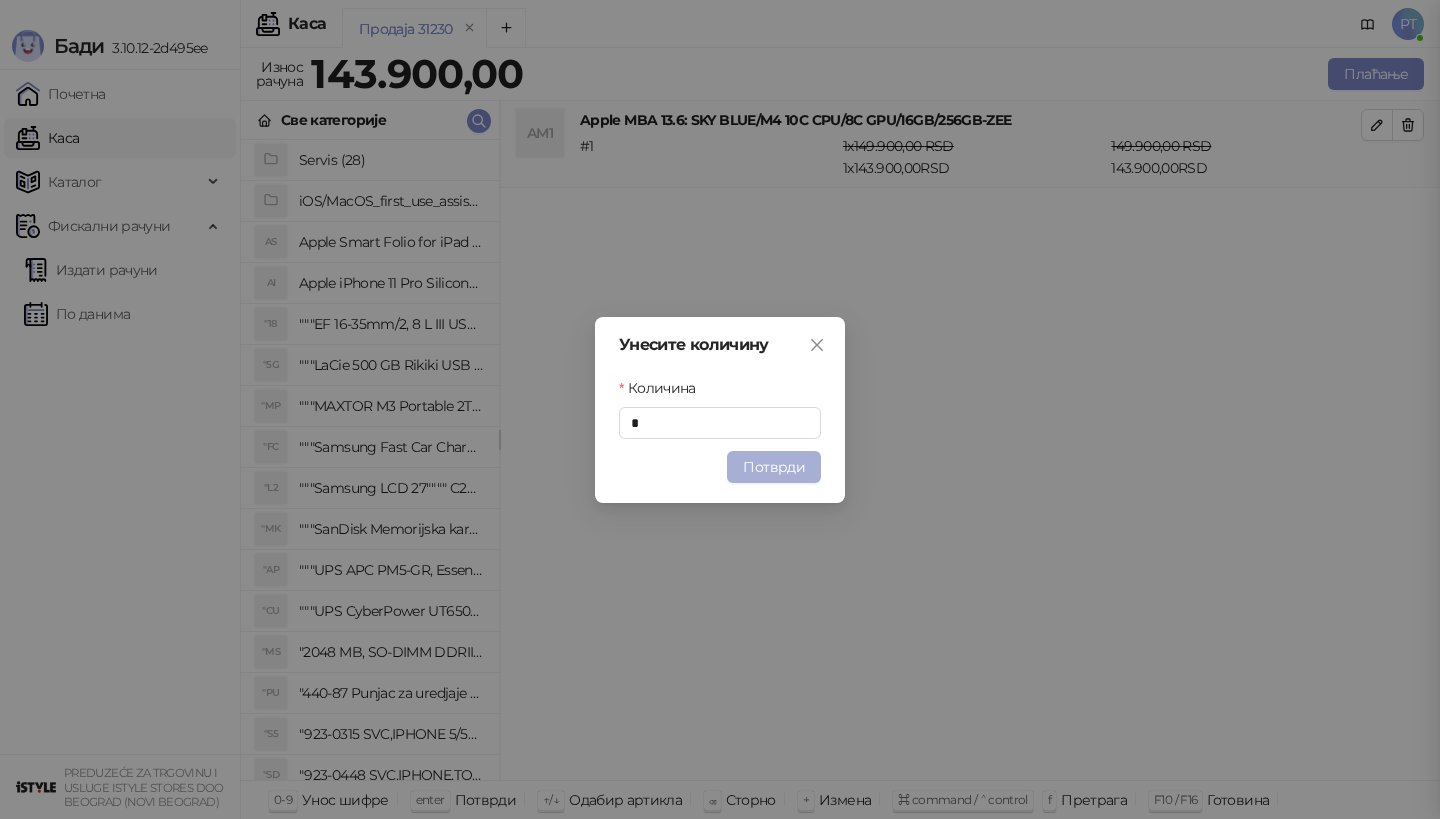 click on "Потврди" at bounding box center [774, 467] 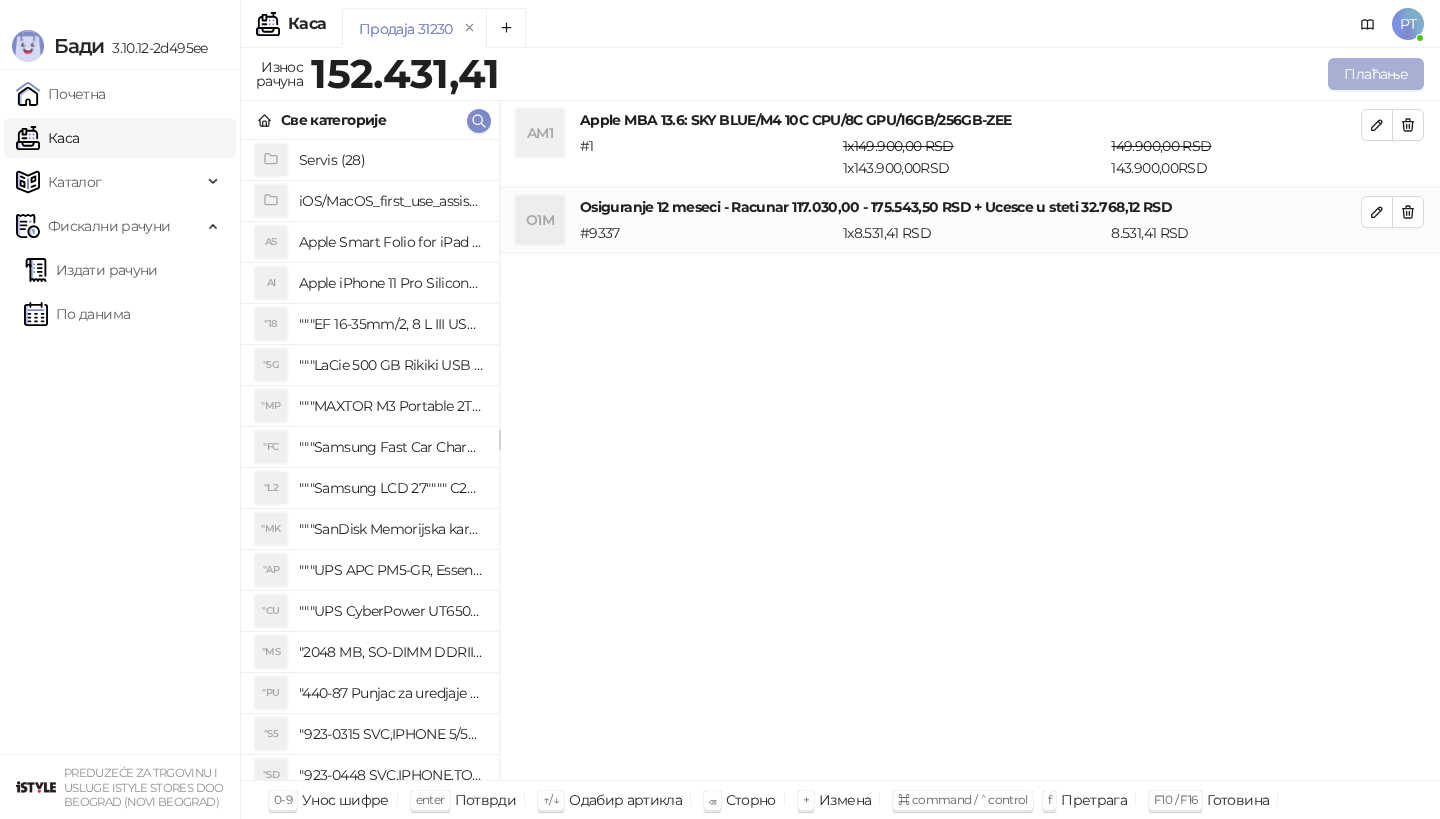 click on "Плаћање" at bounding box center [1376, 74] 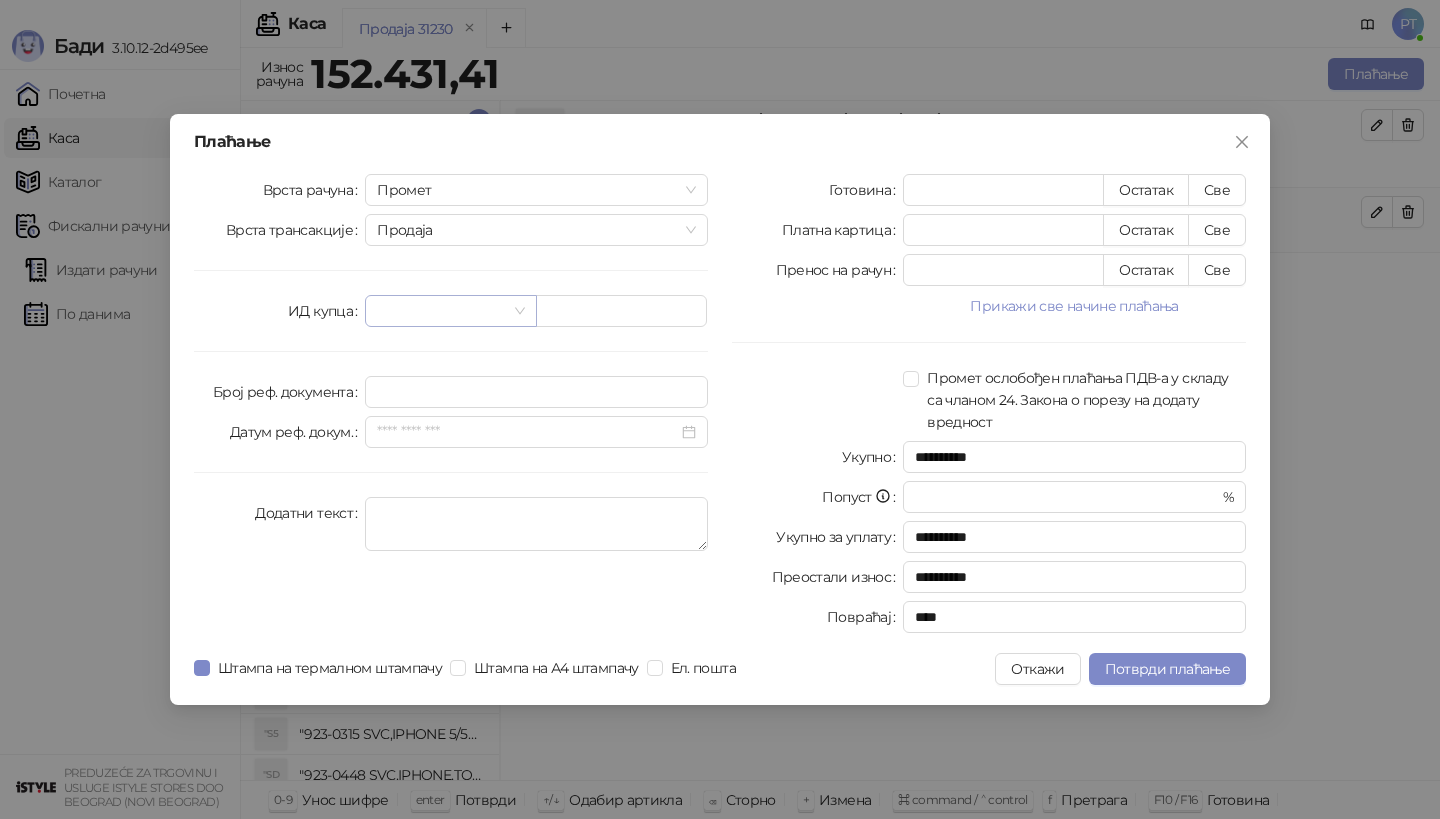 click at bounding box center [450, 311] 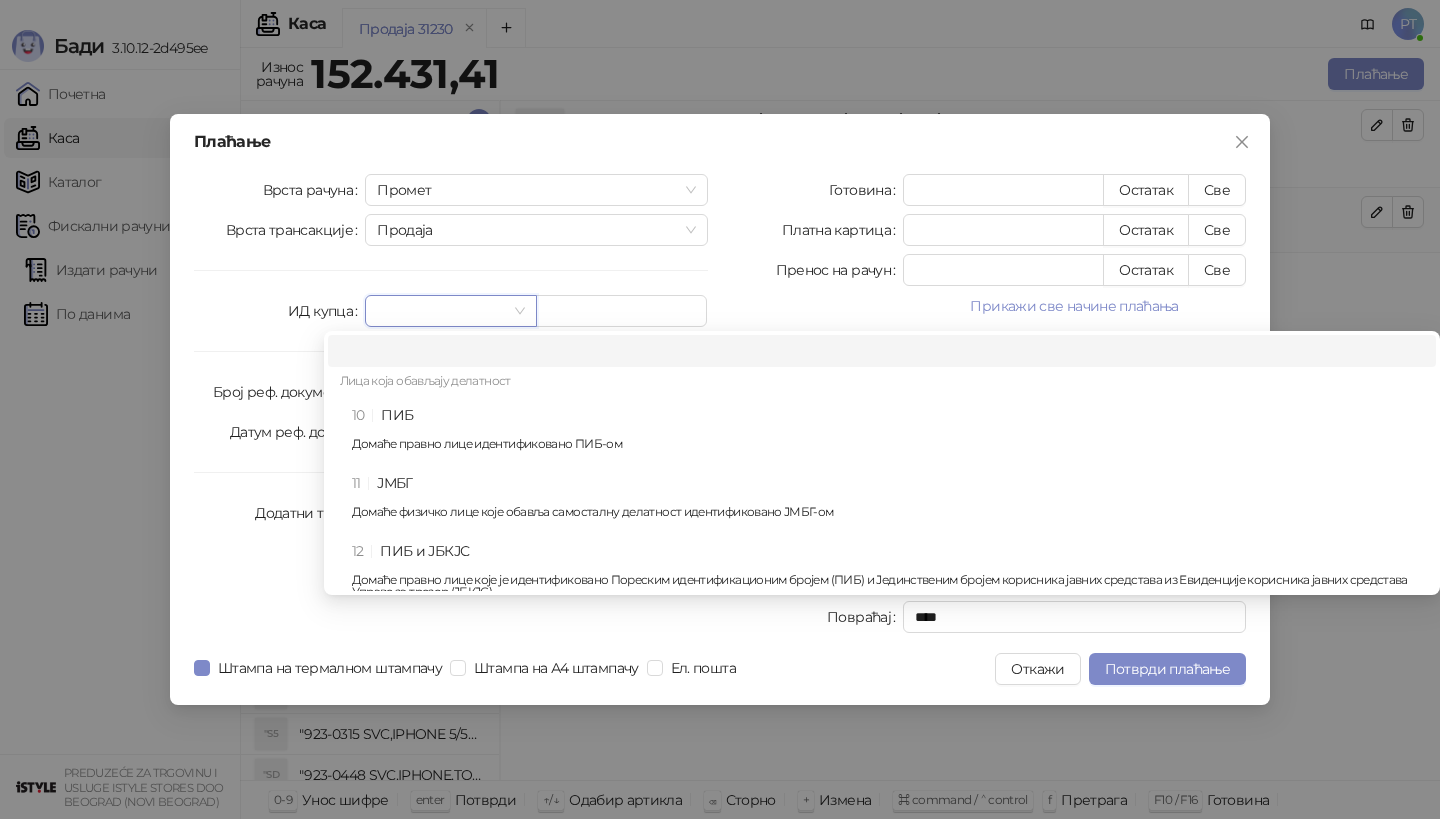 click on "10 ПИБ Домаће правно лице идентификовано ПИБ-ом" at bounding box center (888, 433) 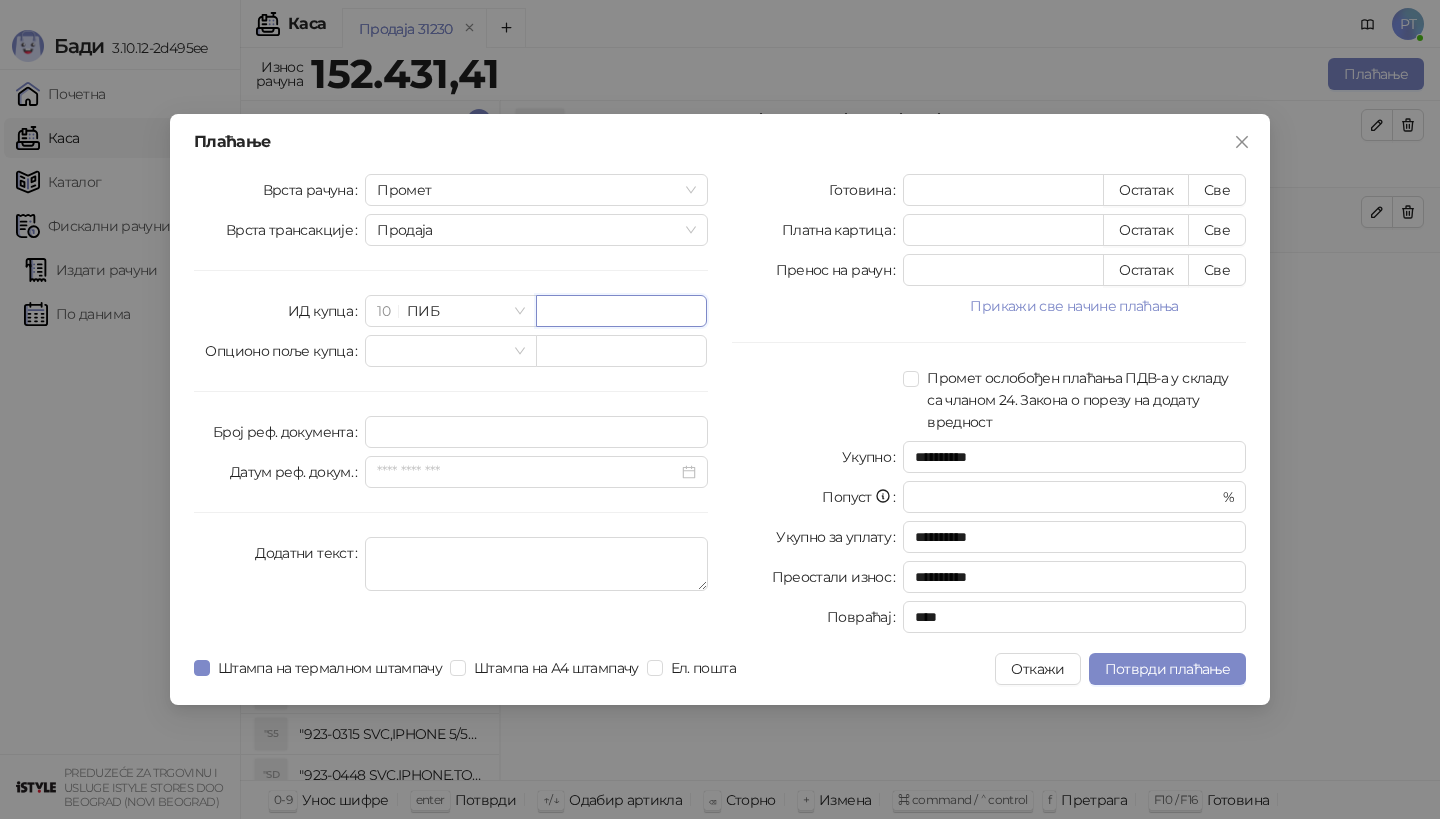 paste on "*********" 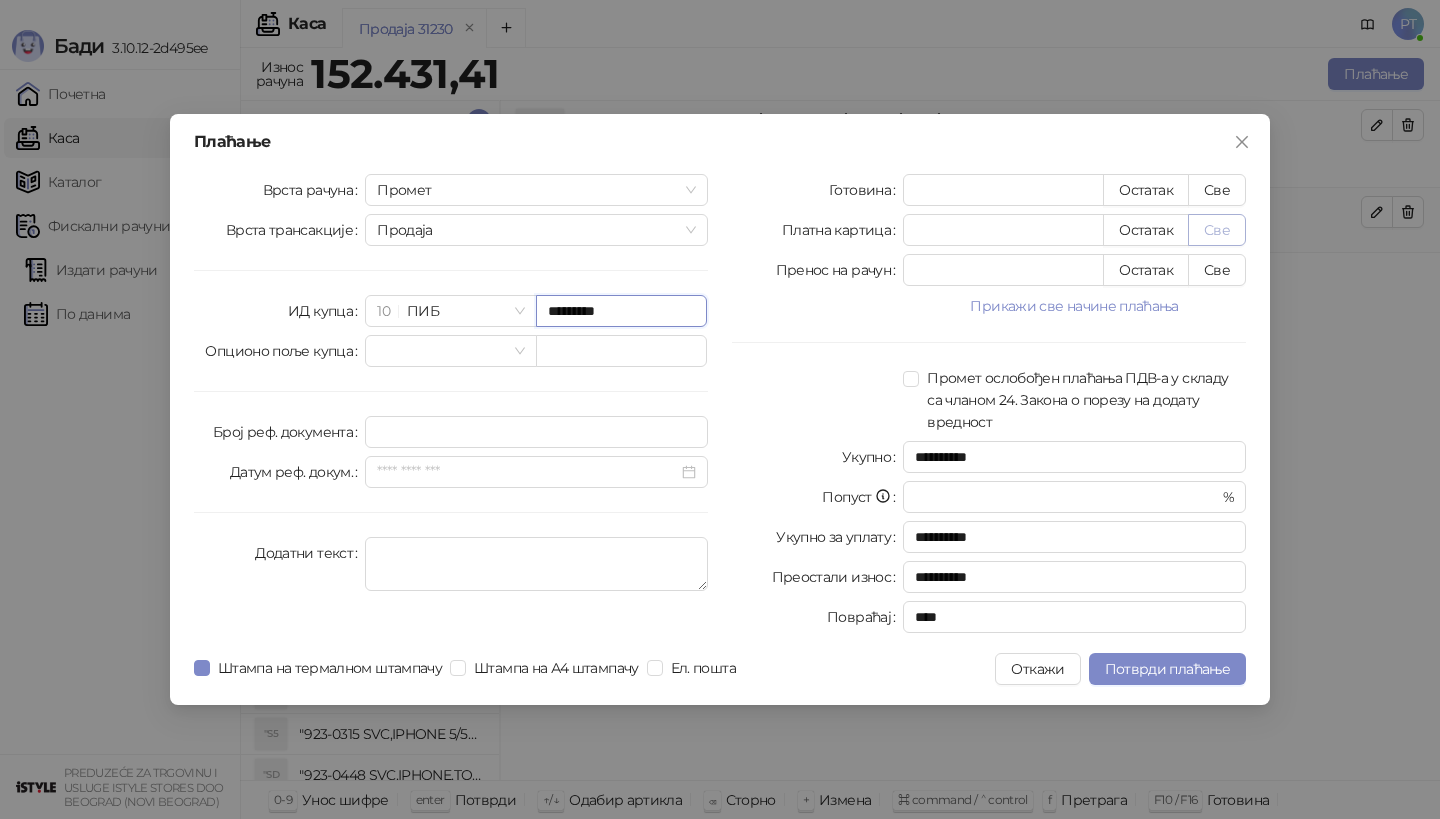 type on "*********" 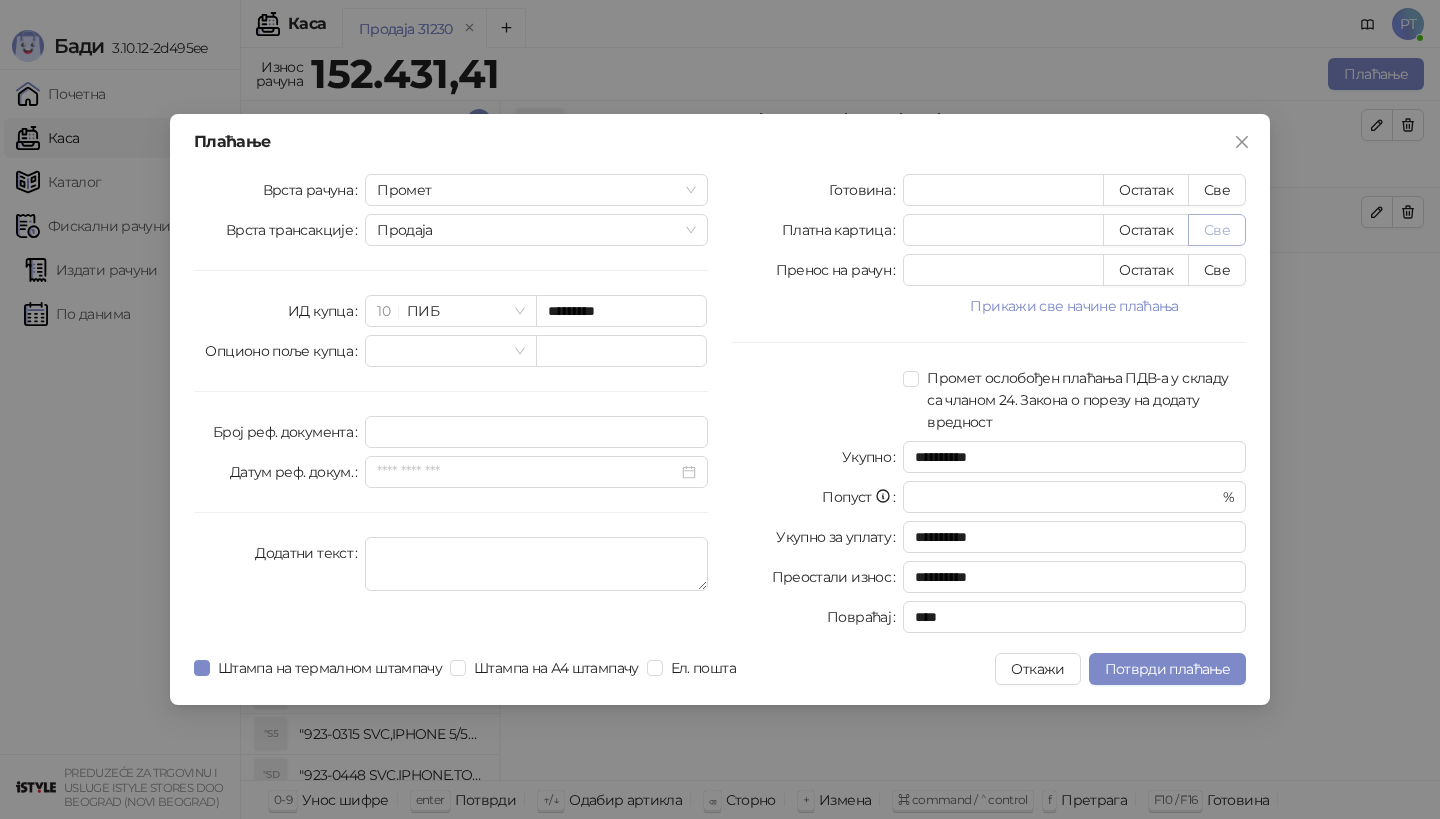 click on "Све" at bounding box center (1217, 230) 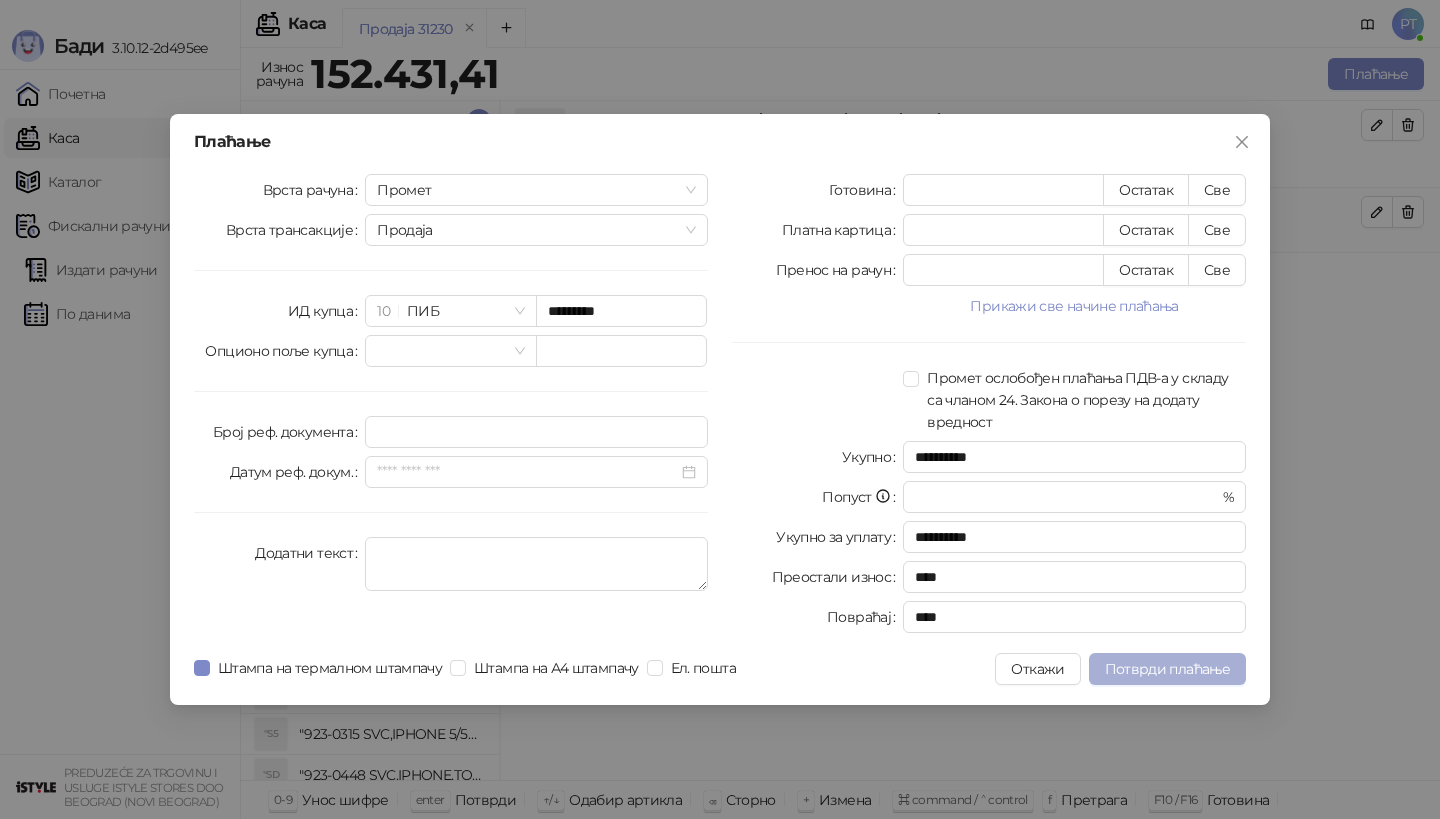 click on "Потврди плаћање" at bounding box center (1167, 669) 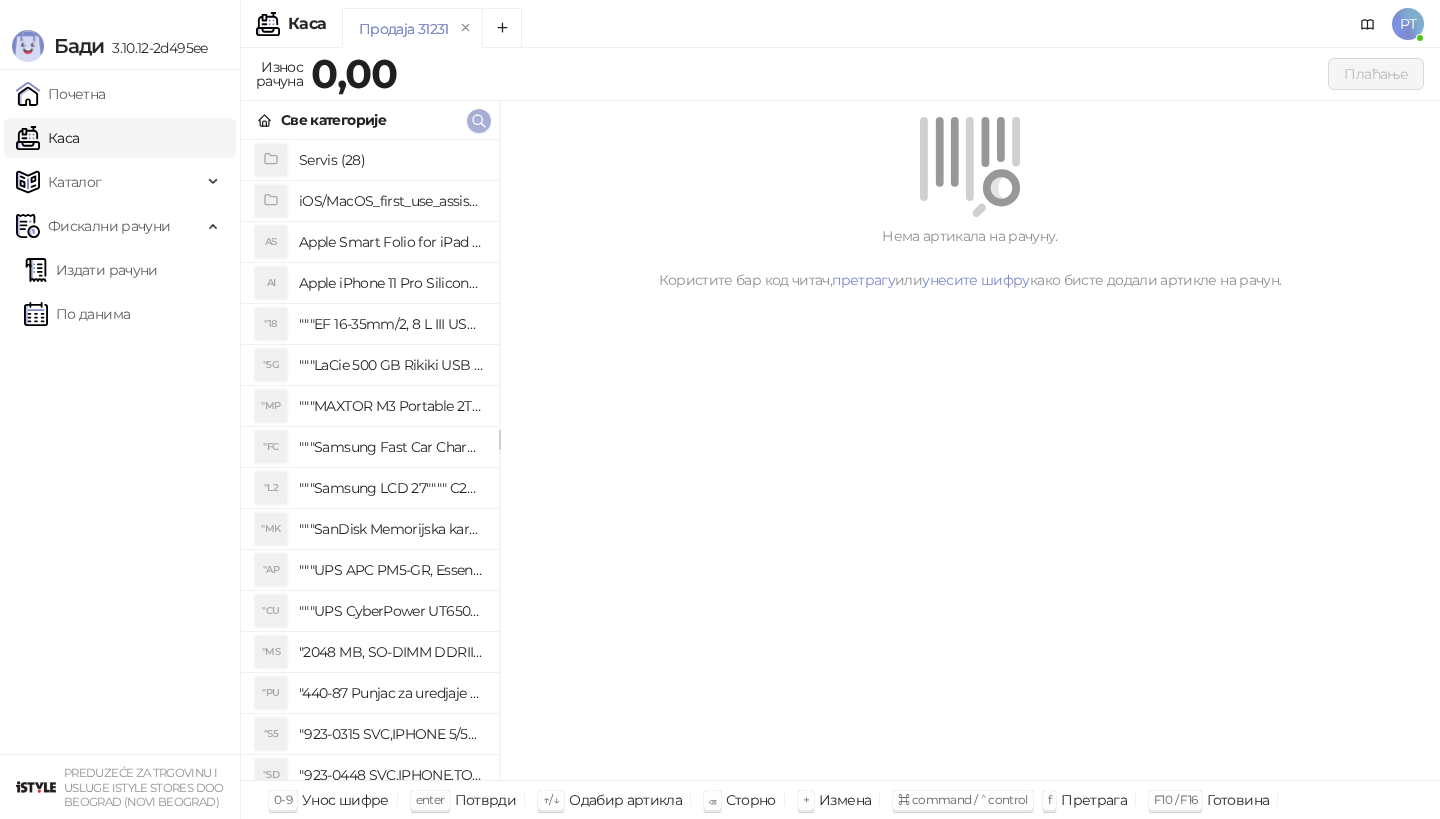 click 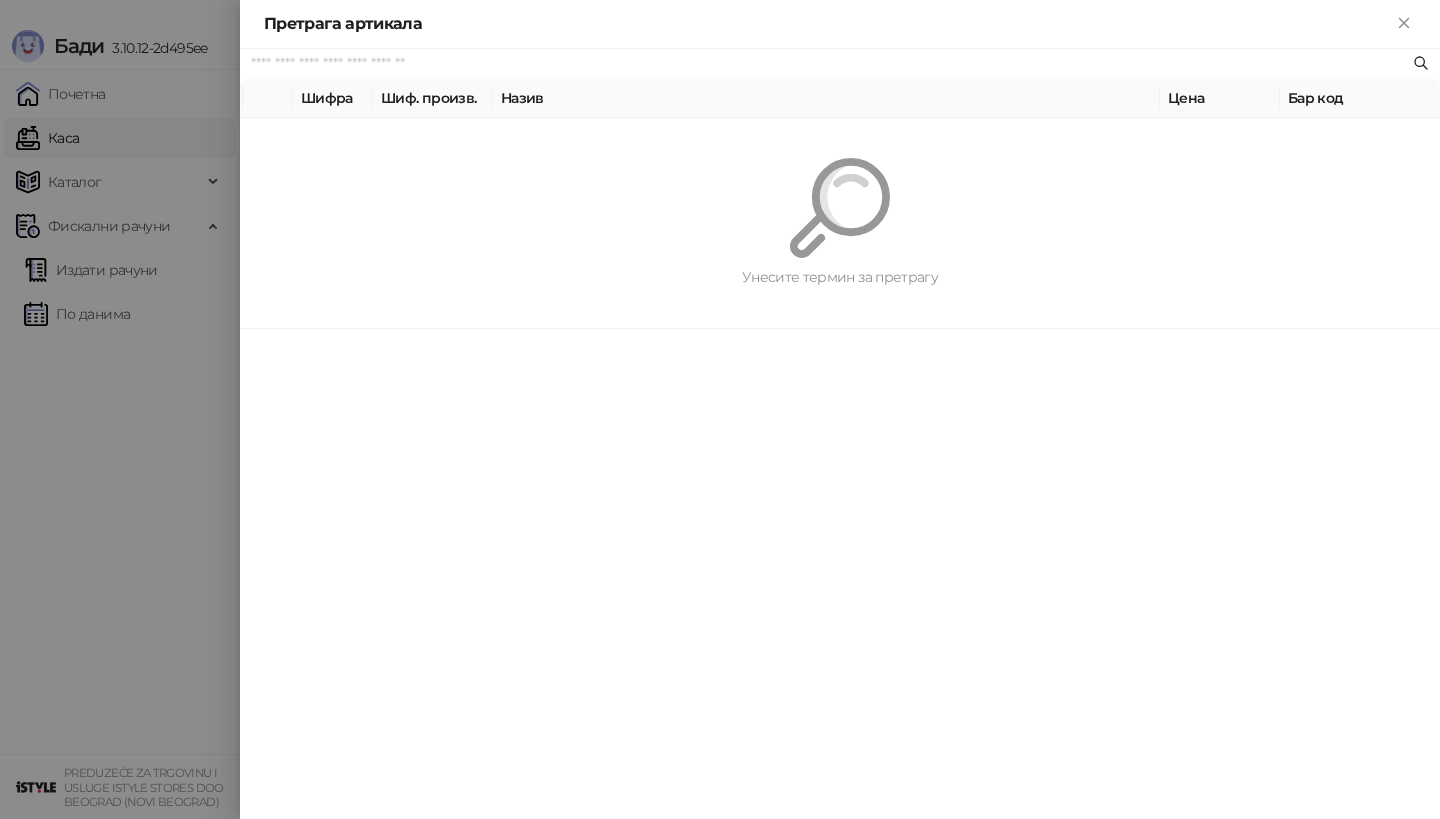 paste on "********" 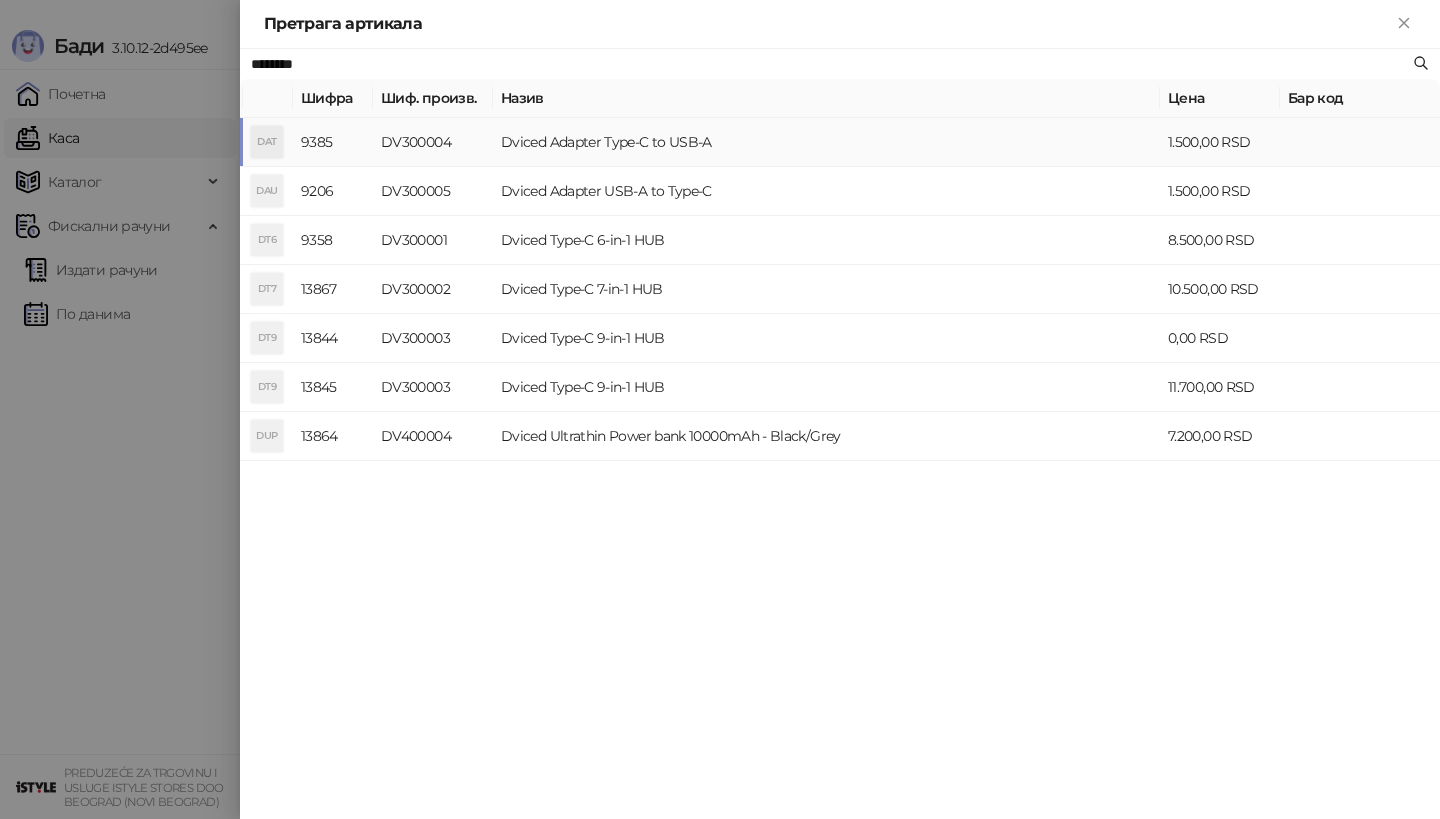 click on "DAT" at bounding box center (267, 142) 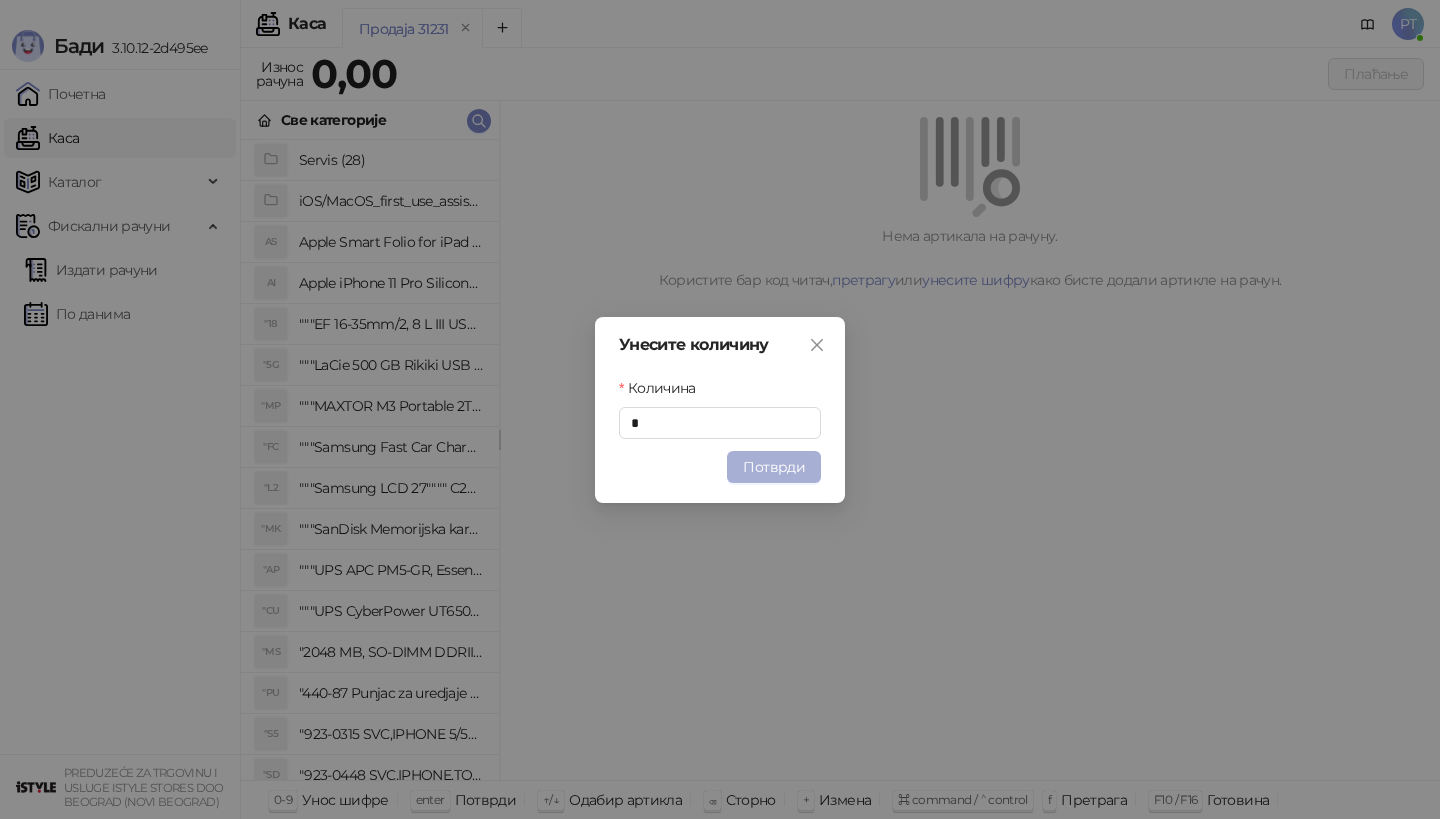 click on "Потврди" at bounding box center (774, 467) 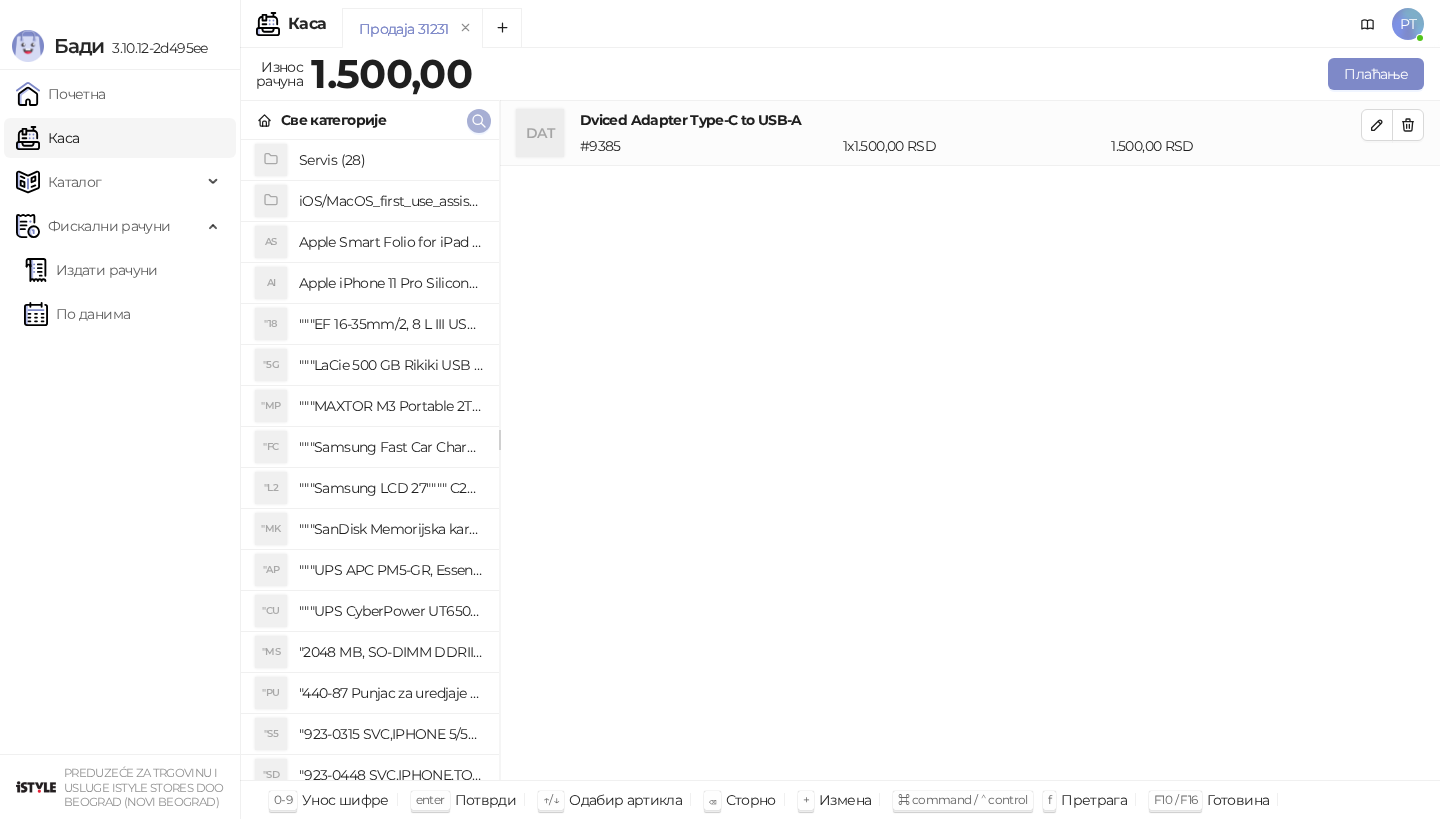 click 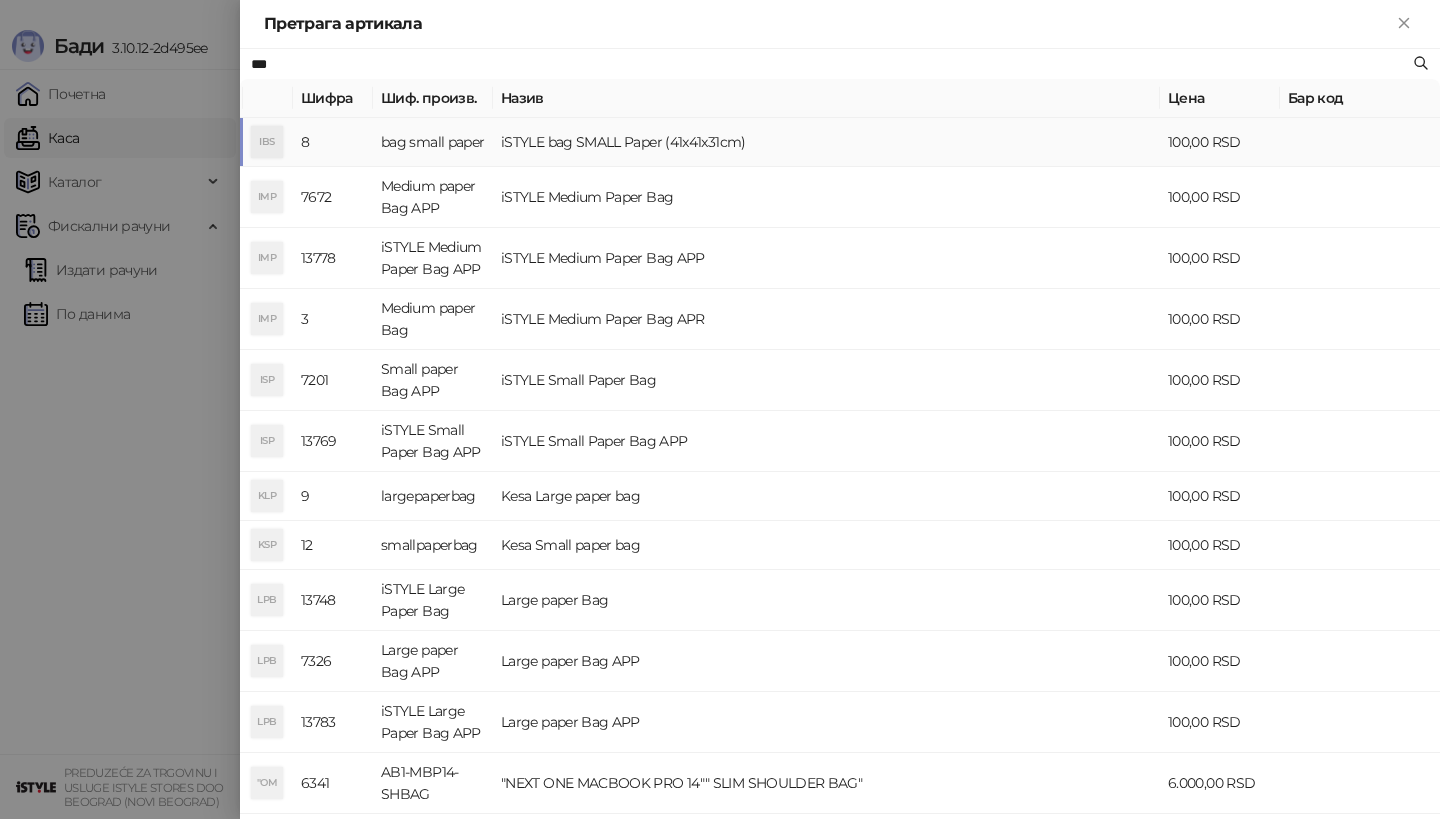 type on "***" 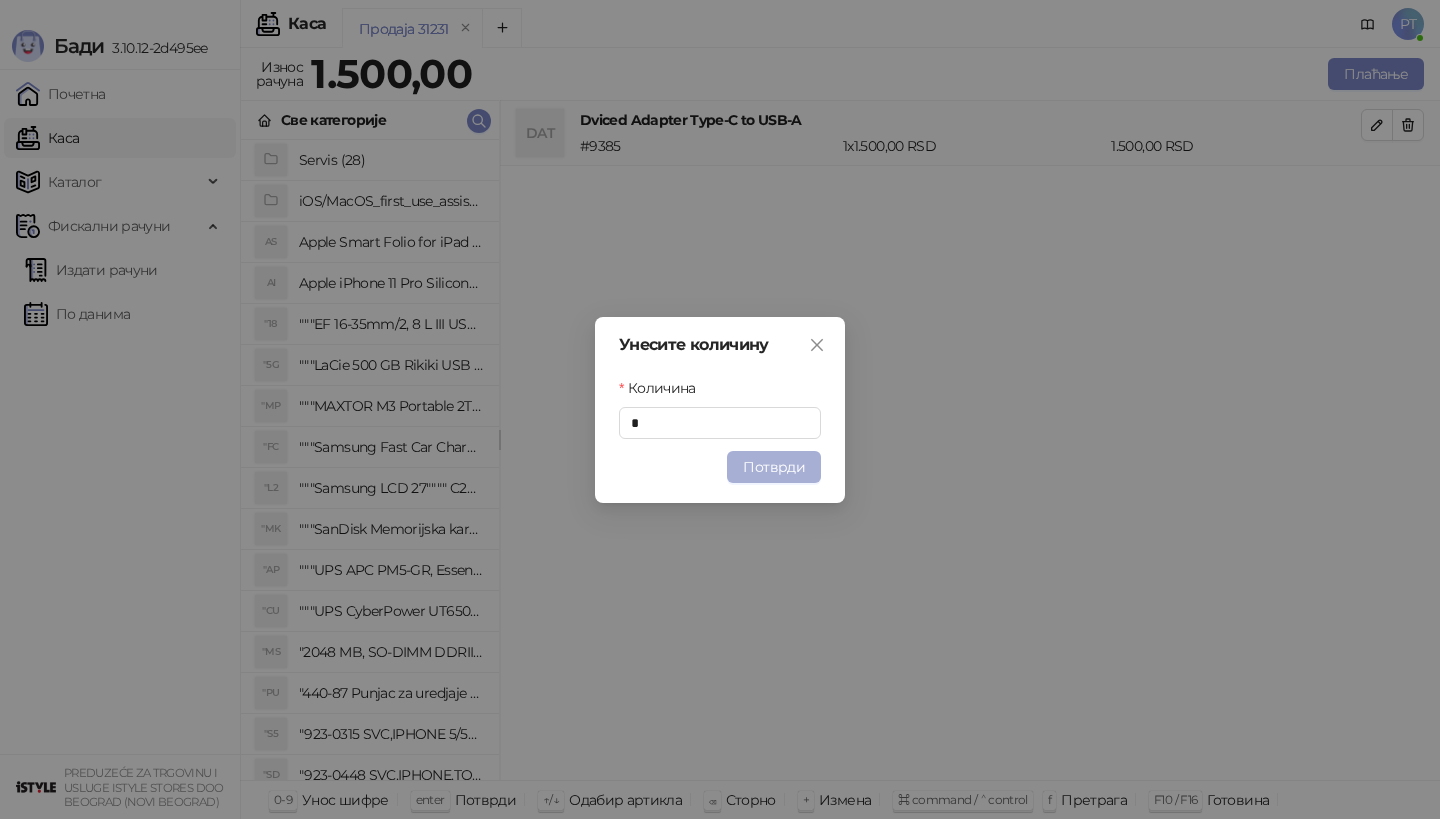 click on "Потврди" at bounding box center [774, 467] 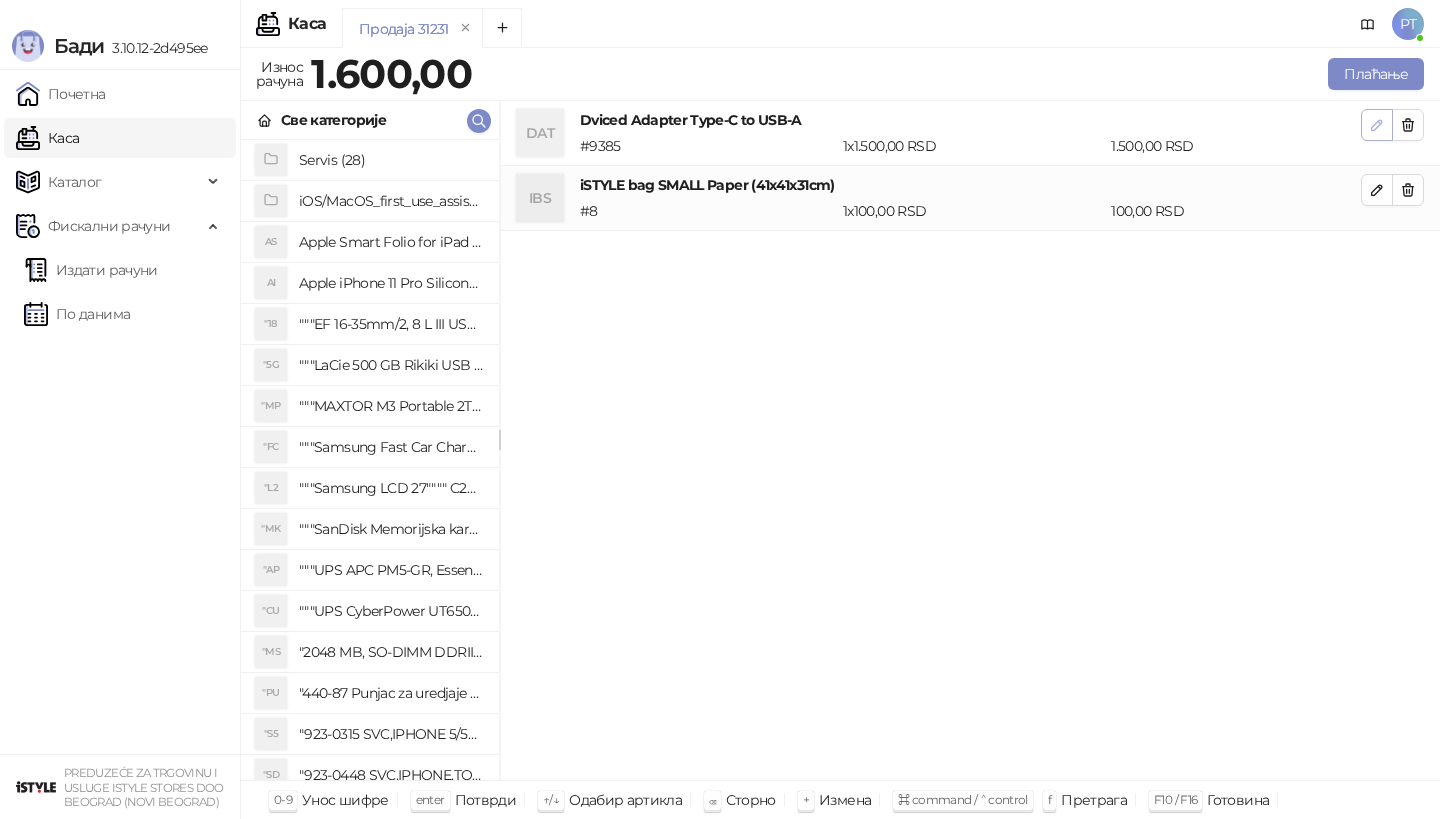 click 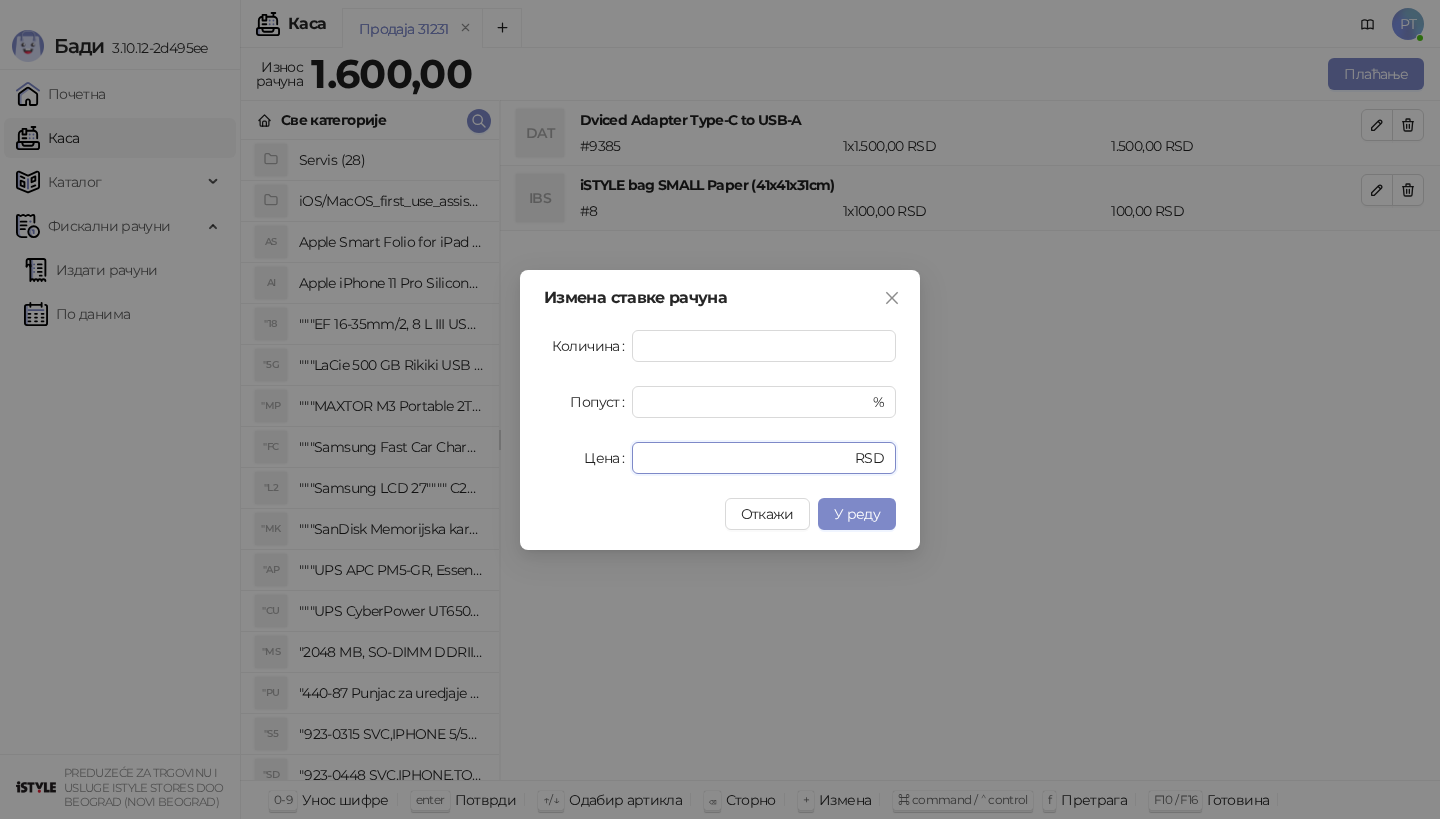 drag, startPoint x: 684, startPoint y: 447, endPoint x: 616, endPoint y: 442, distance: 68.18358 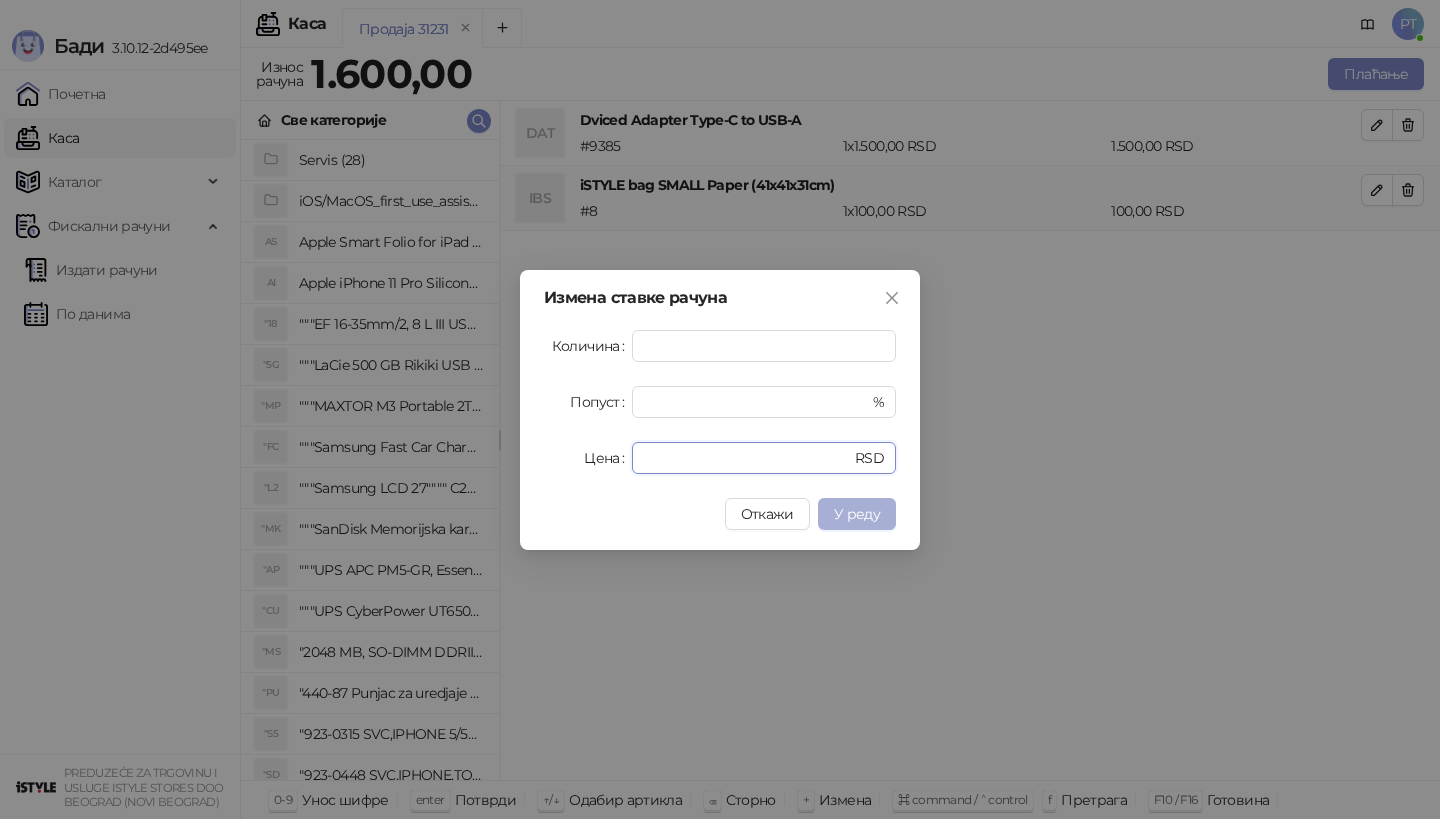type on "****" 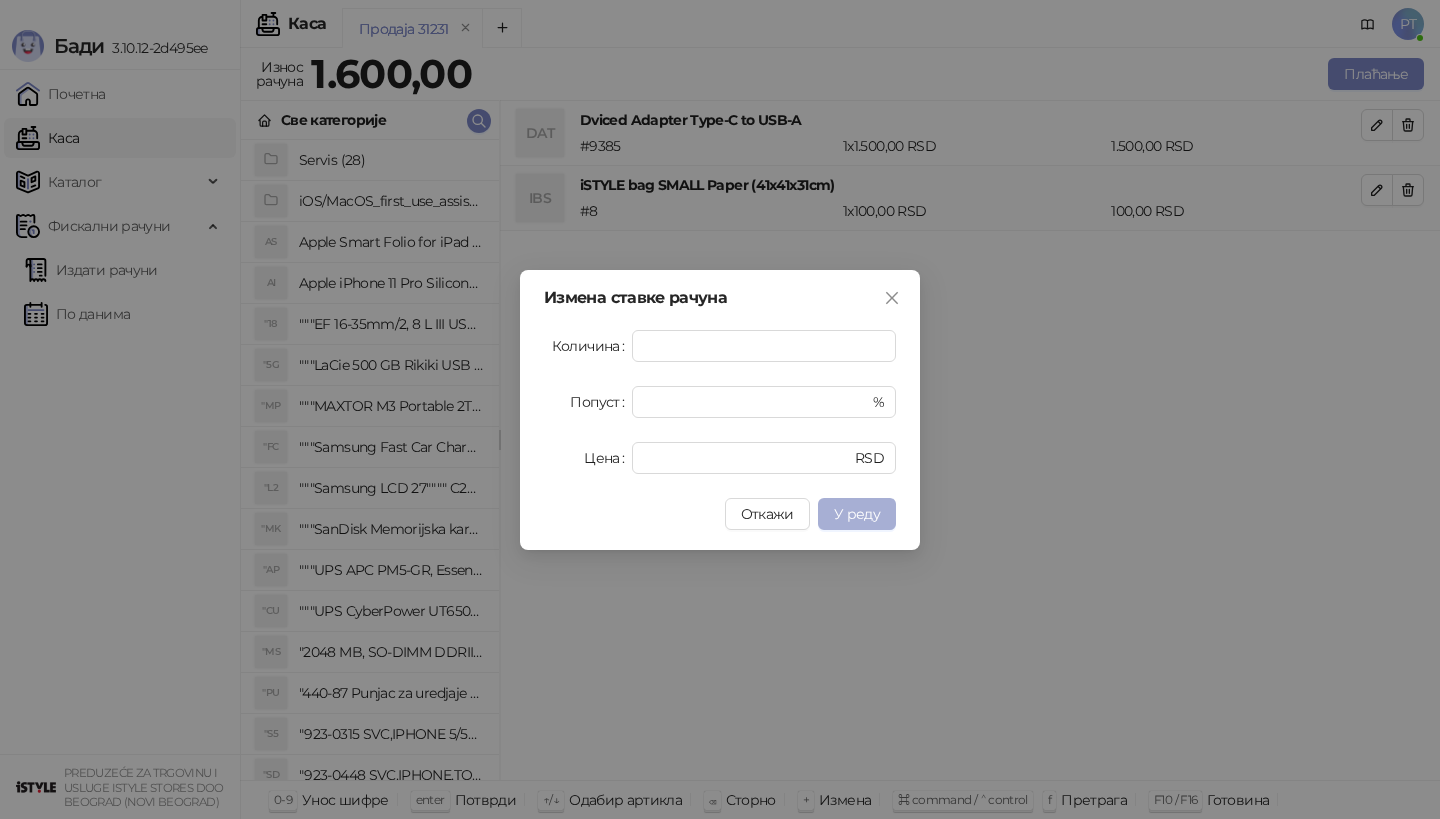 click on "У реду" at bounding box center [857, 514] 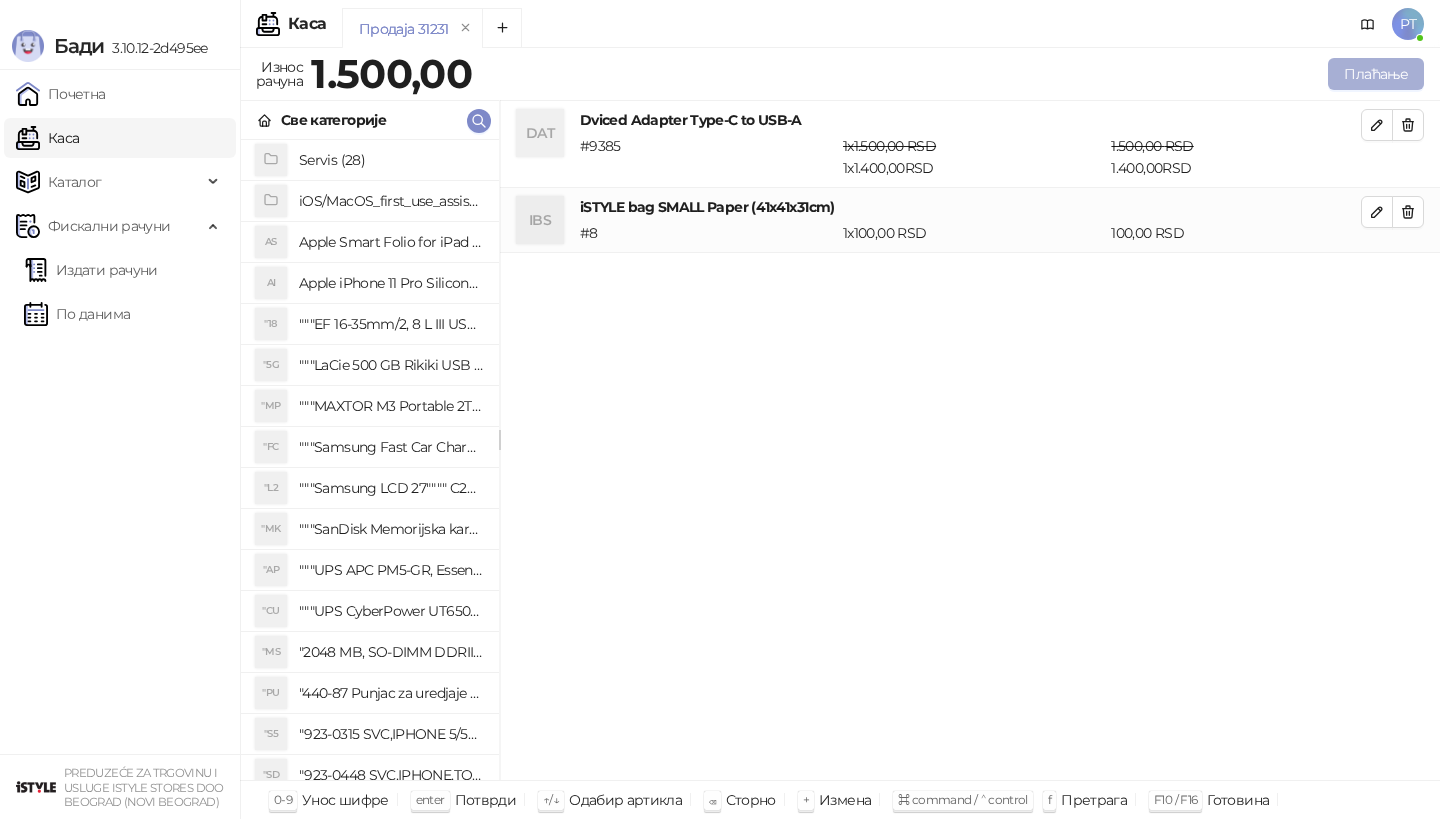 click on "Плаћање" at bounding box center [1376, 74] 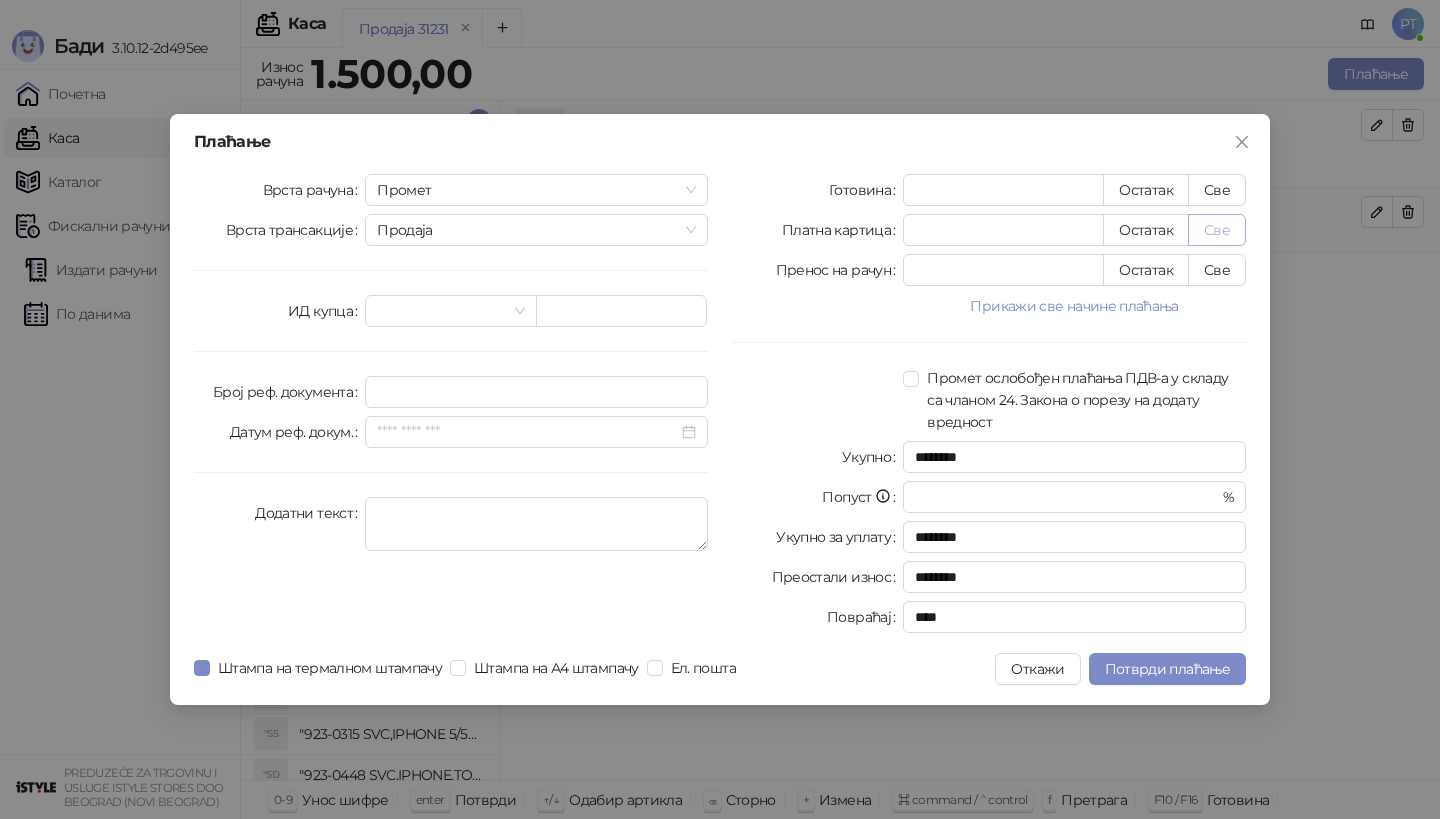 click on "Све" at bounding box center [1217, 230] 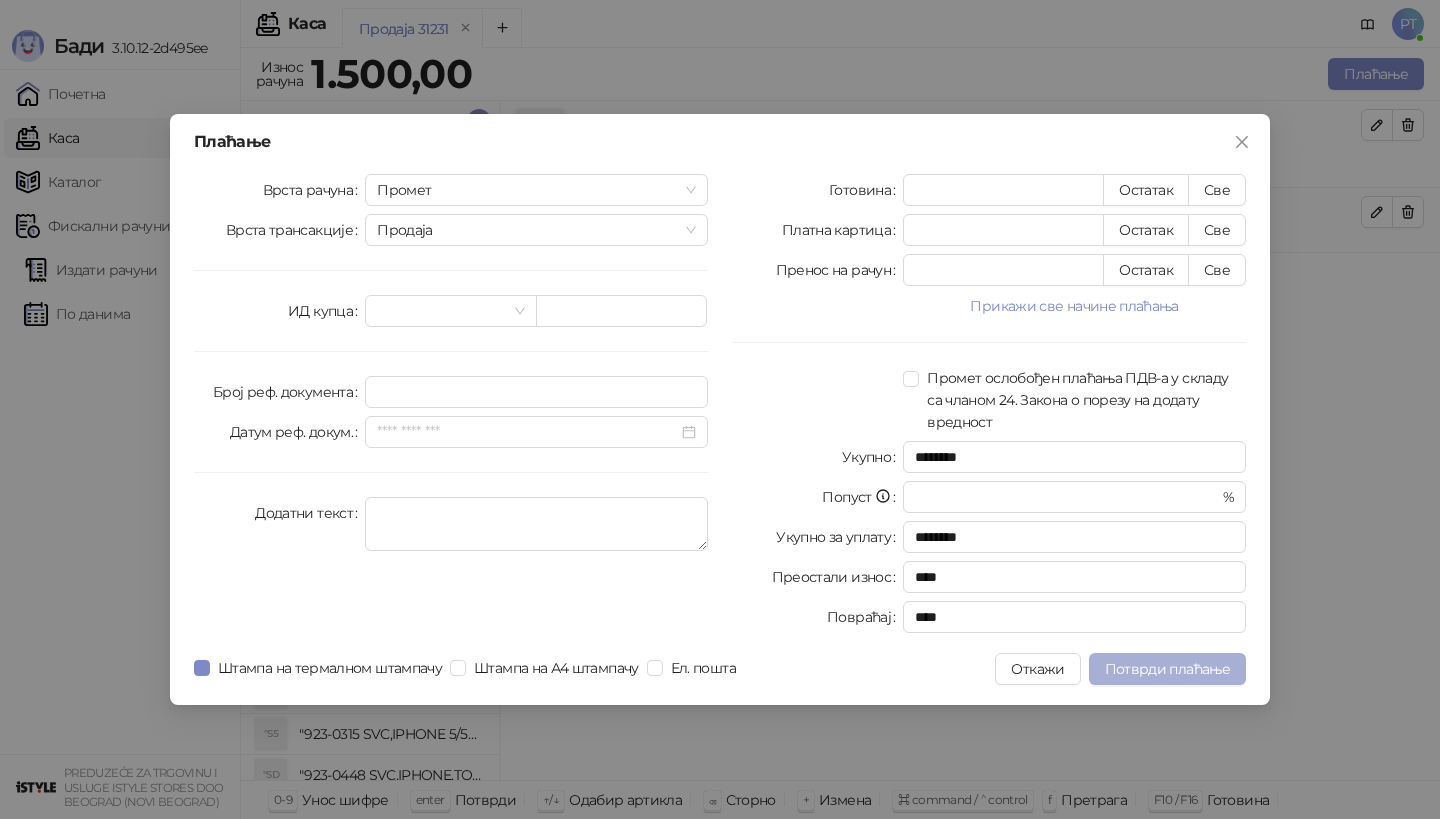 click on "Потврди плаћање" at bounding box center (1167, 669) 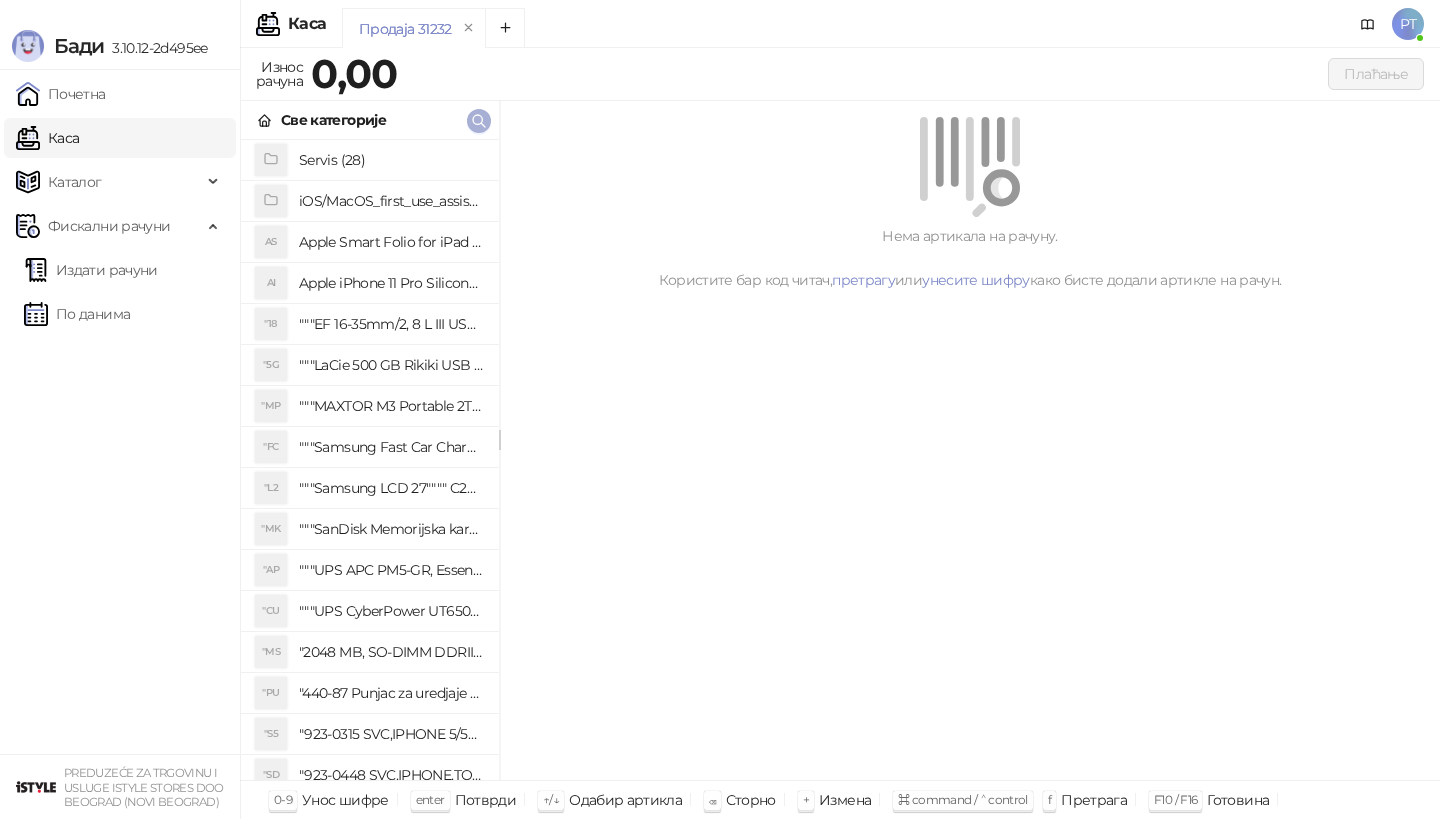 click 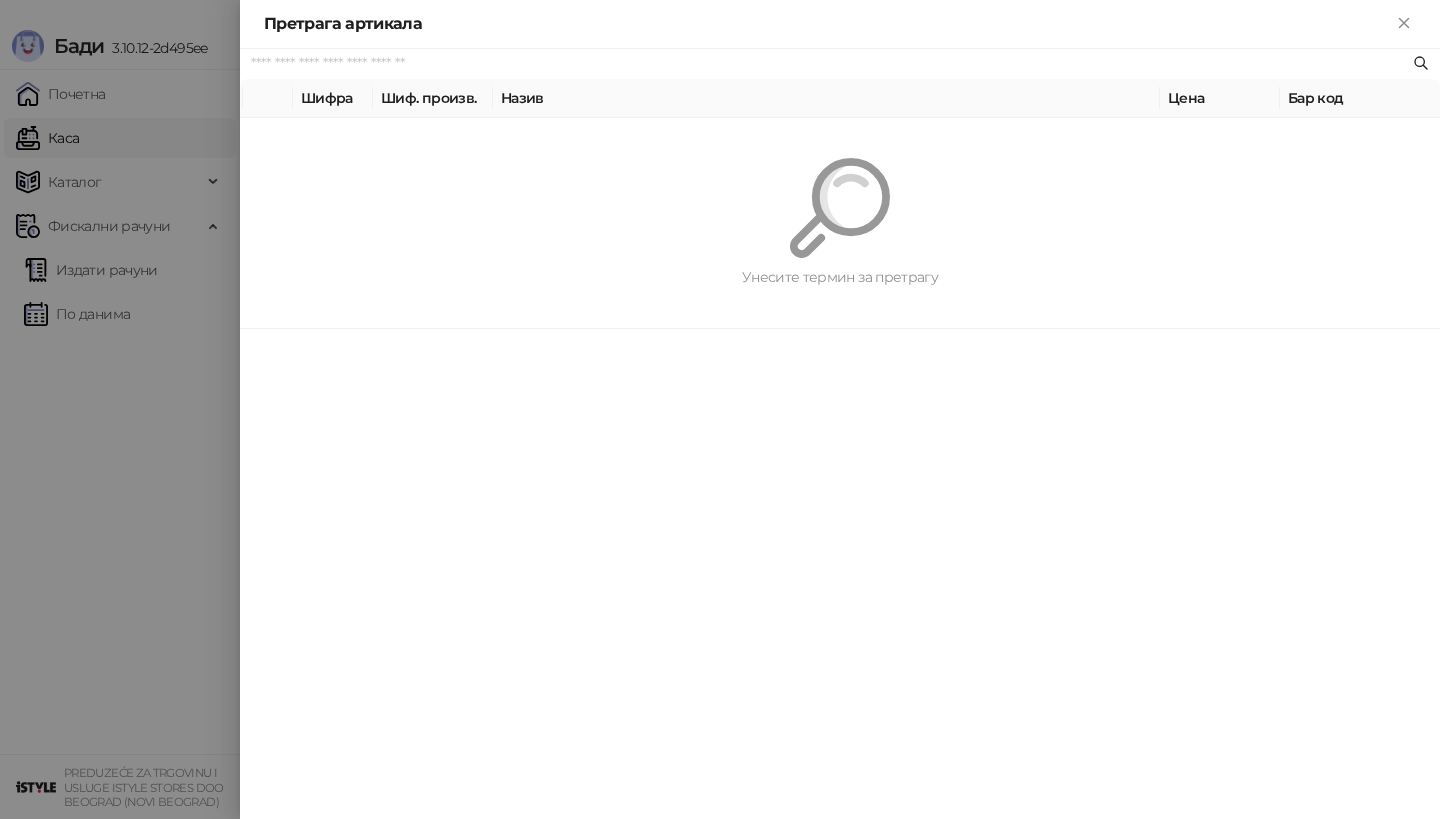 paste on "**********" 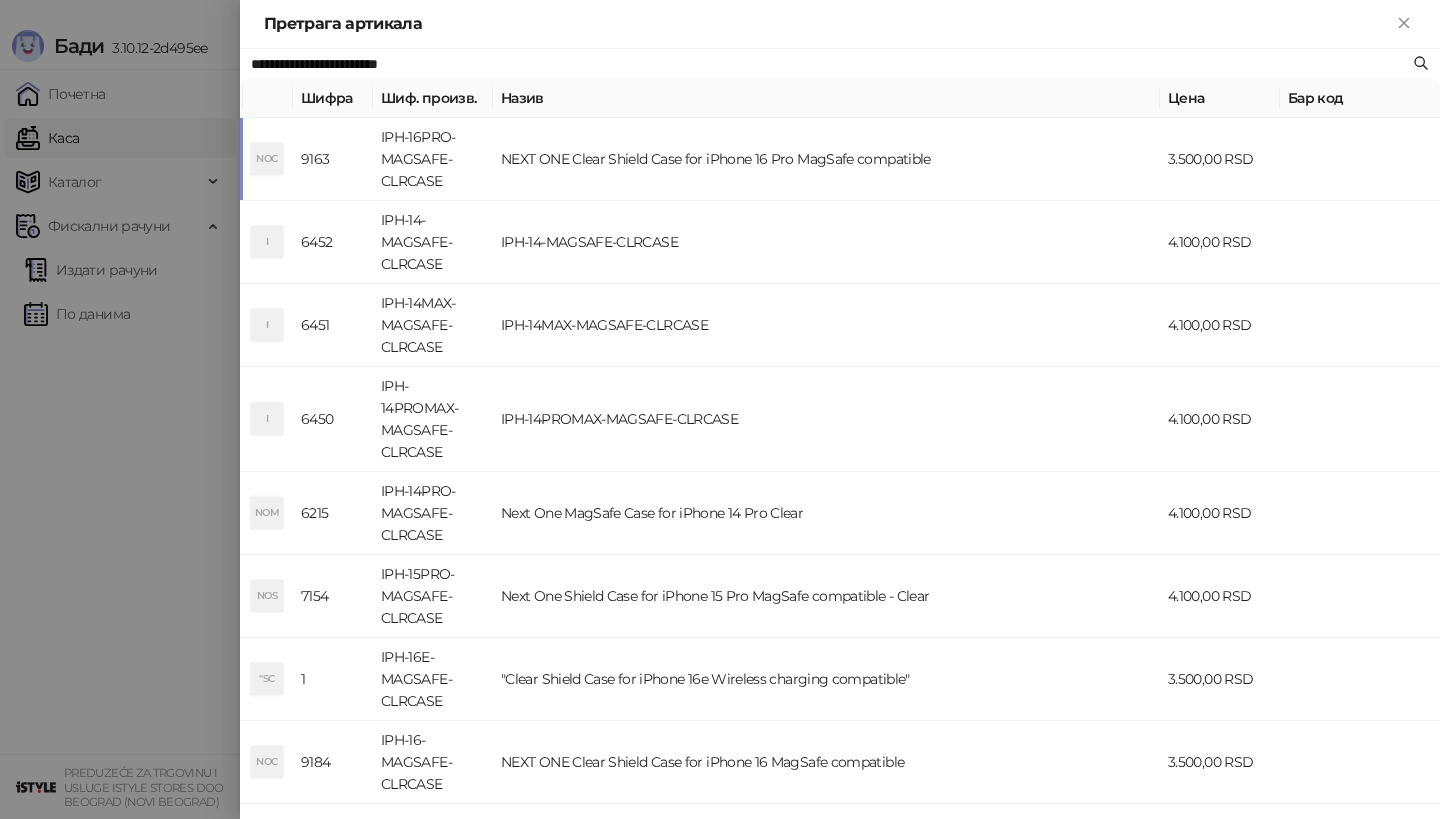 click on "NOC" at bounding box center (268, 159) 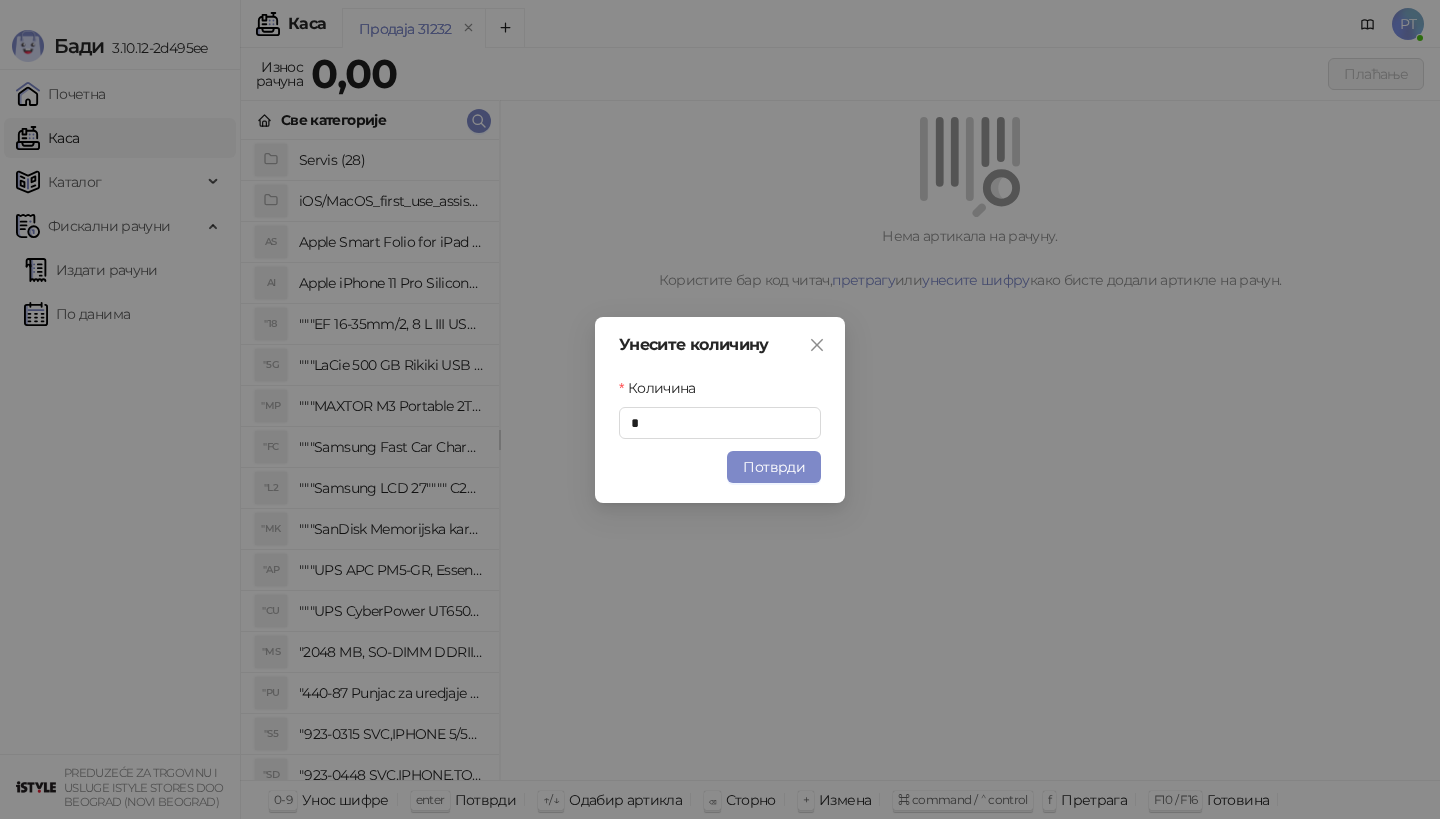 click on "Потврди" at bounding box center (774, 467) 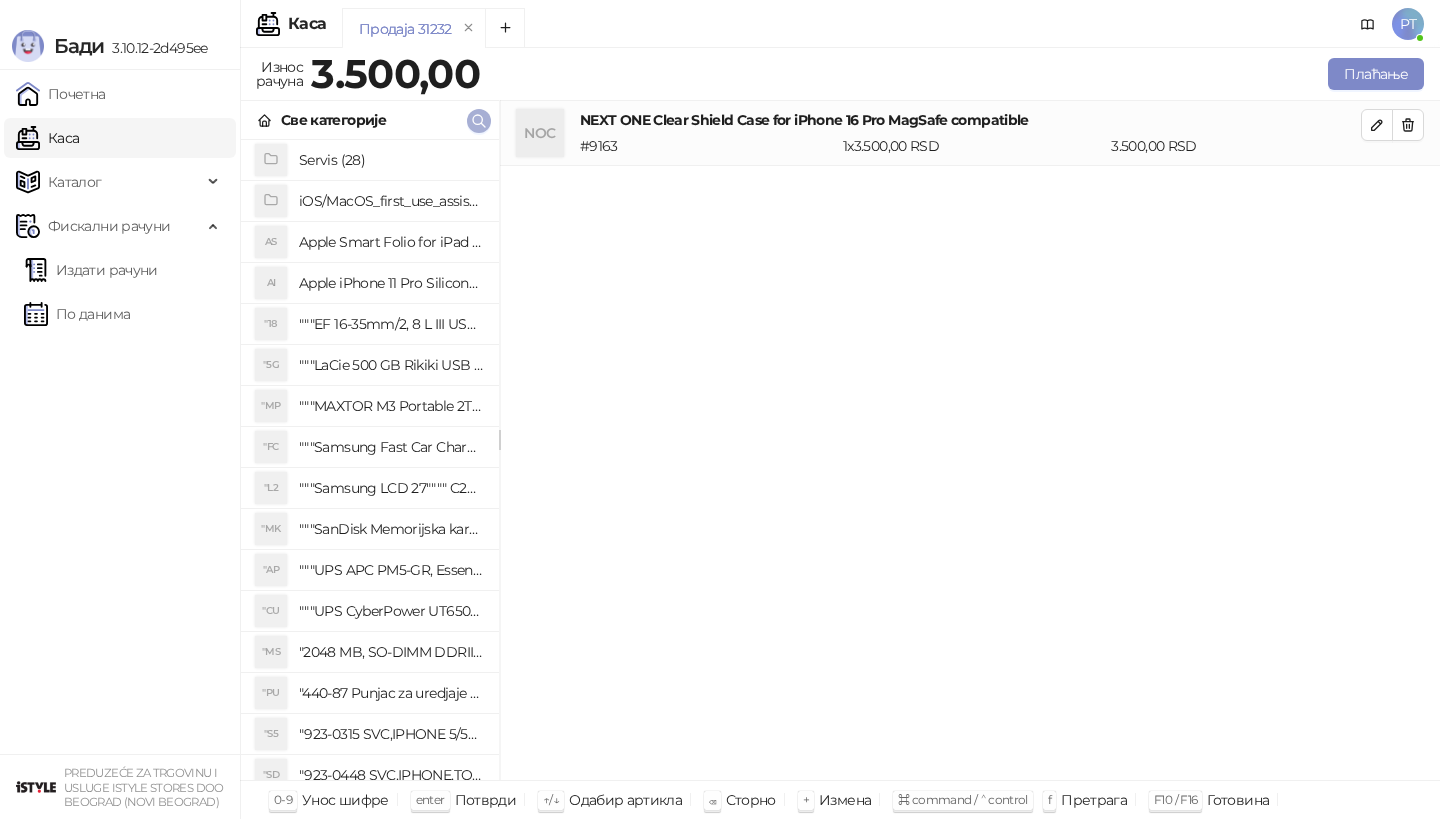 click 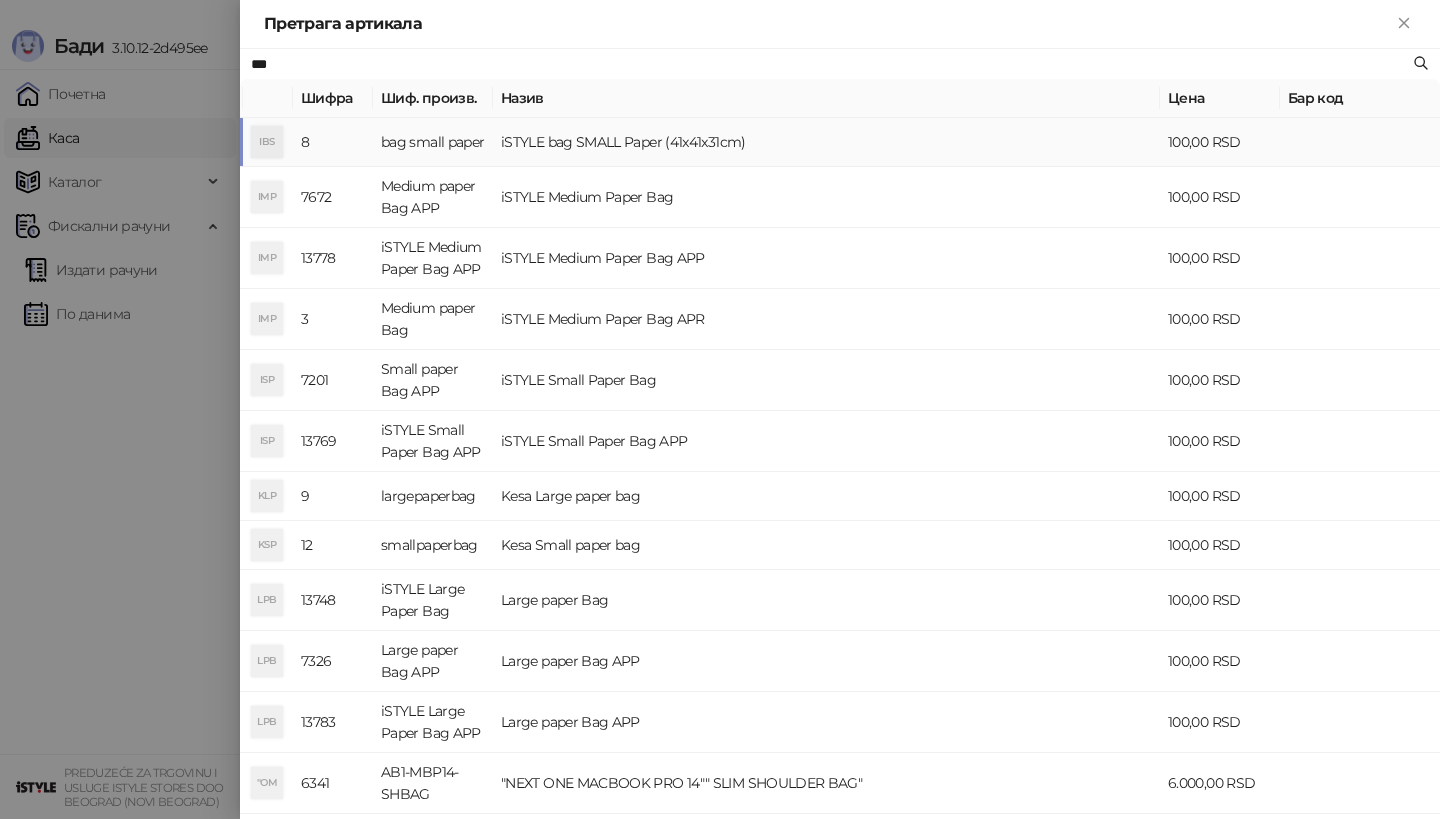 type on "***" 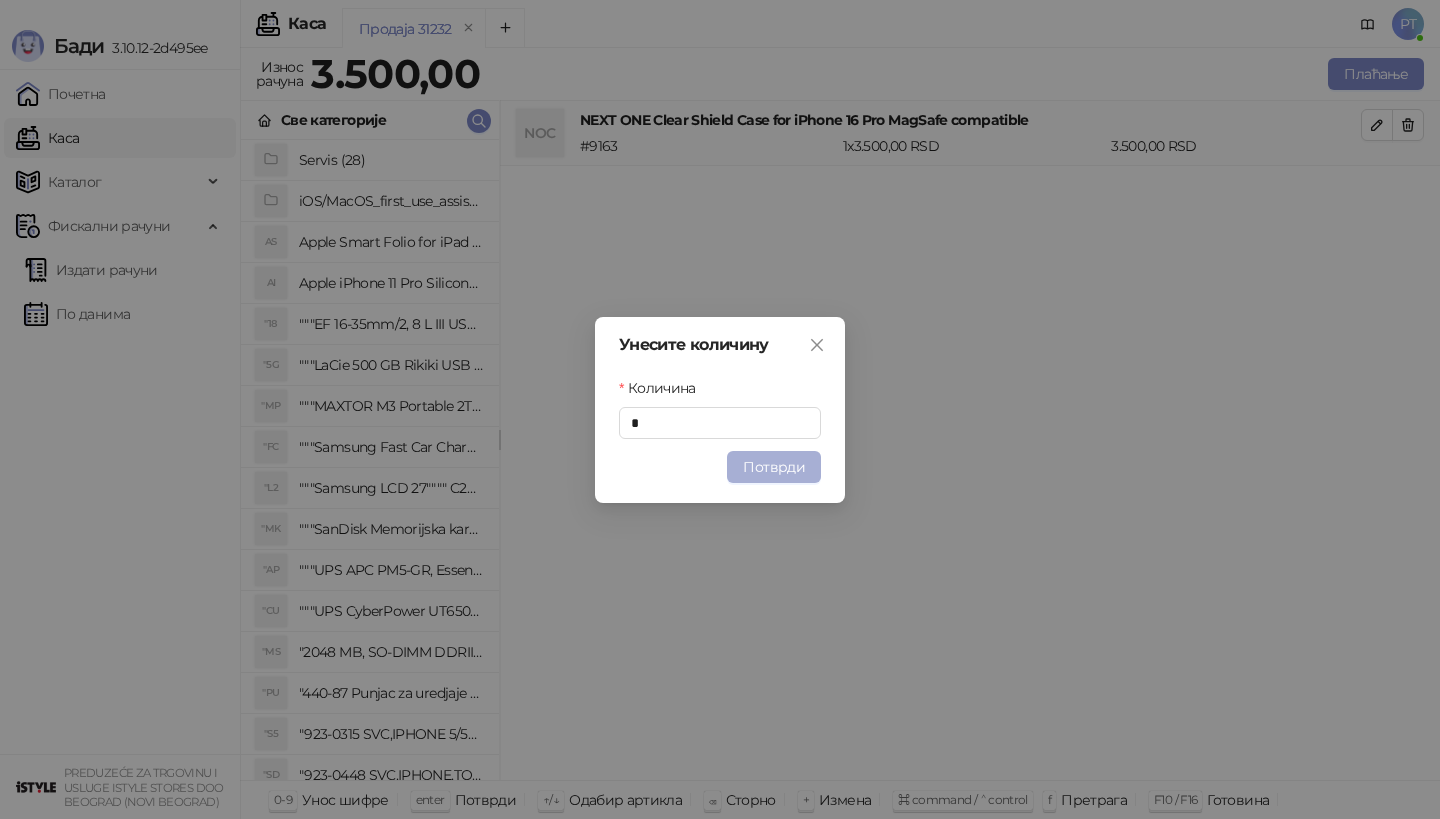 click on "Потврди" at bounding box center [774, 467] 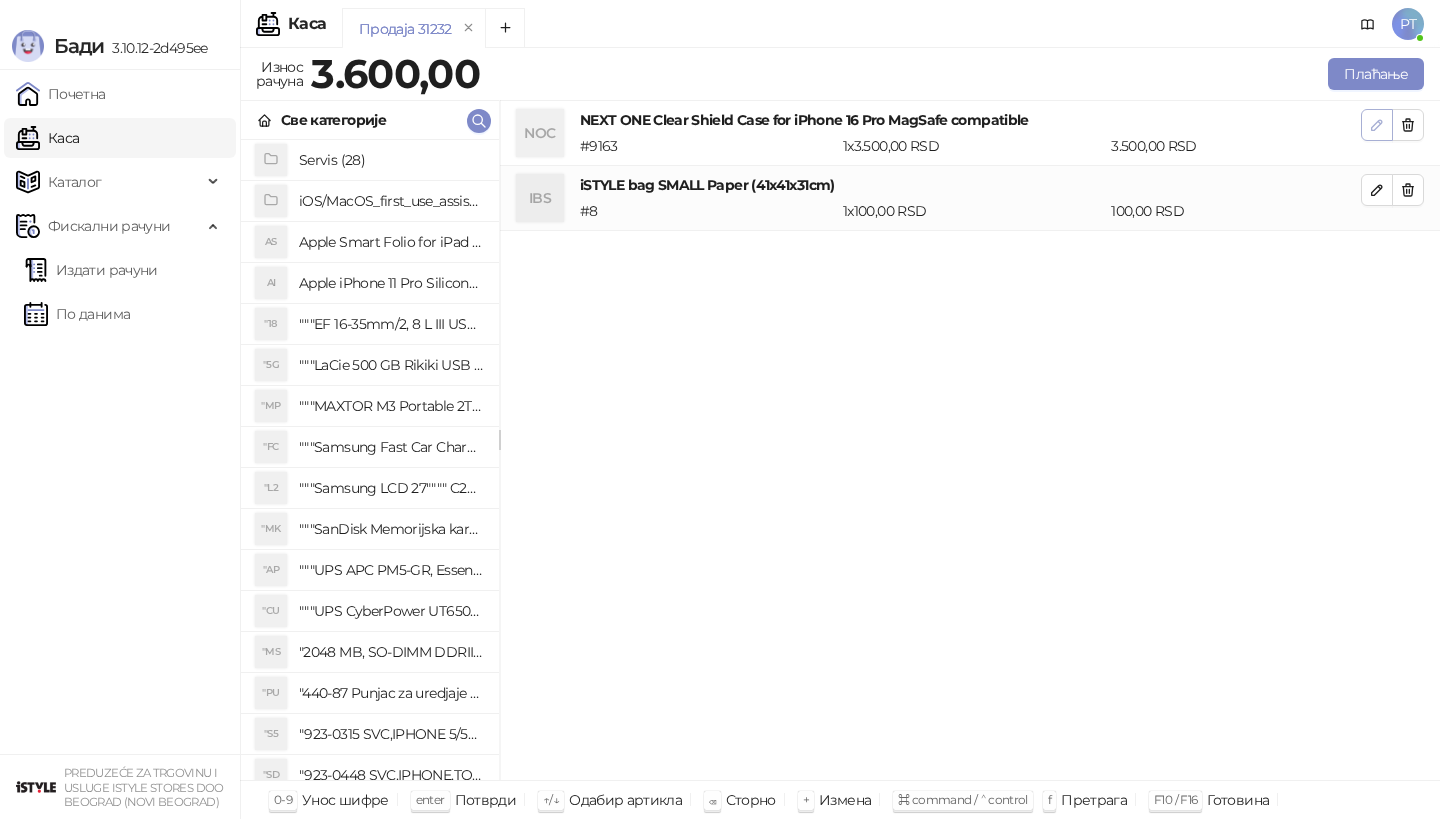 click at bounding box center [1377, 125] 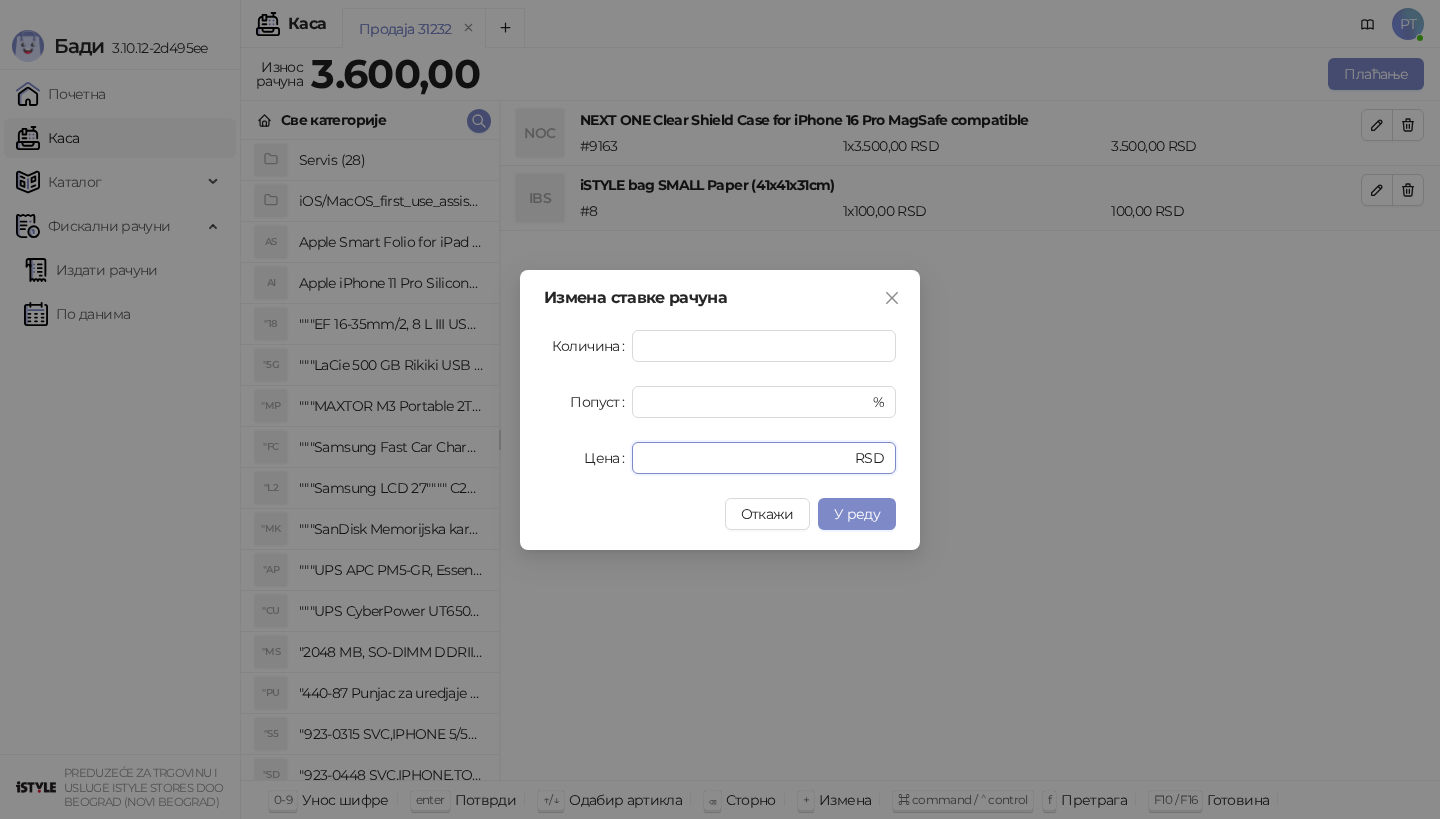 drag, startPoint x: 586, startPoint y: 453, endPoint x: 545, endPoint y: 453, distance: 41 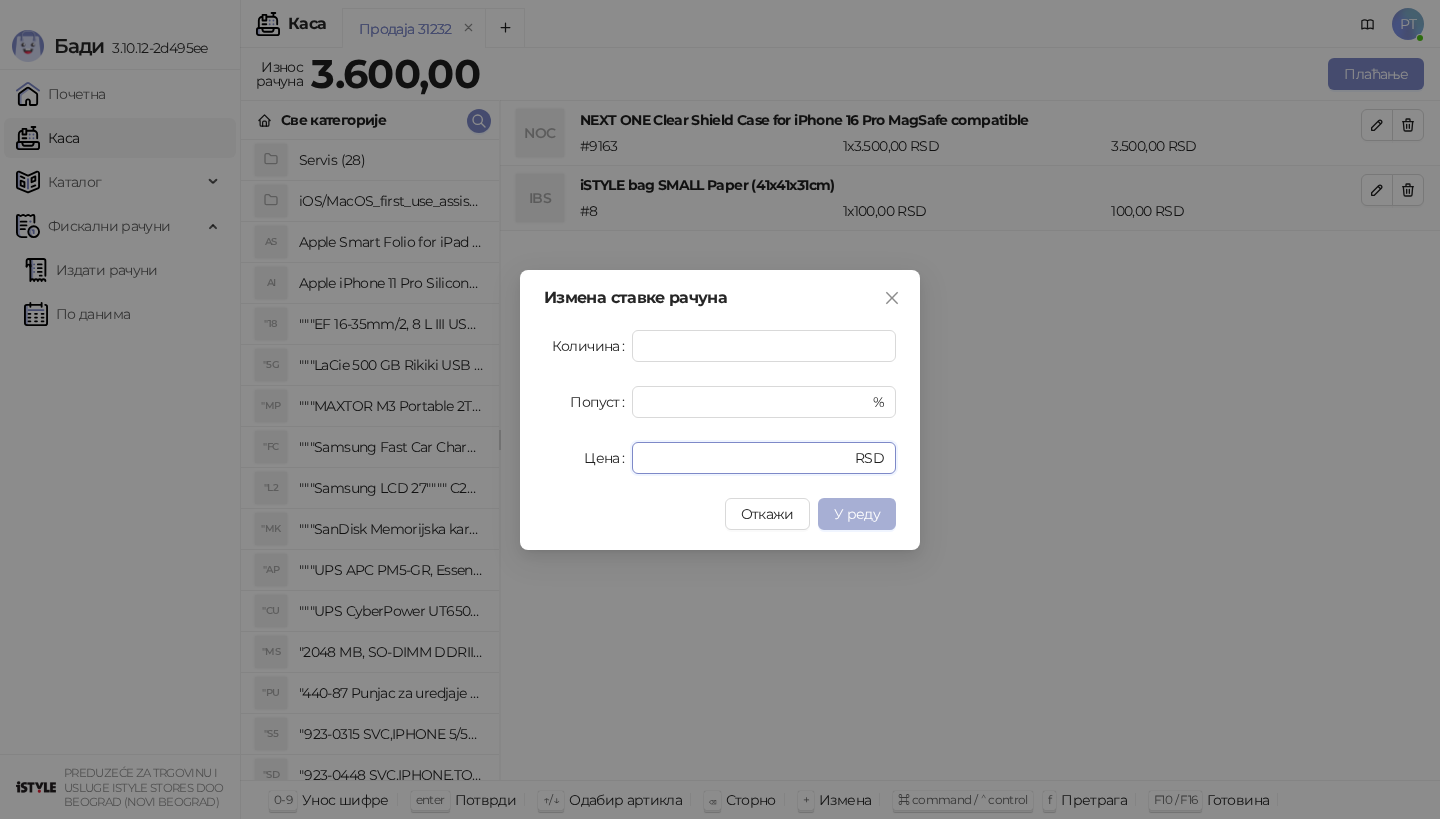 type on "****" 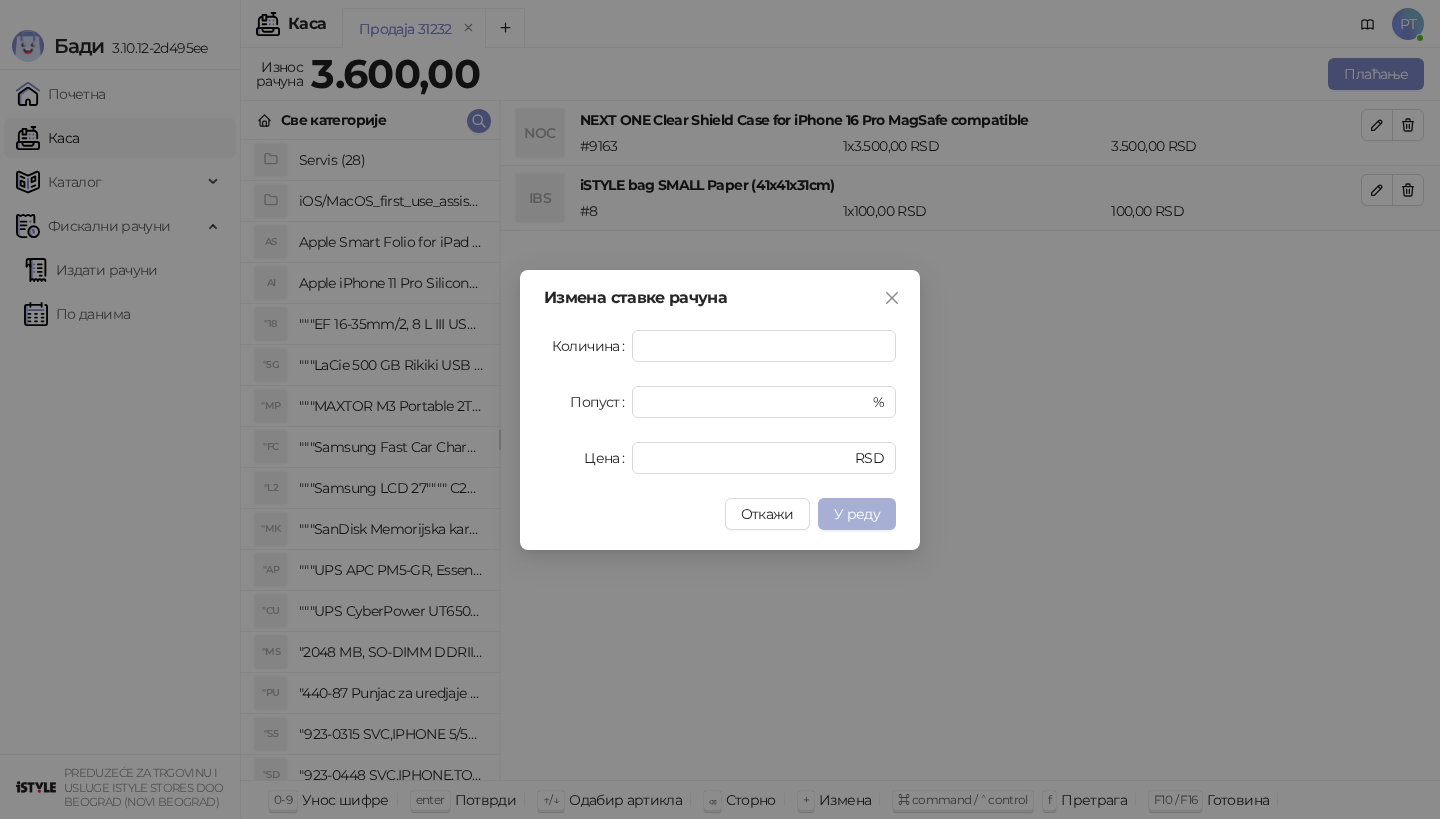 click on "У реду" at bounding box center [857, 514] 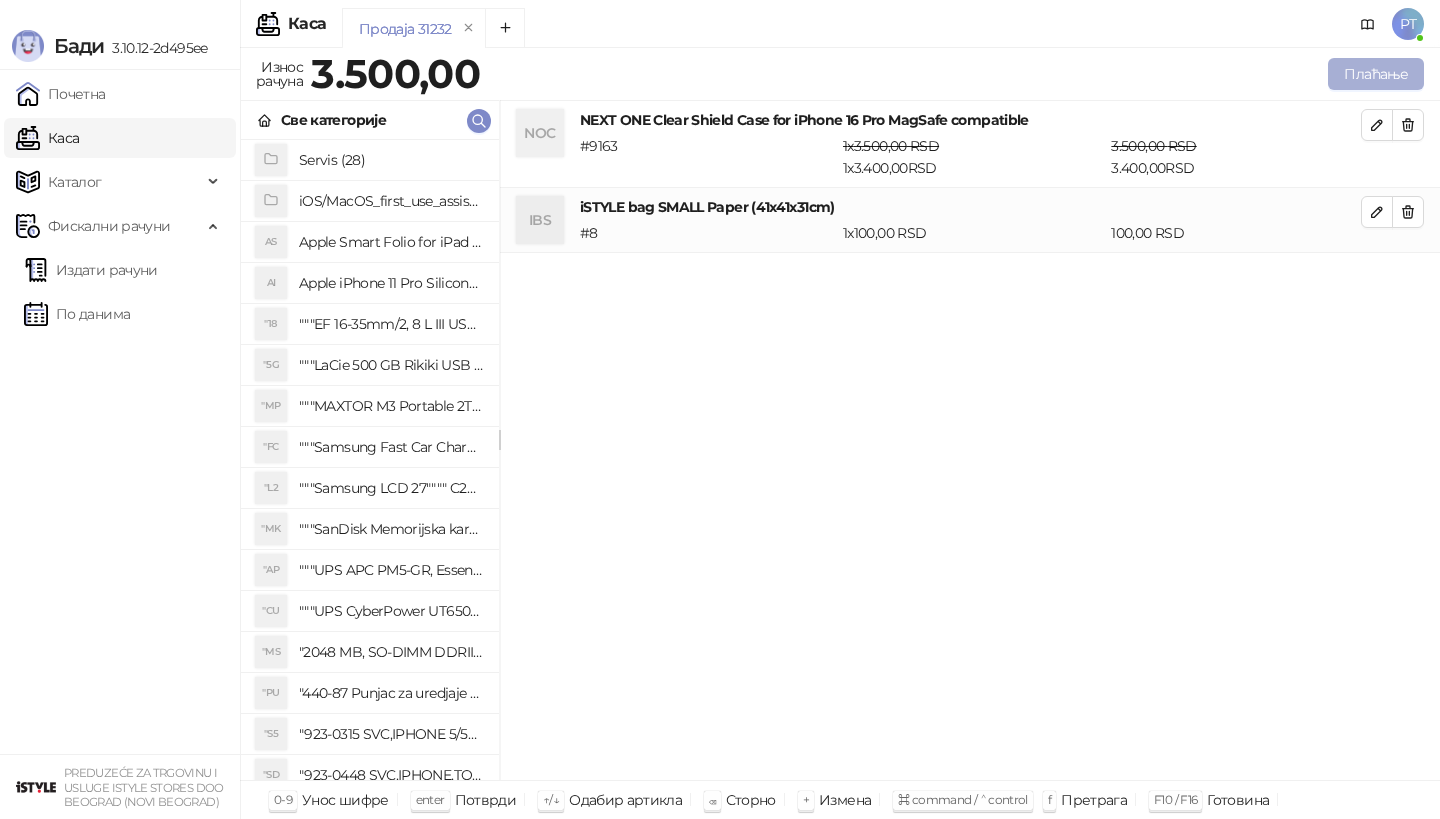click on "Плаћање" at bounding box center (1376, 74) 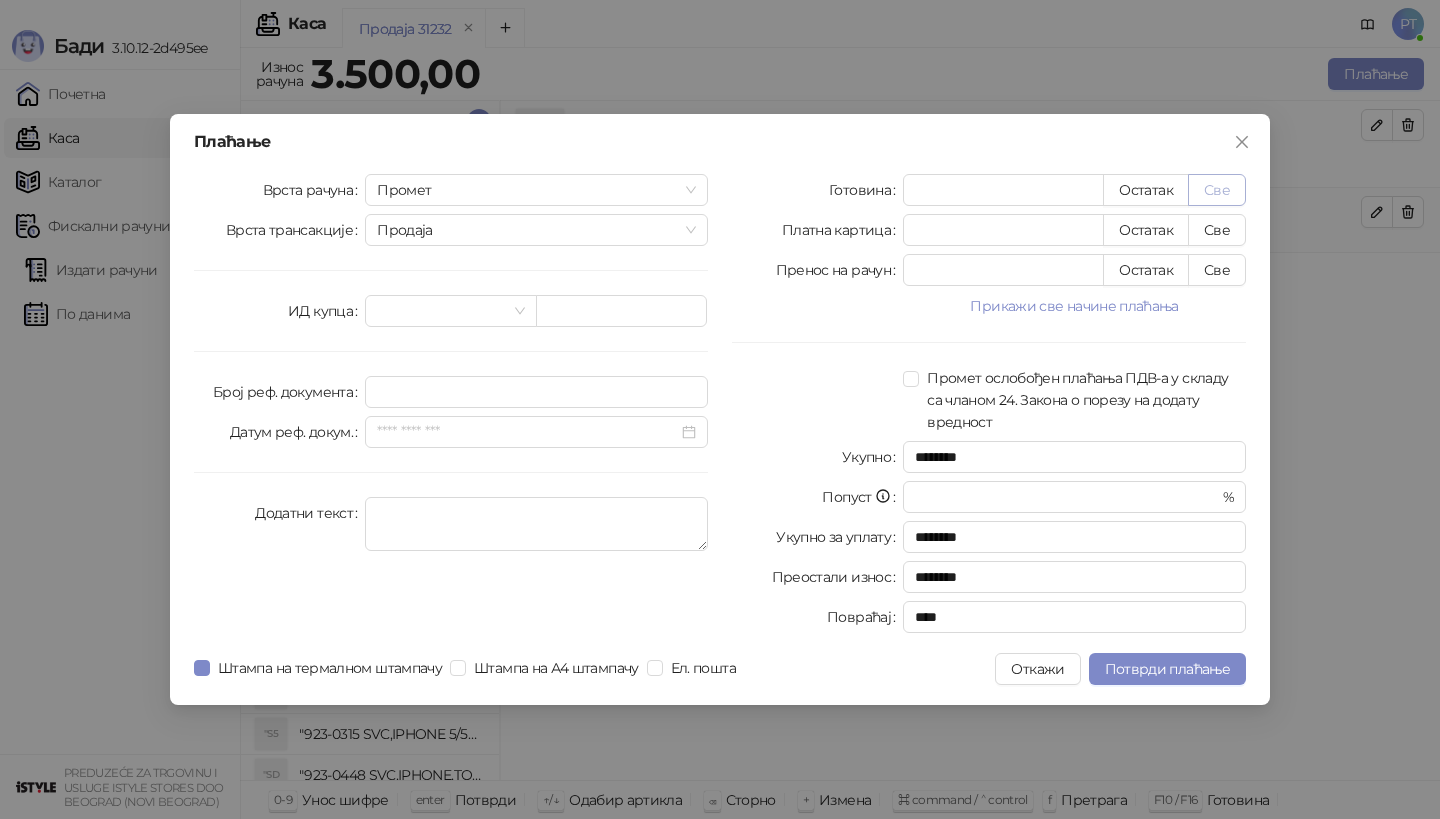 click on "Све" at bounding box center [1217, 190] 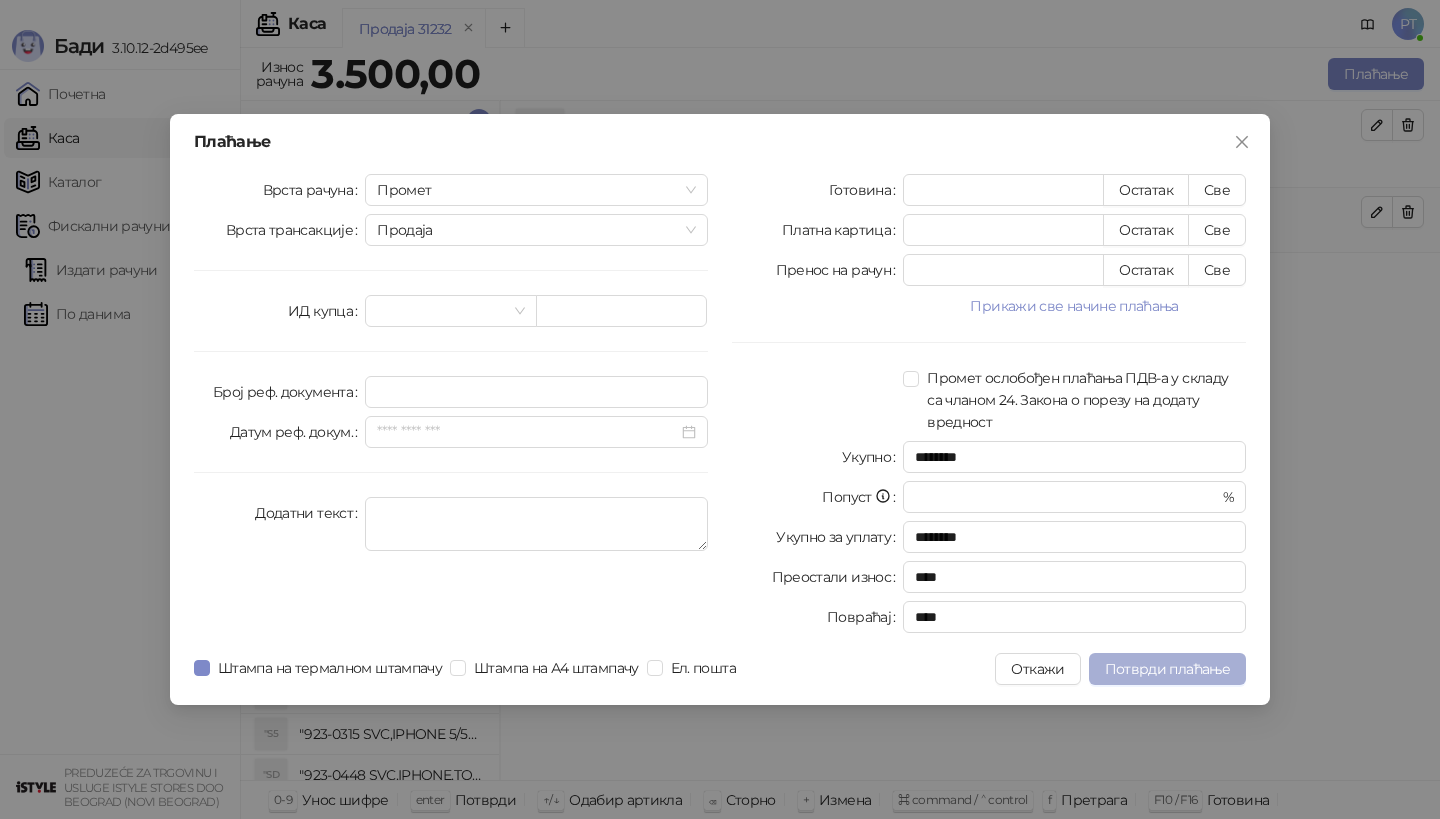 click on "Потврди плаћање" at bounding box center [1167, 669] 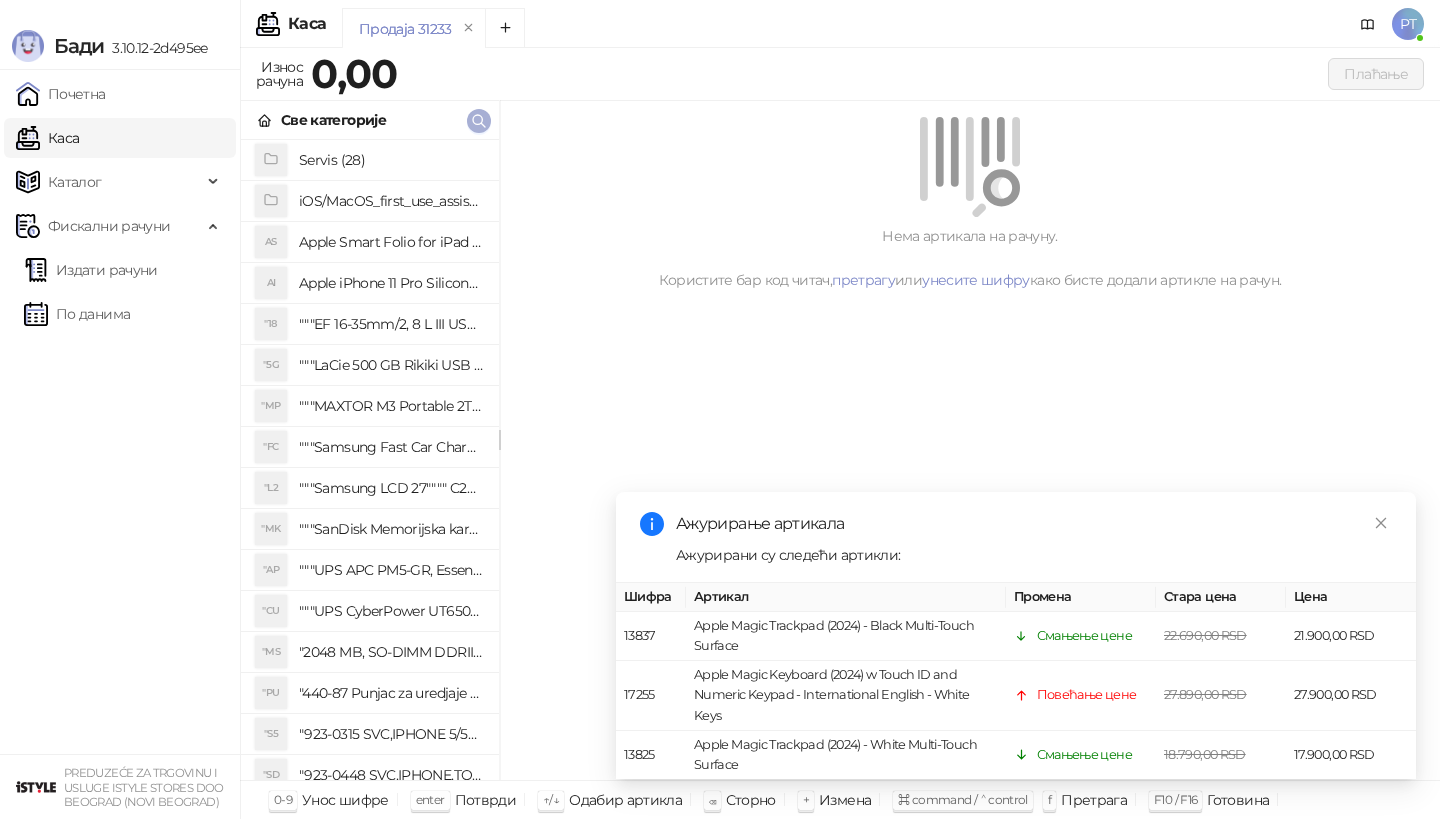 click 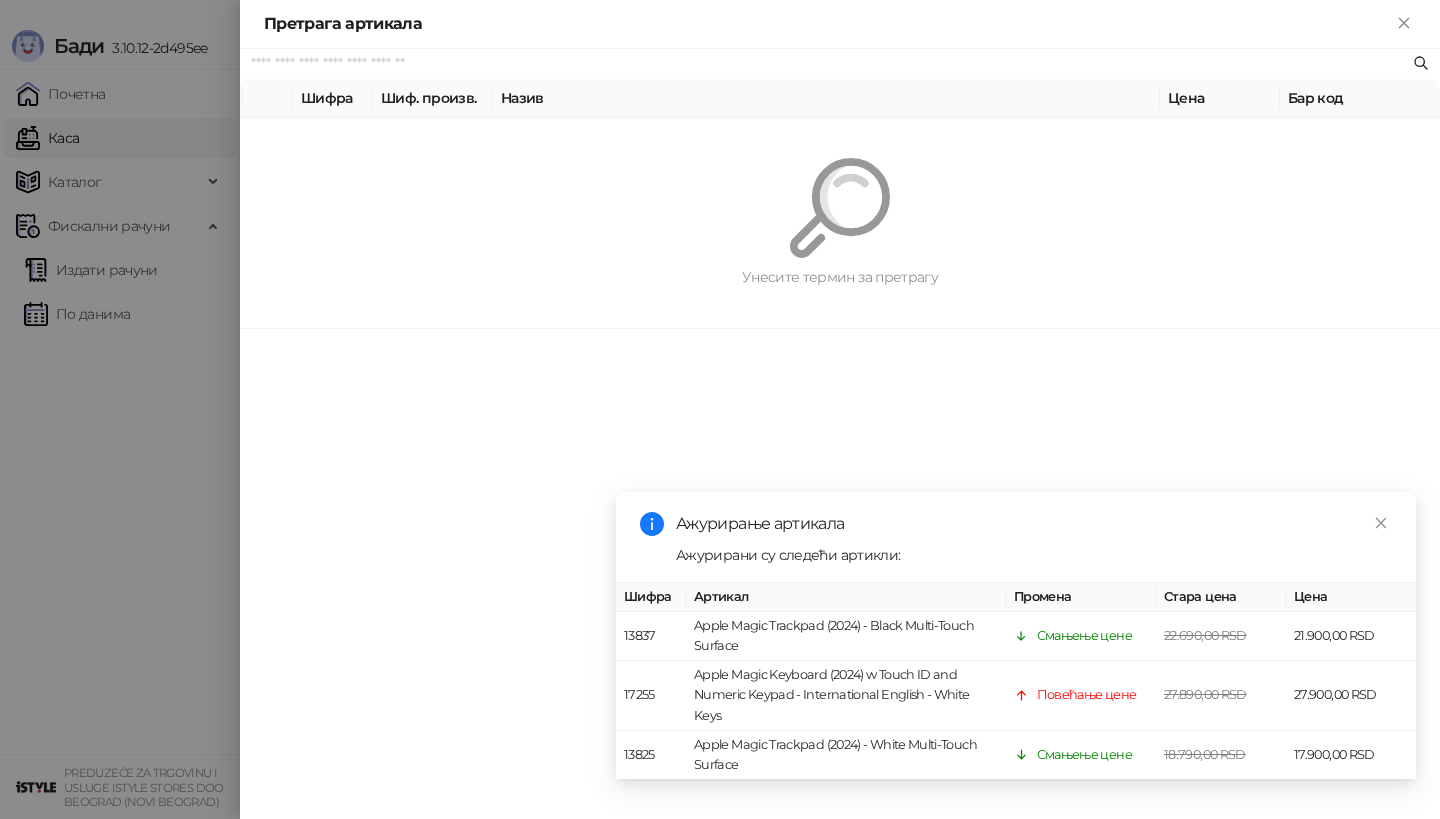 paste on "**********" 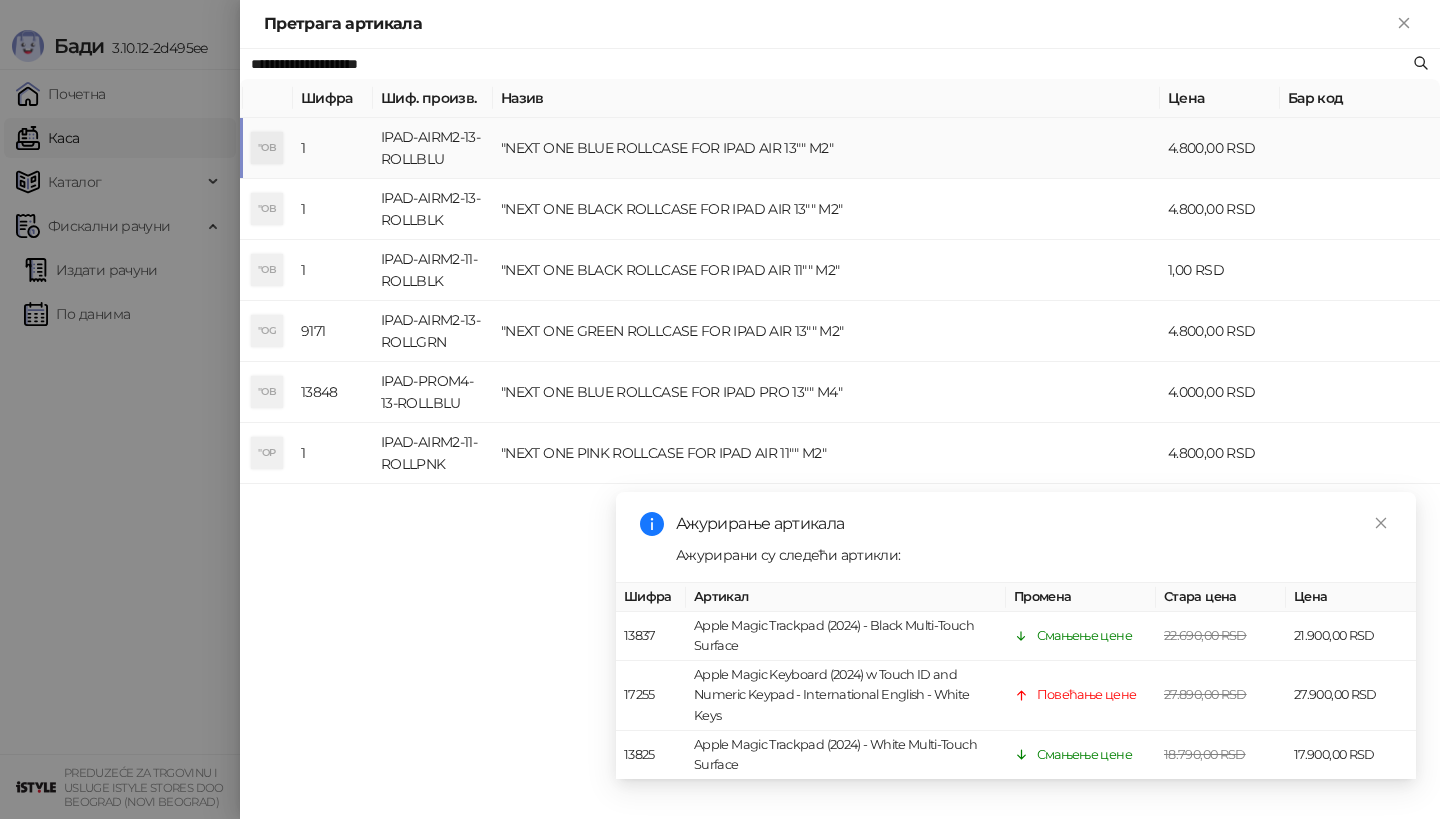 click on ""OB" at bounding box center (268, 148) 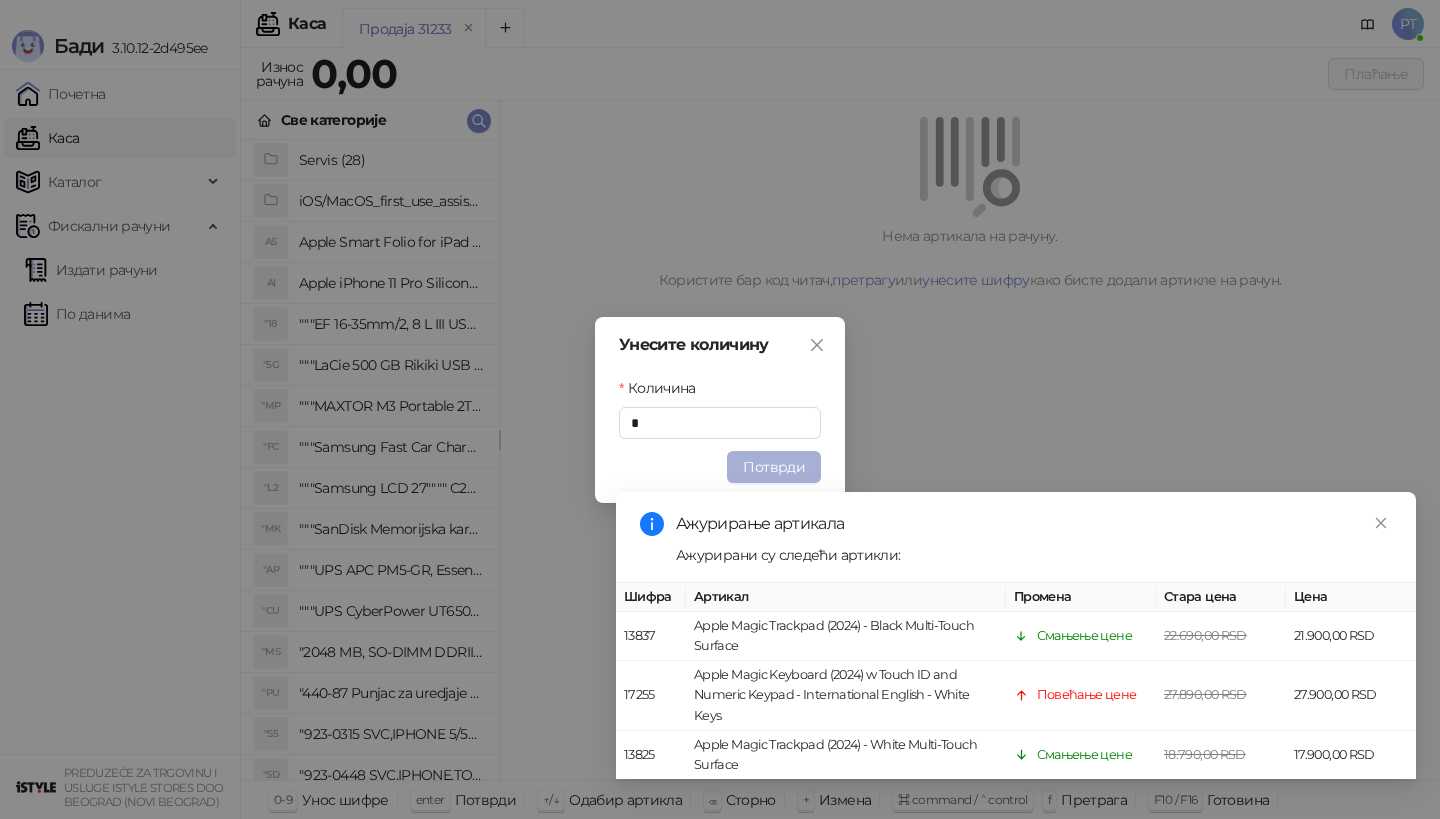 click on "Потврди" at bounding box center (774, 467) 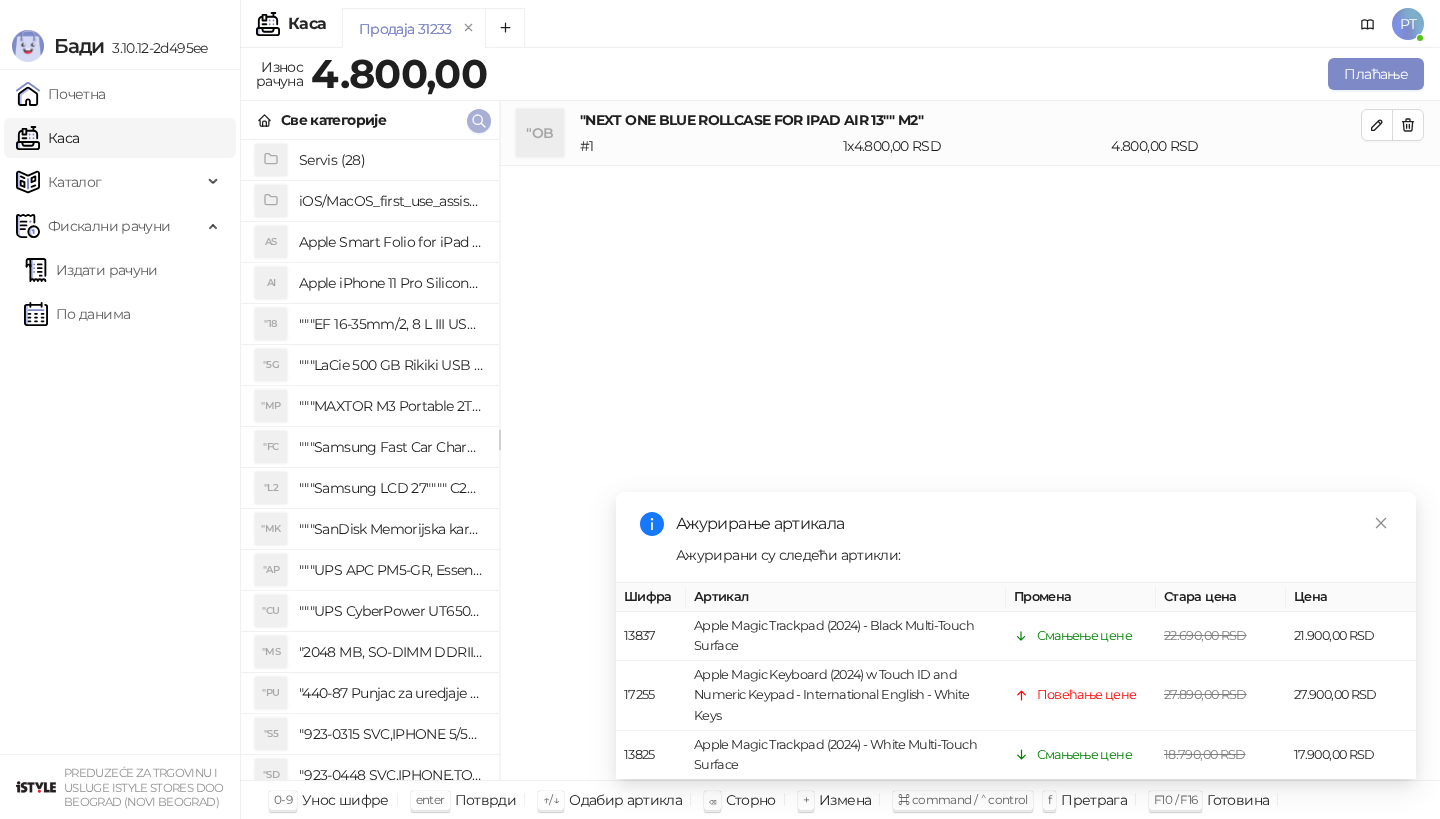 click 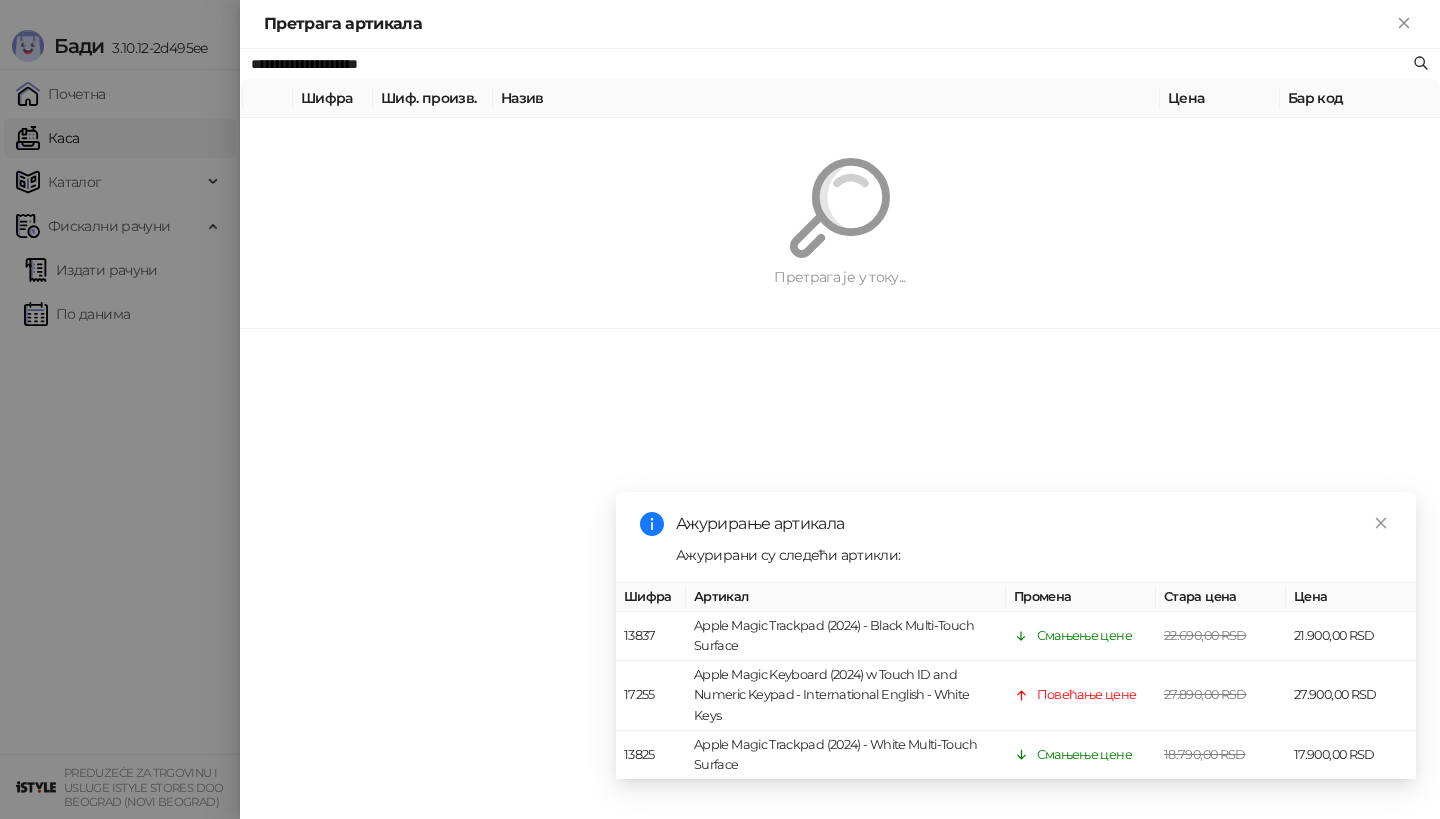 paste on "**" 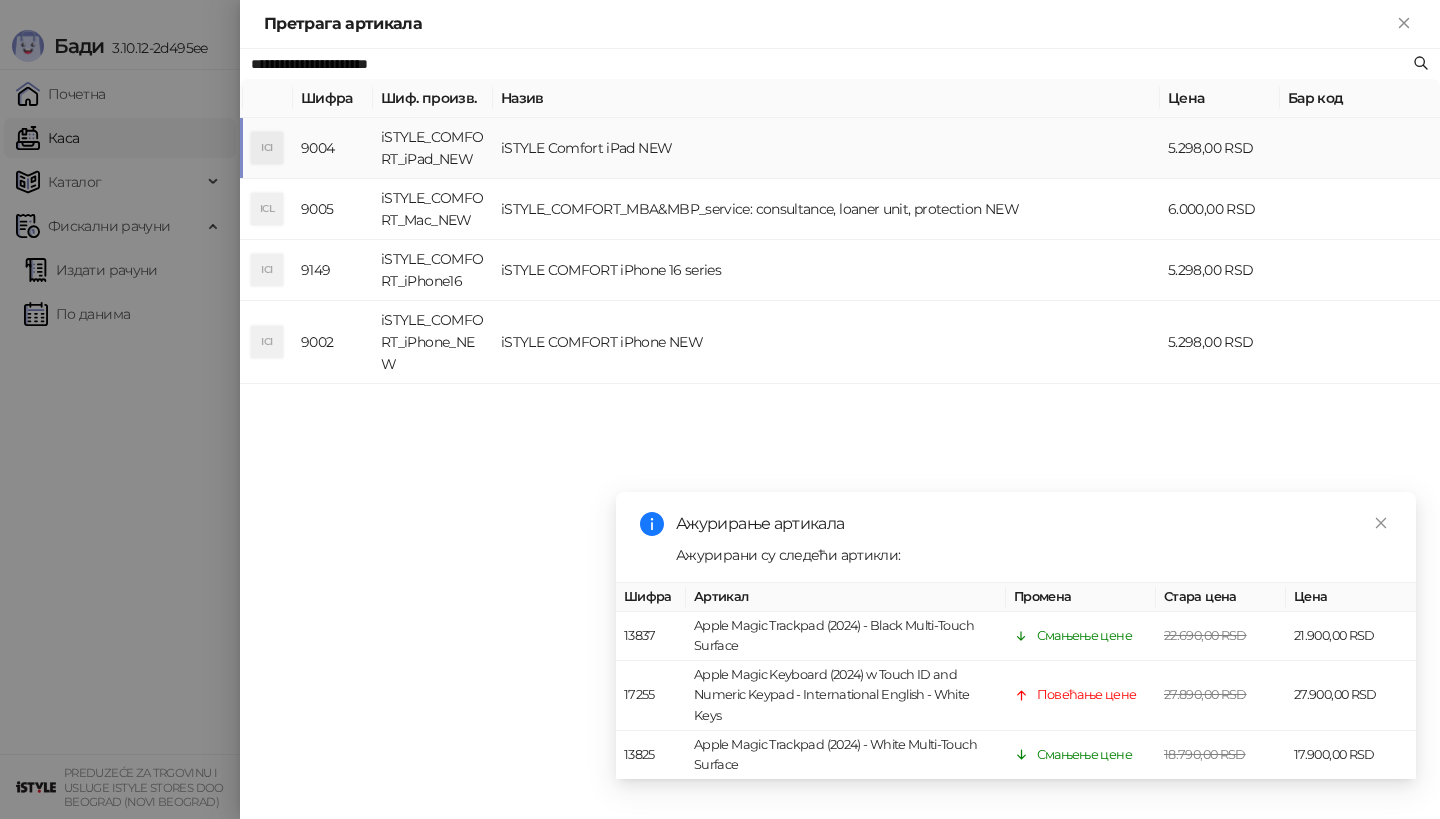 type on "**********" 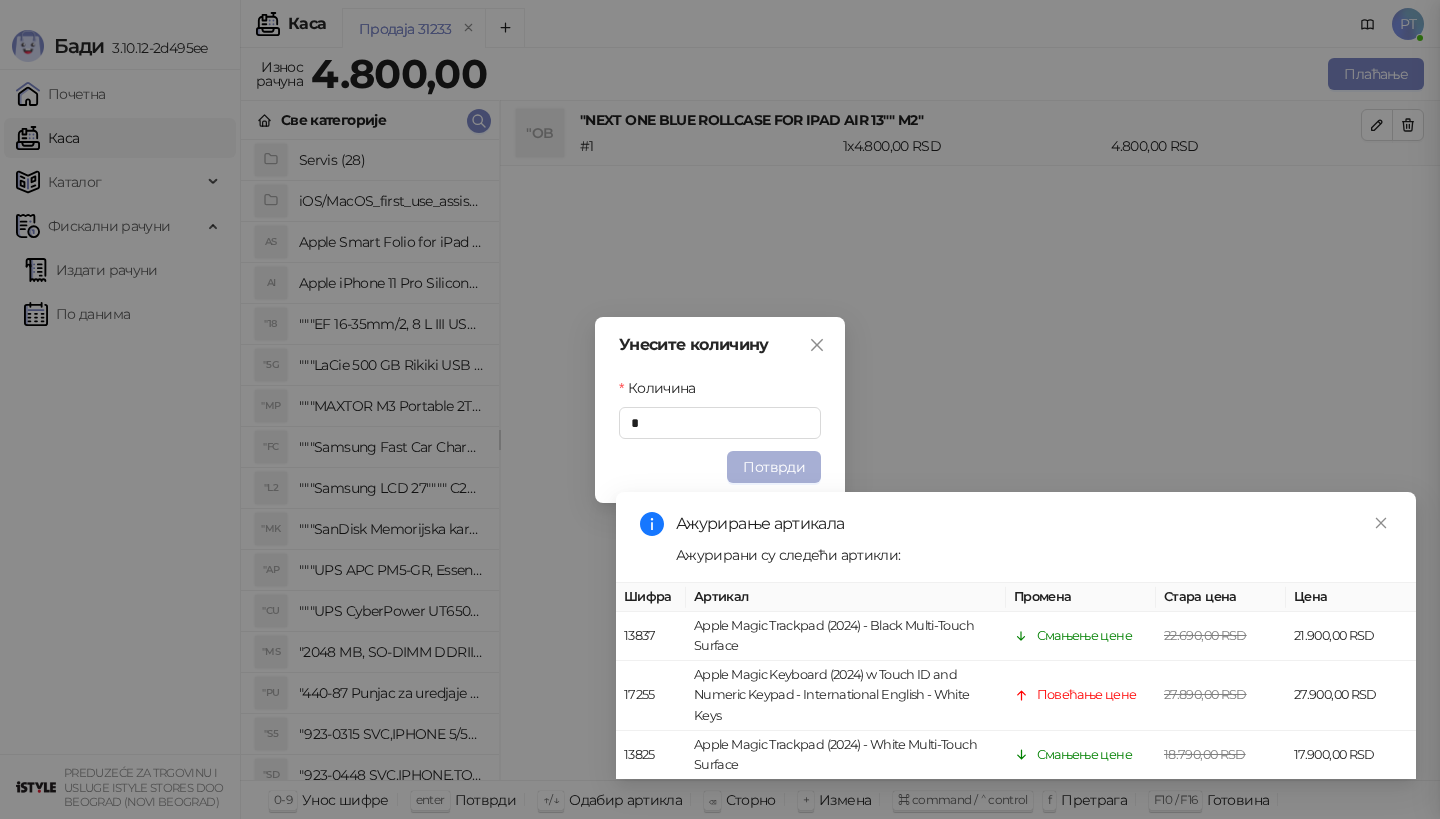 click on "Потврди" at bounding box center (774, 467) 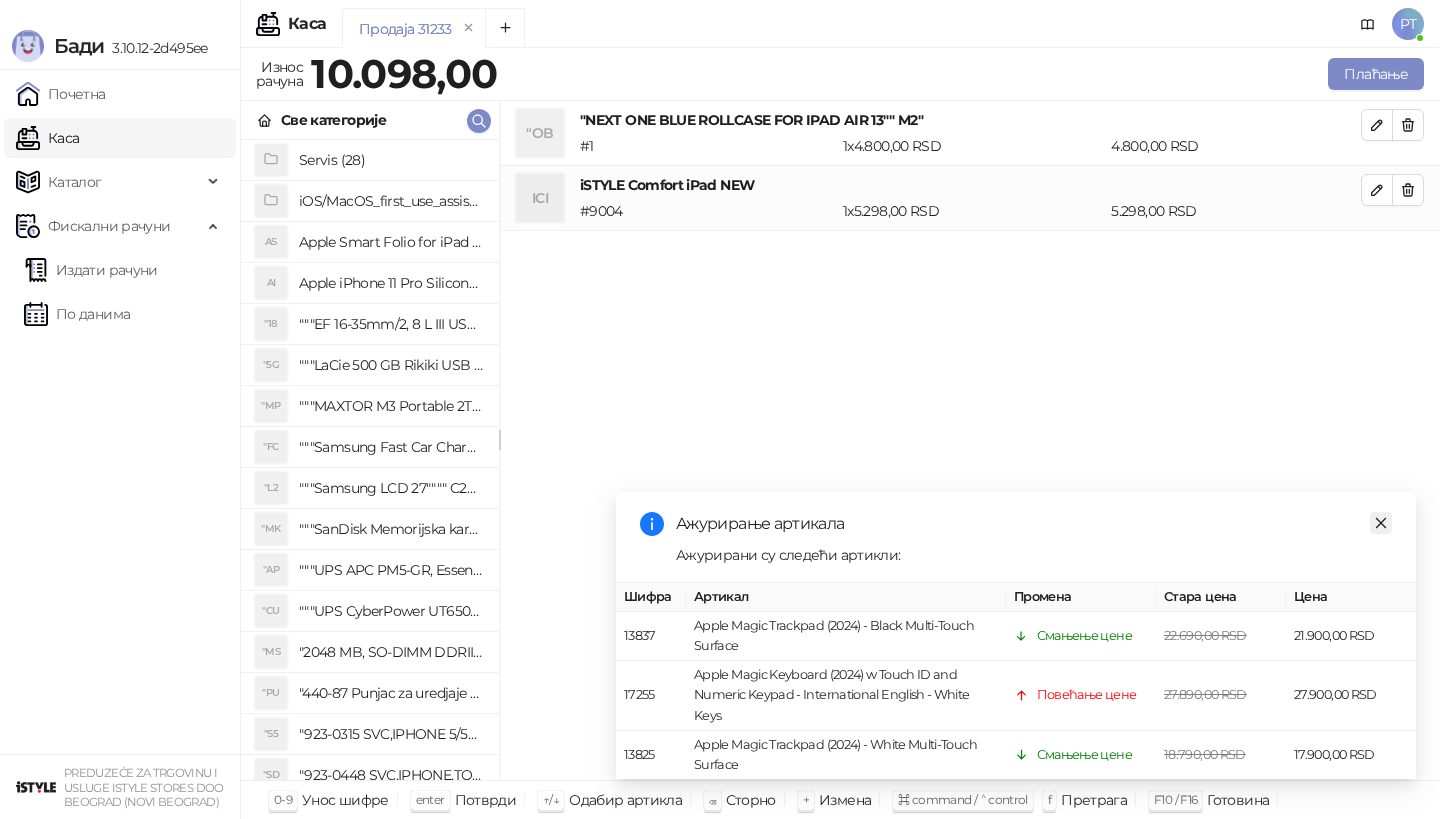 click 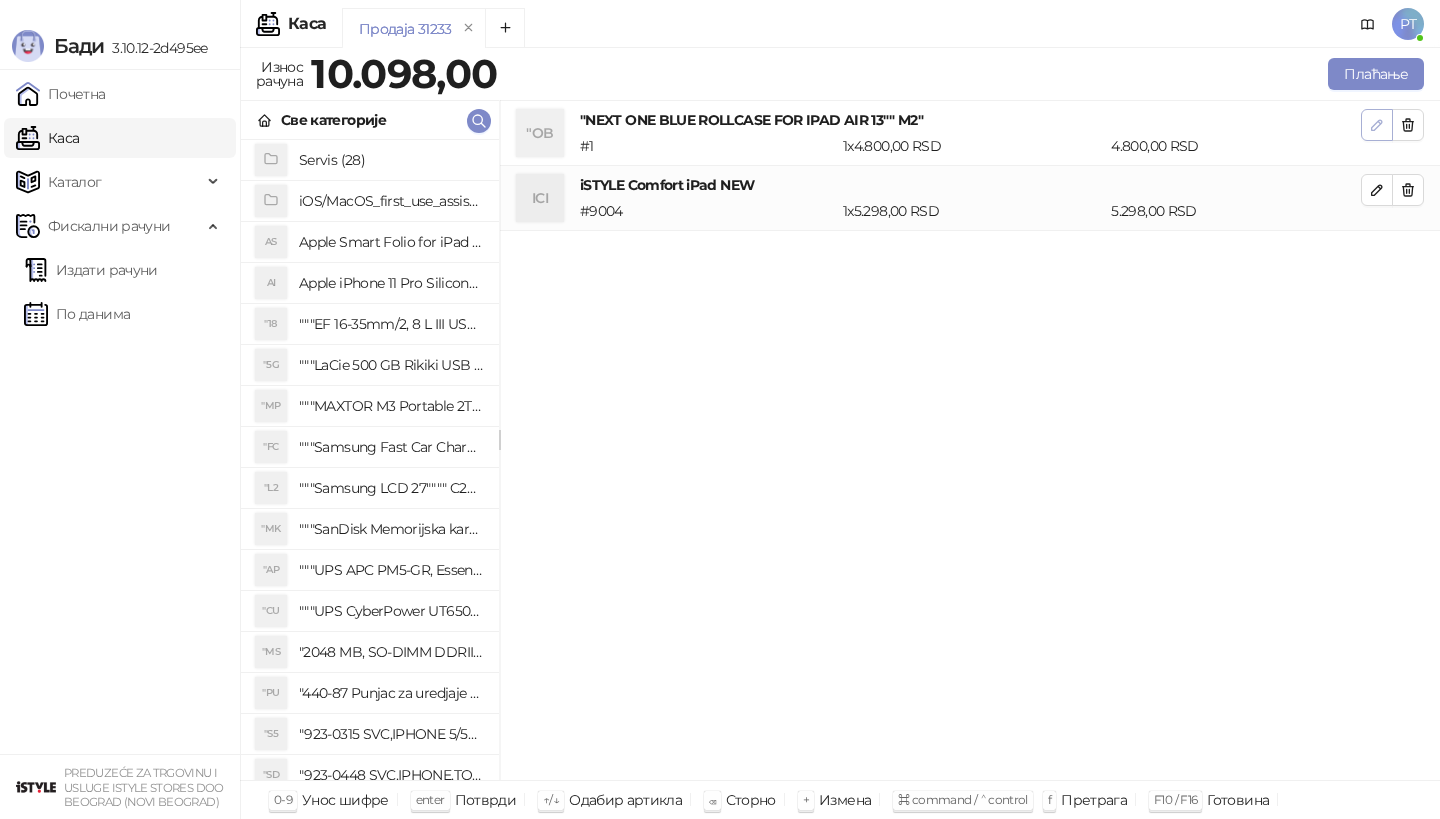 click 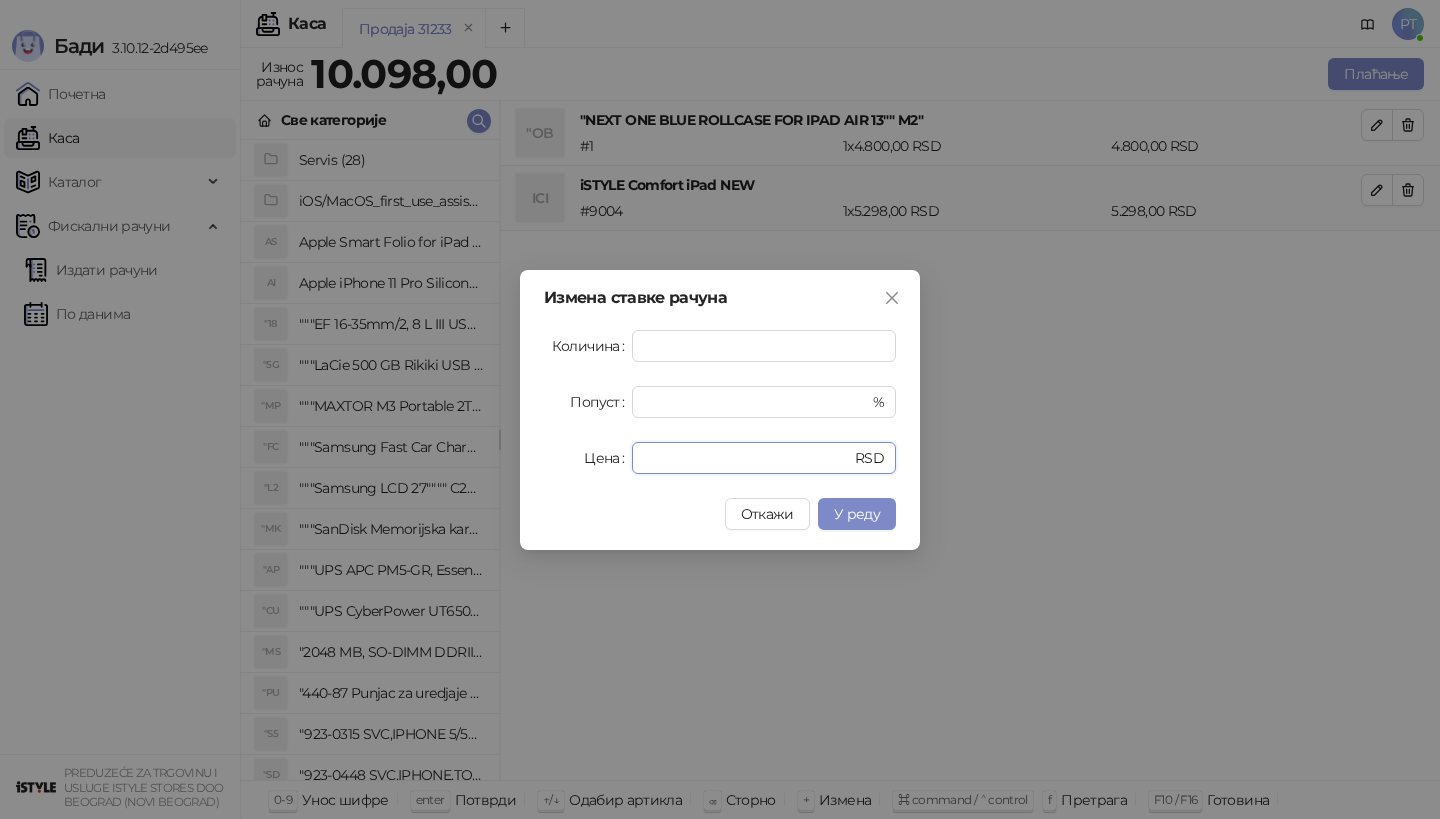 drag, startPoint x: 622, startPoint y: 453, endPoint x: 539, endPoint y: 453, distance: 83 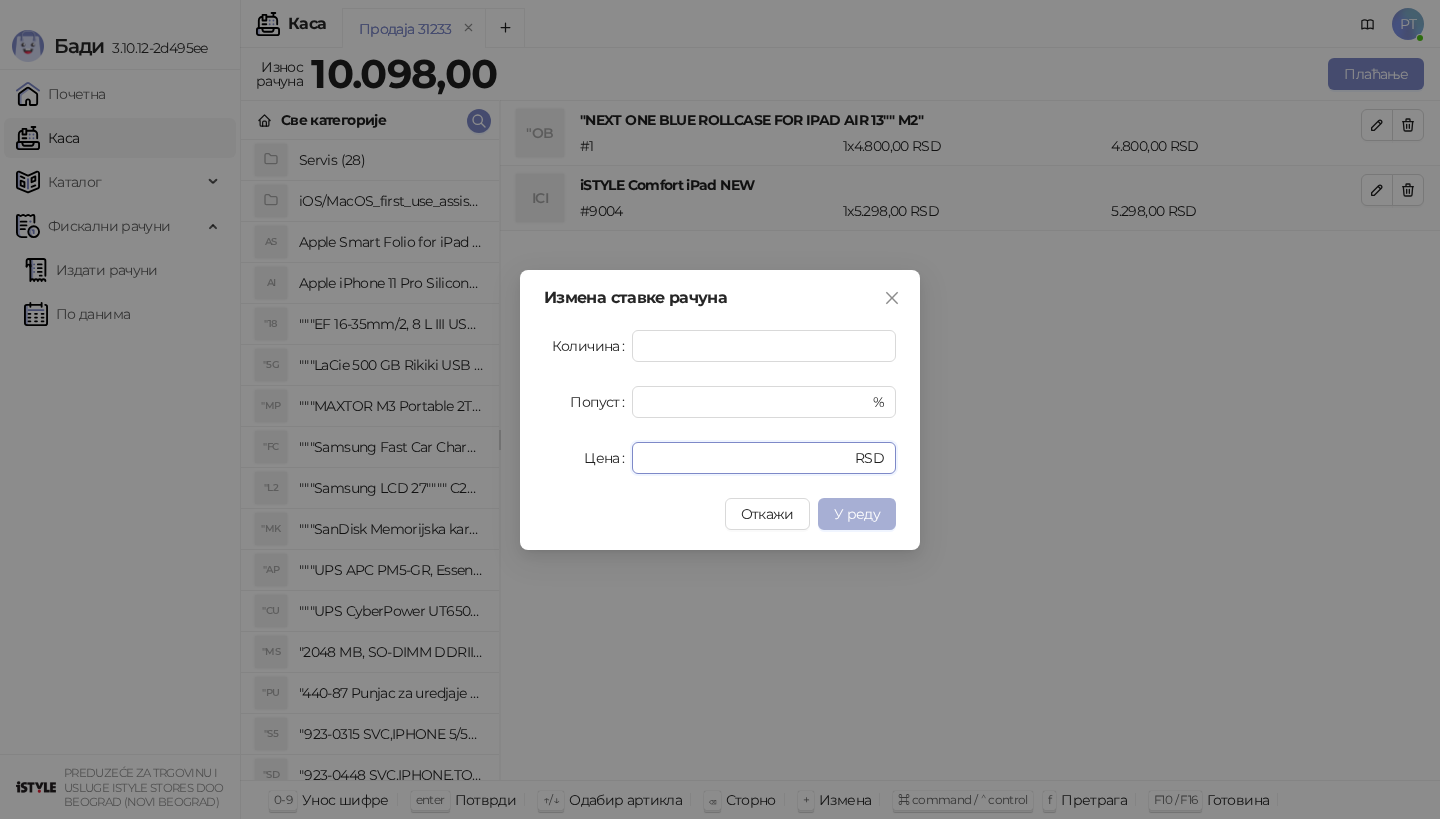 type on "*" 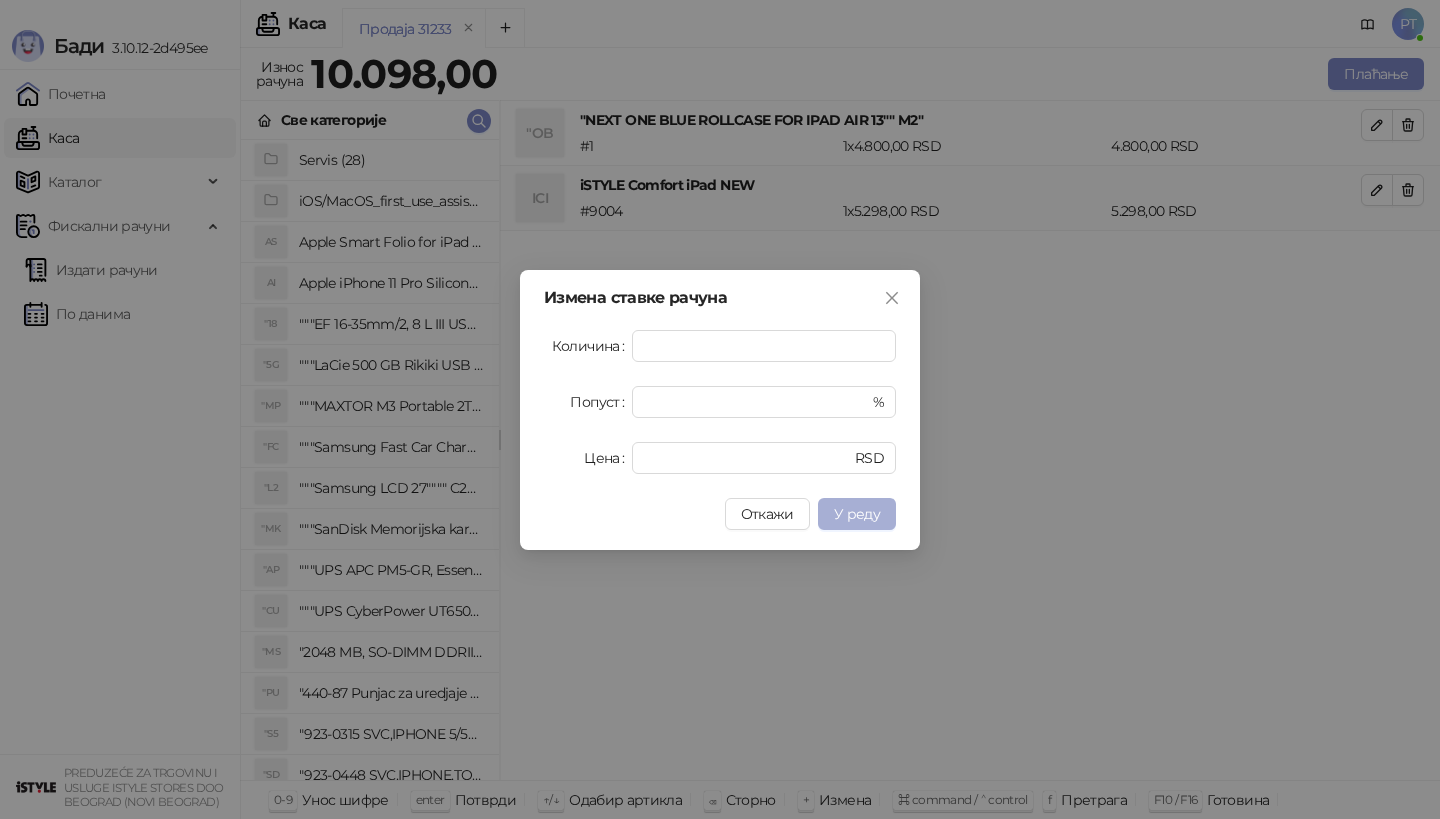 click on "У реду" at bounding box center (857, 514) 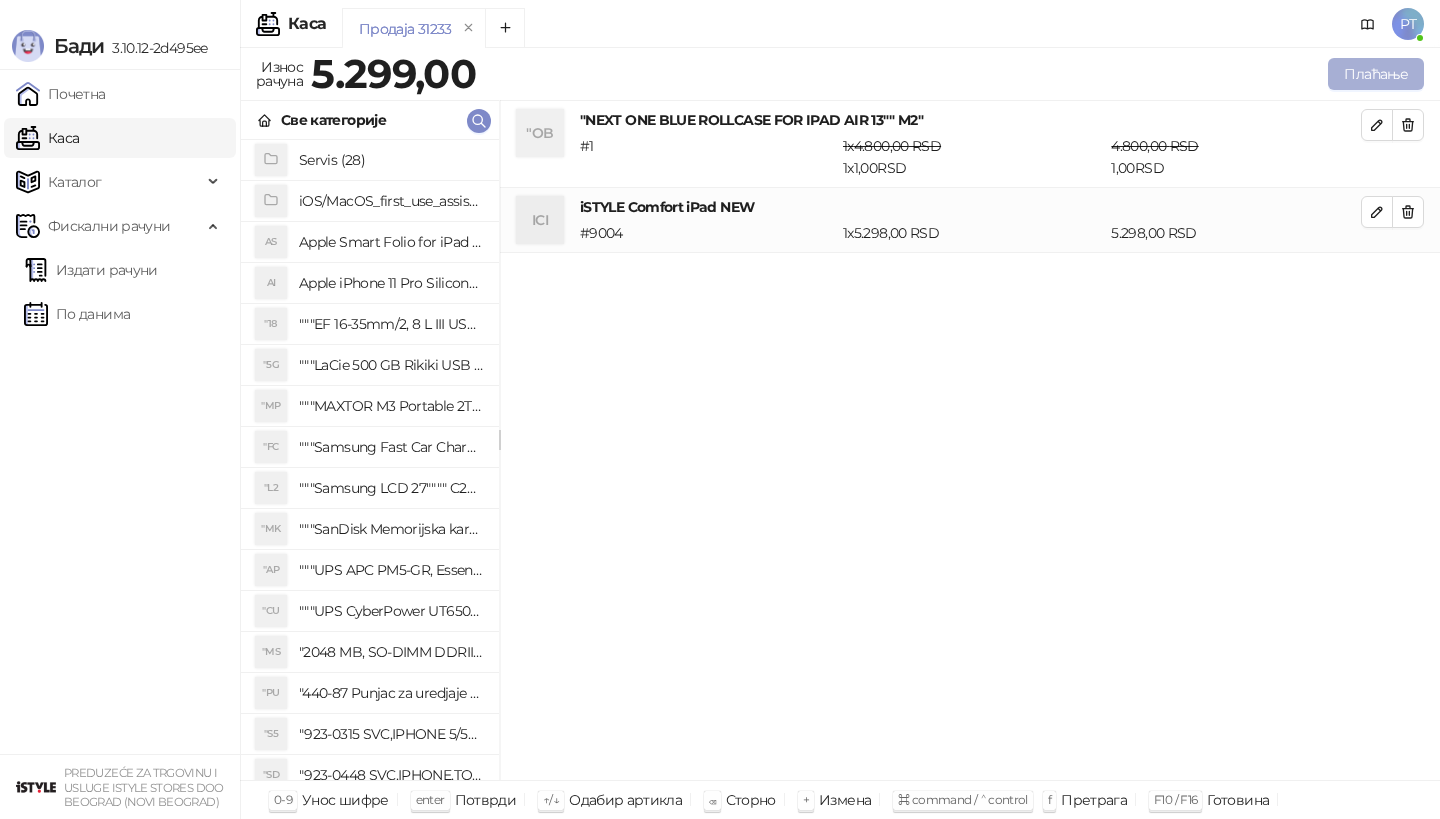 click on "Плаћање" at bounding box center [1376, 74] 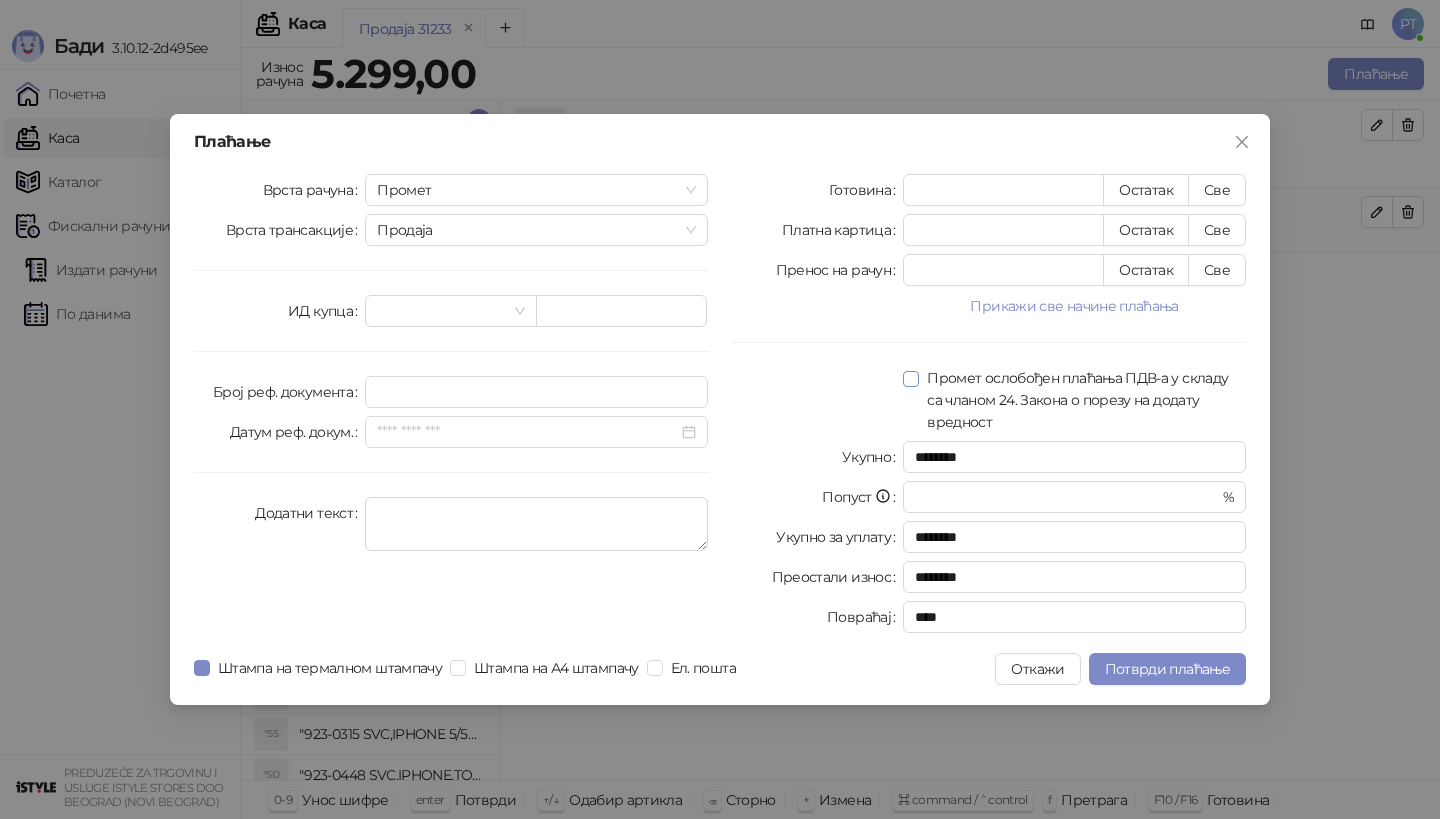 click on "Све" at bounding box center [1217, 230] 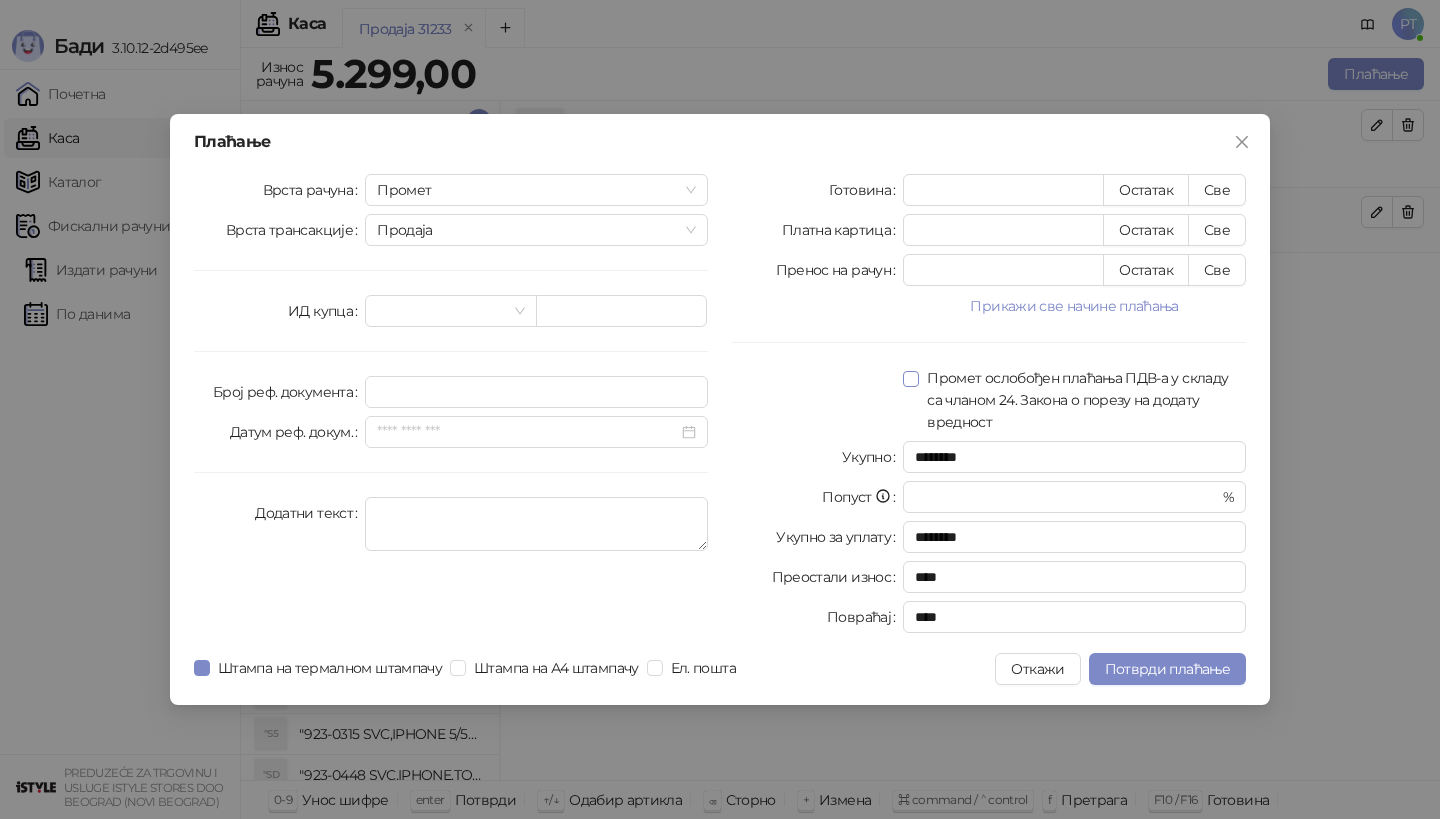 type on "****" 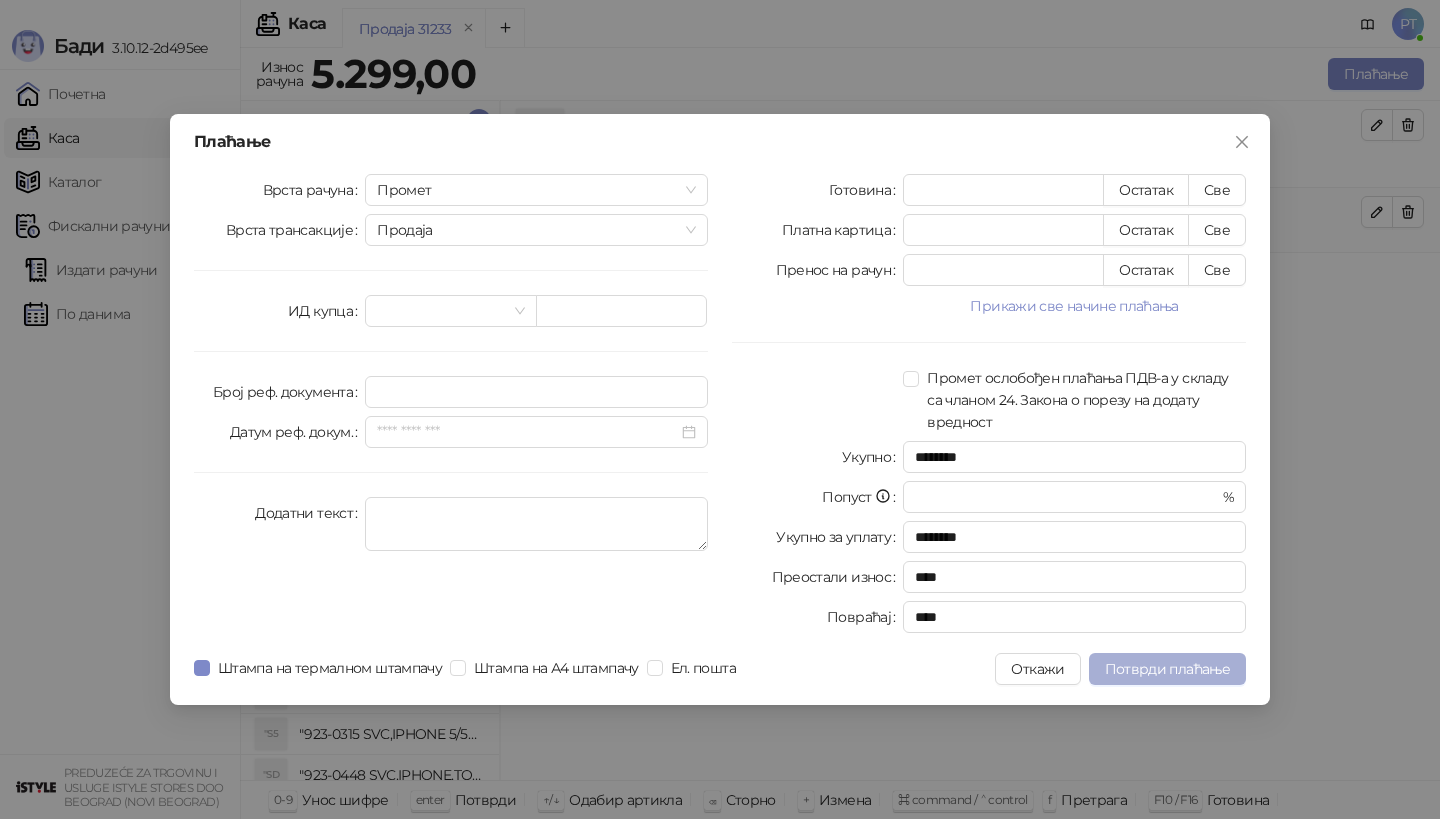 click on "Потврди плаћање" at bounding box center [1167, 669] 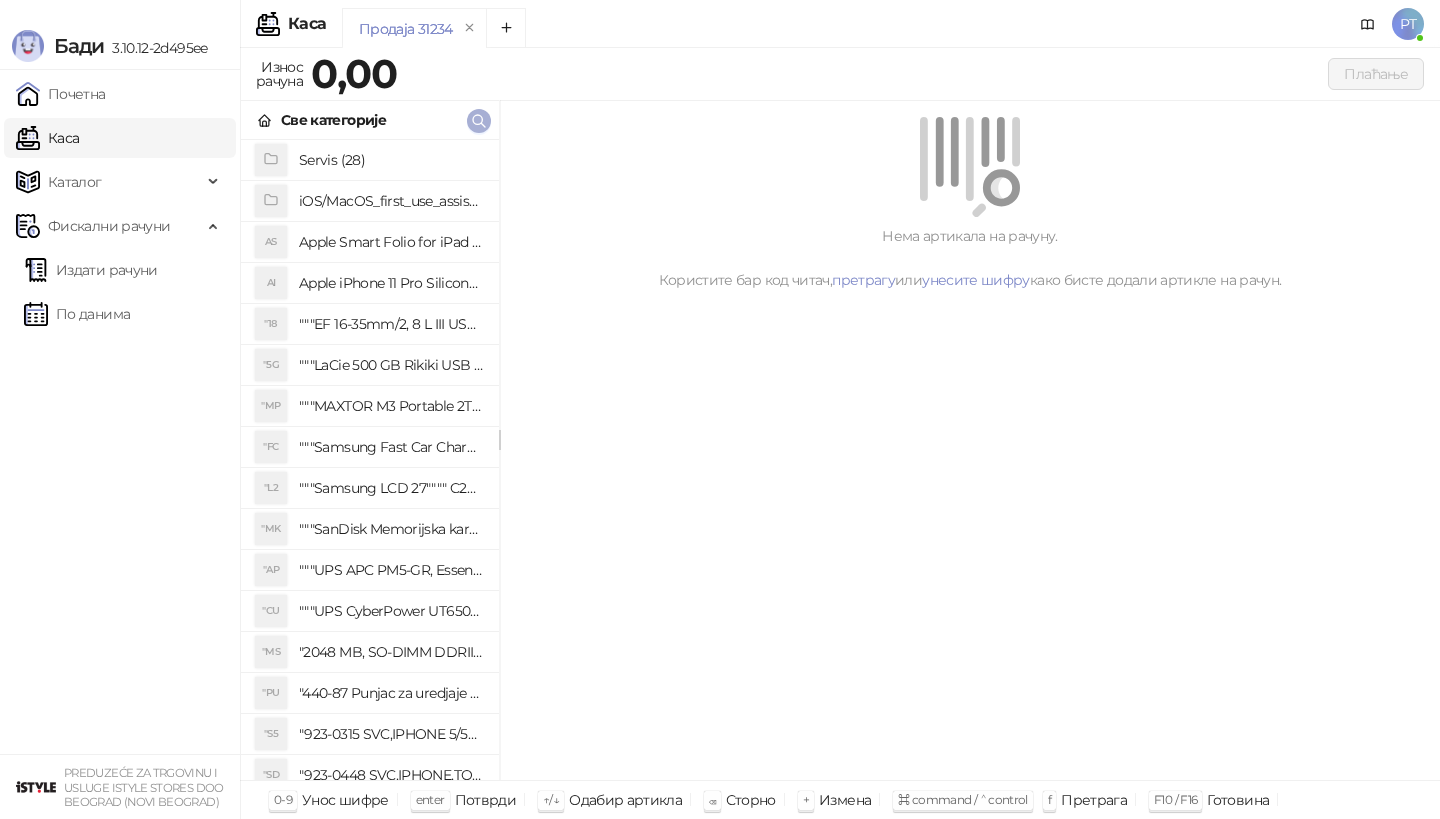 click 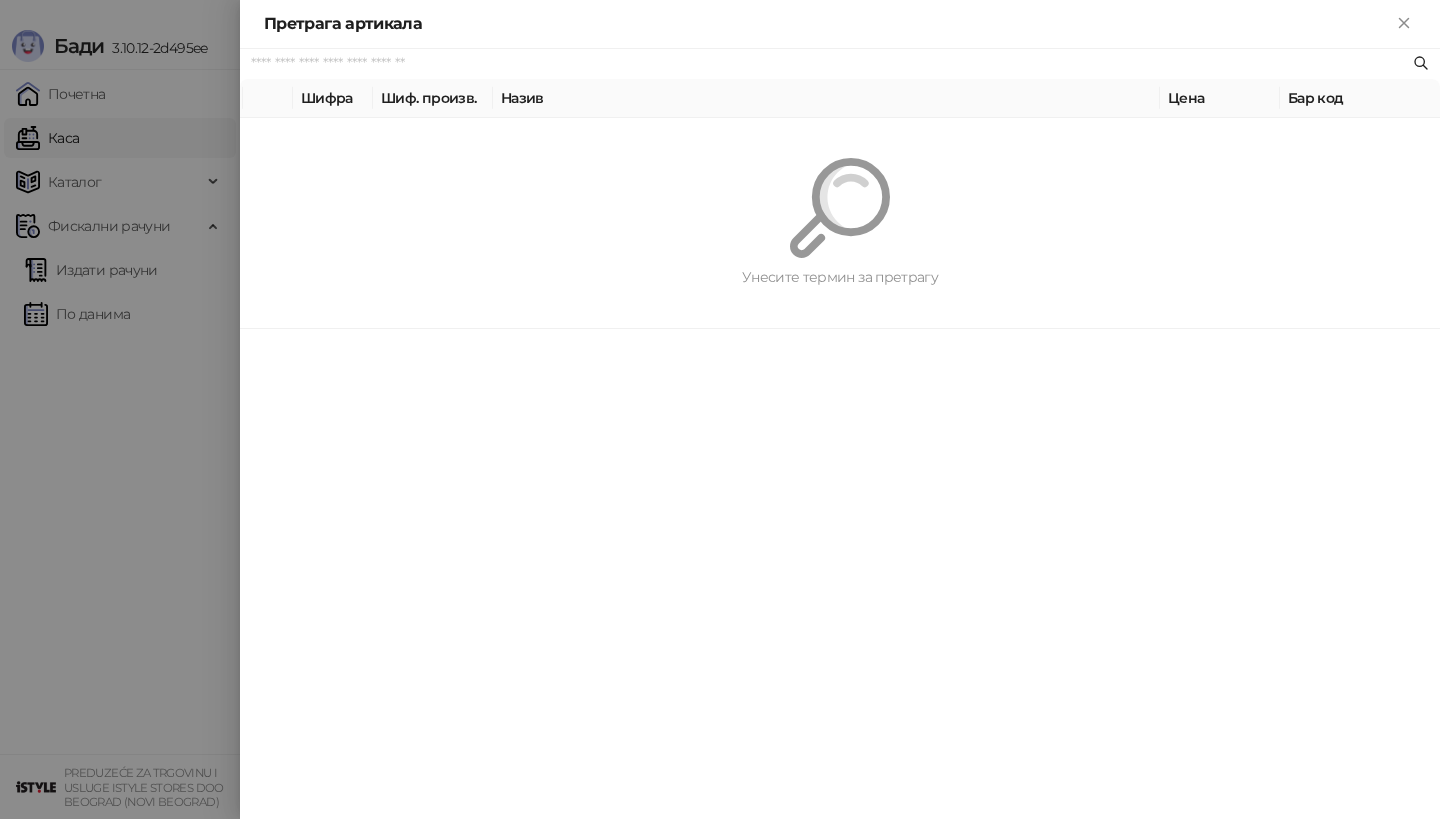 paste on "*********" 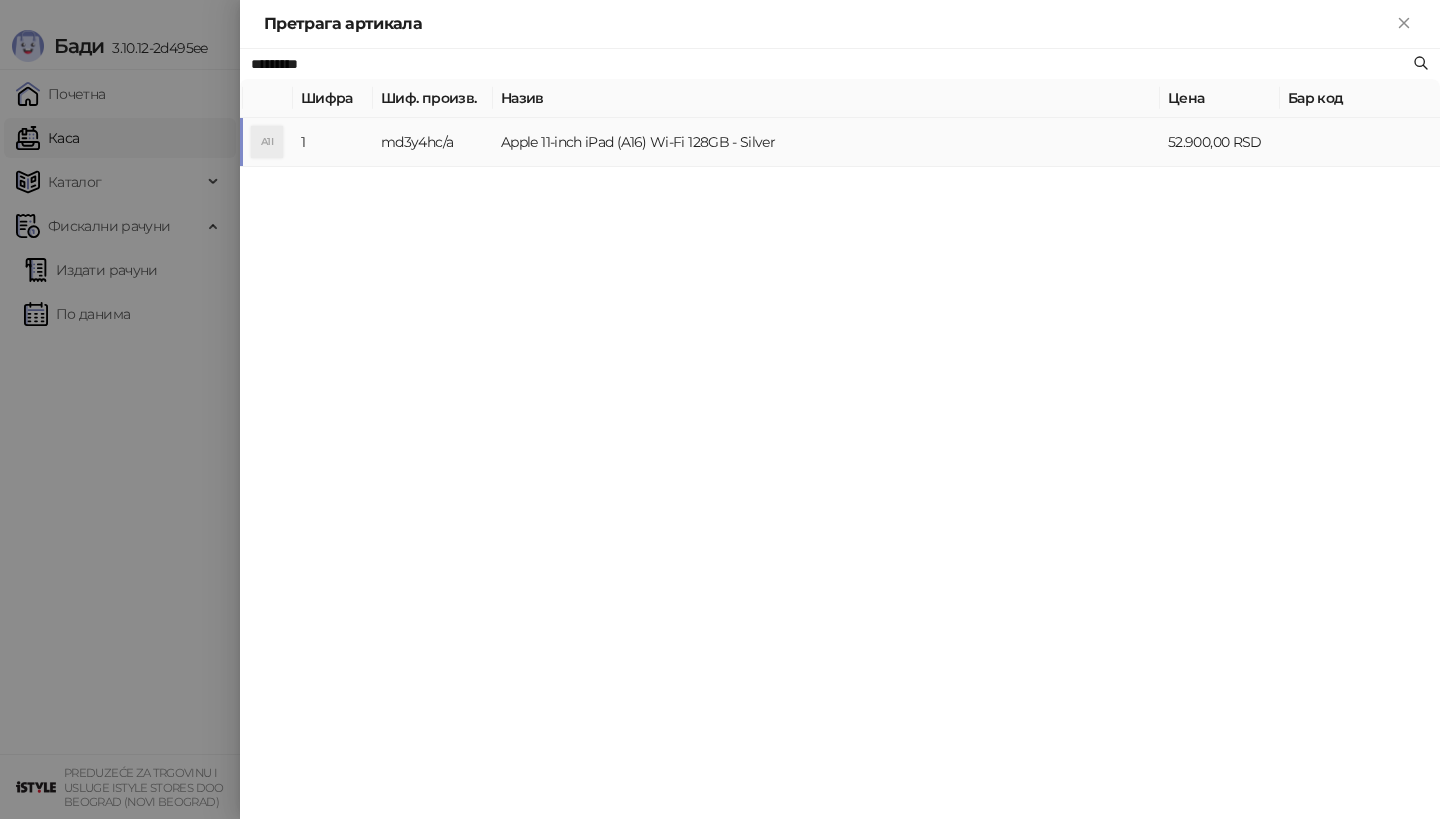 click on "A1I" at bounding box center (267, 142) 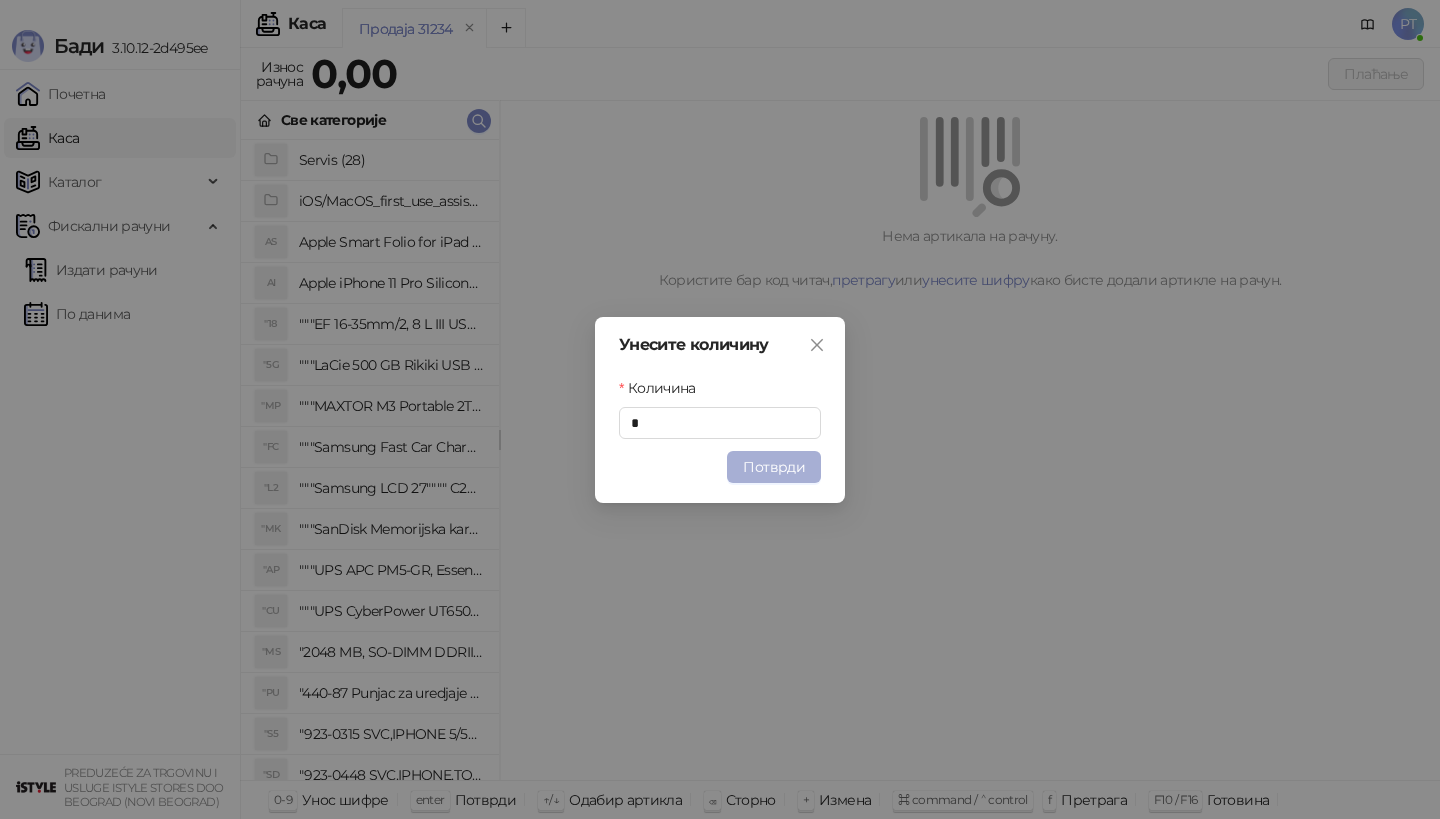 click on "Потврди" at bounding box center [774, 467] 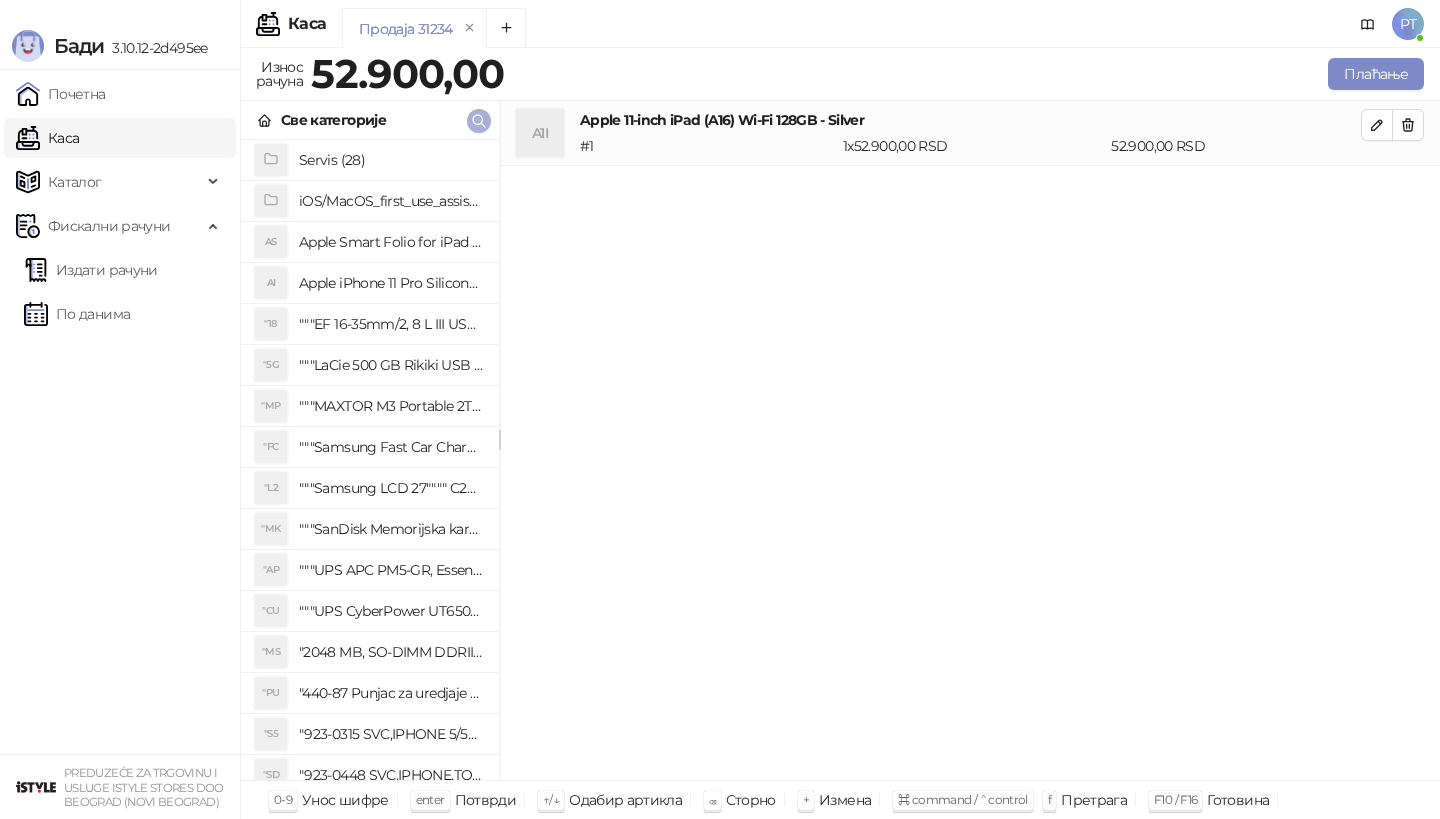 click at bounding box center (479, 121) 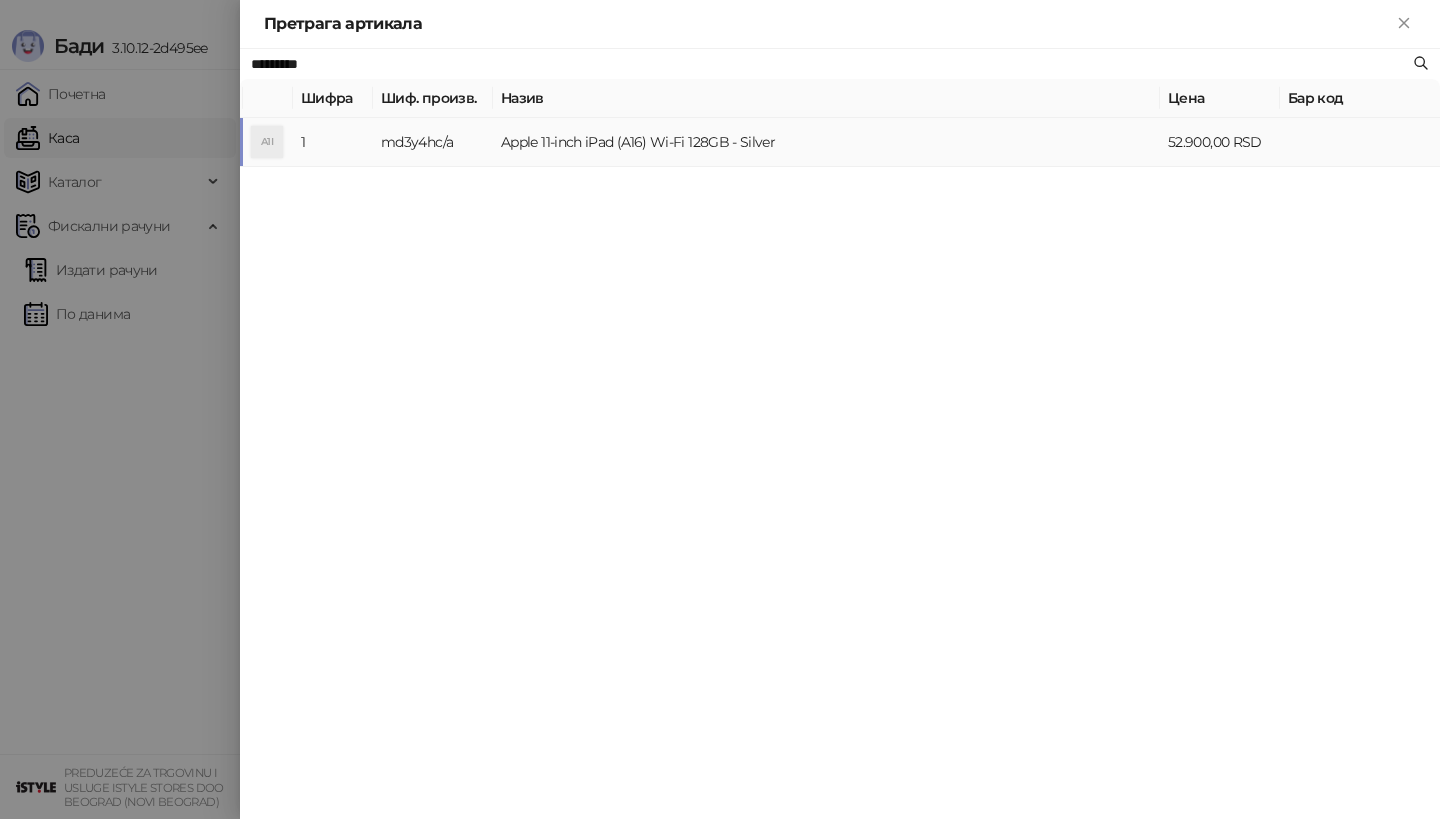 paste on "*********" 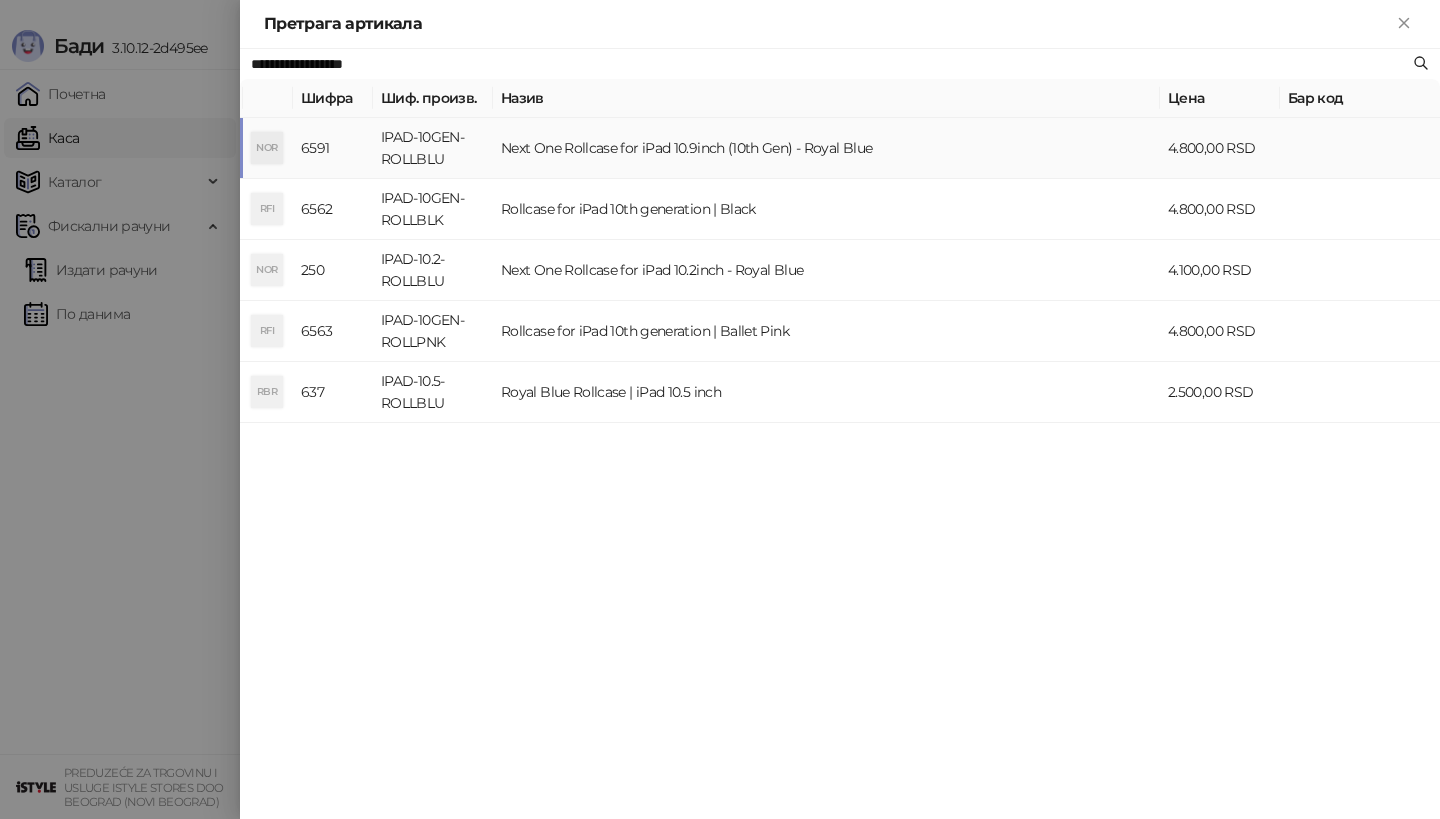 click on "NOR" at bounding box center (267, 148) 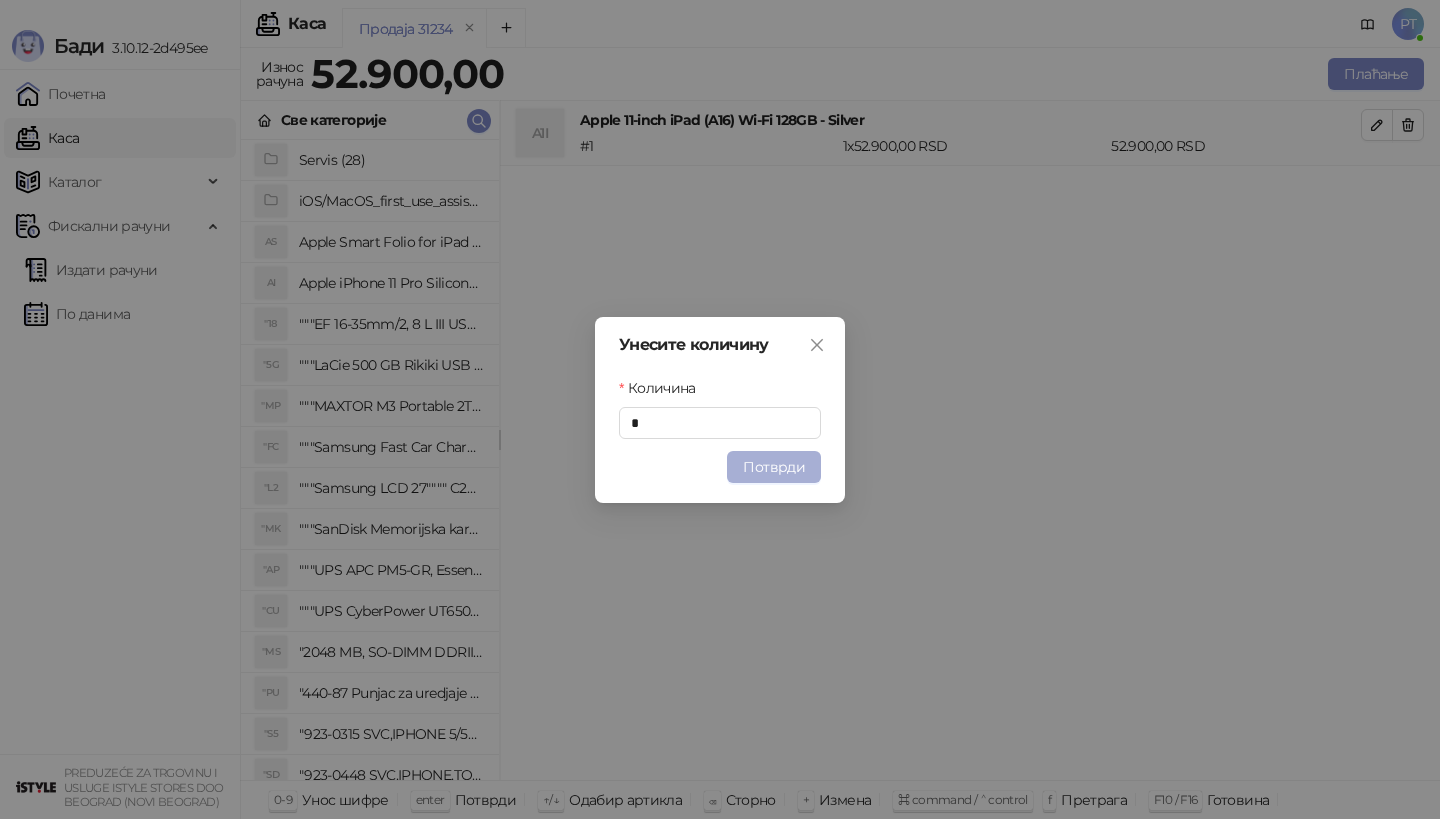 click on "Потврди" at bounding box center [774, 467] 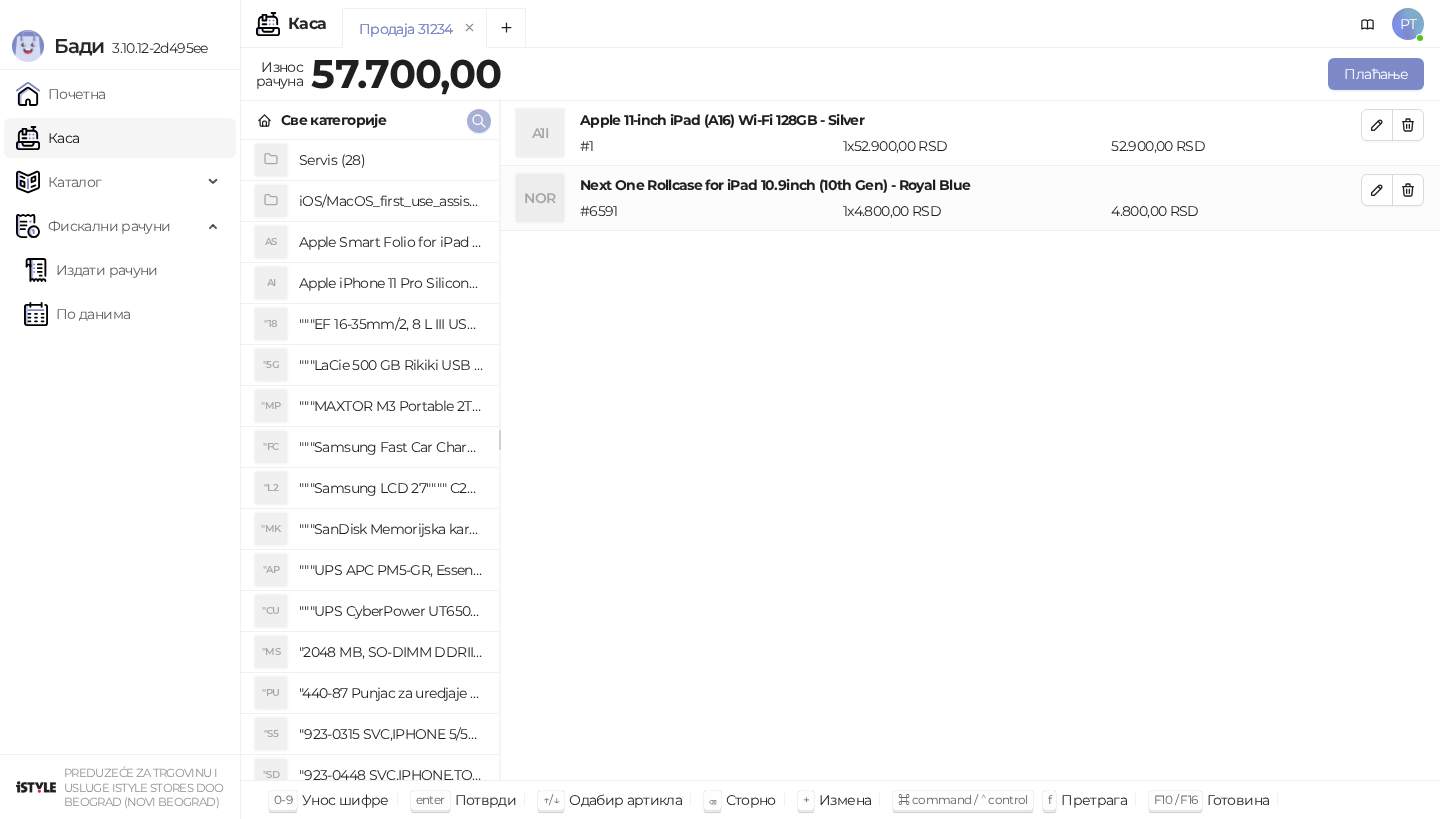 click 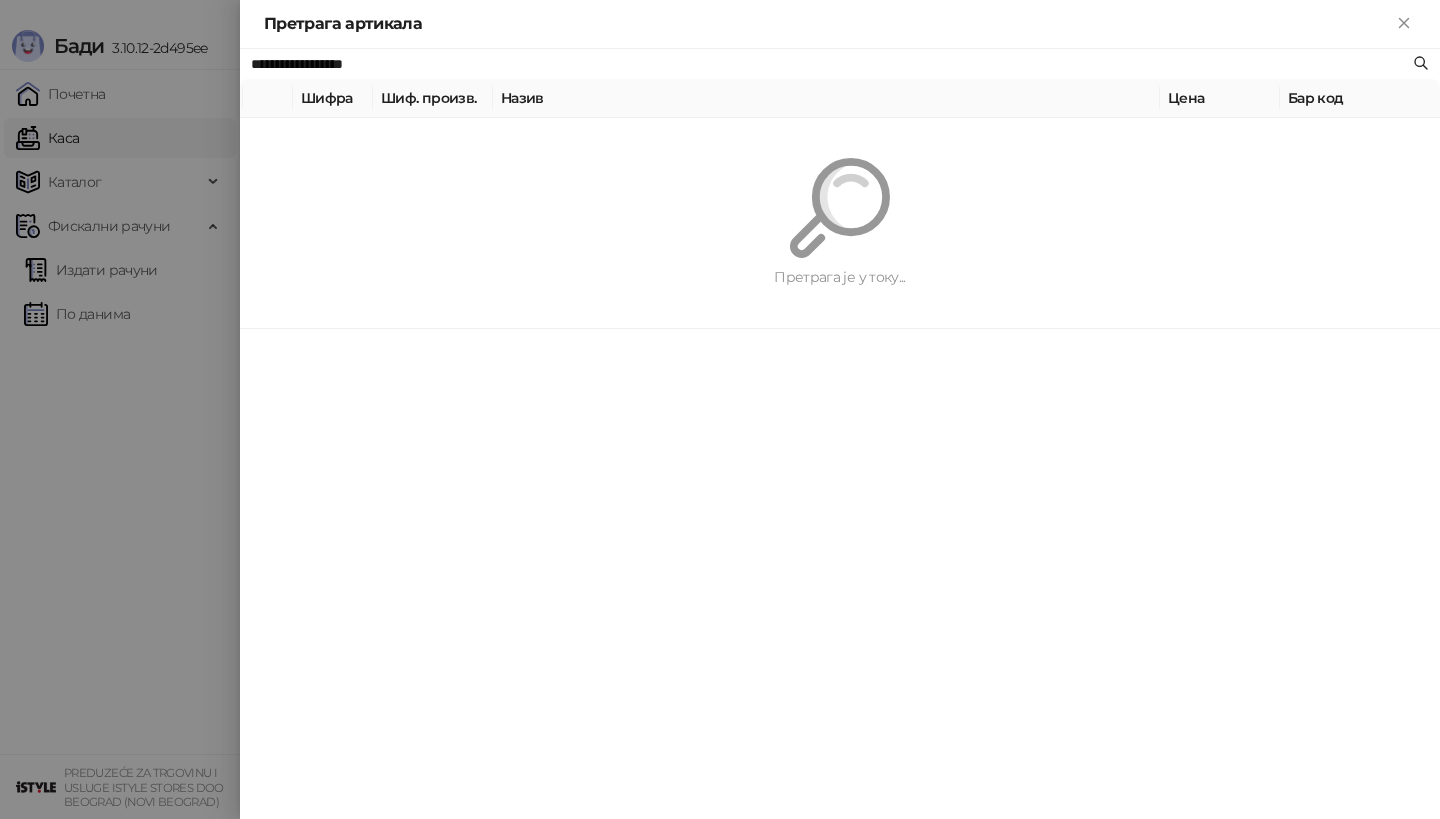 paste on "*****" 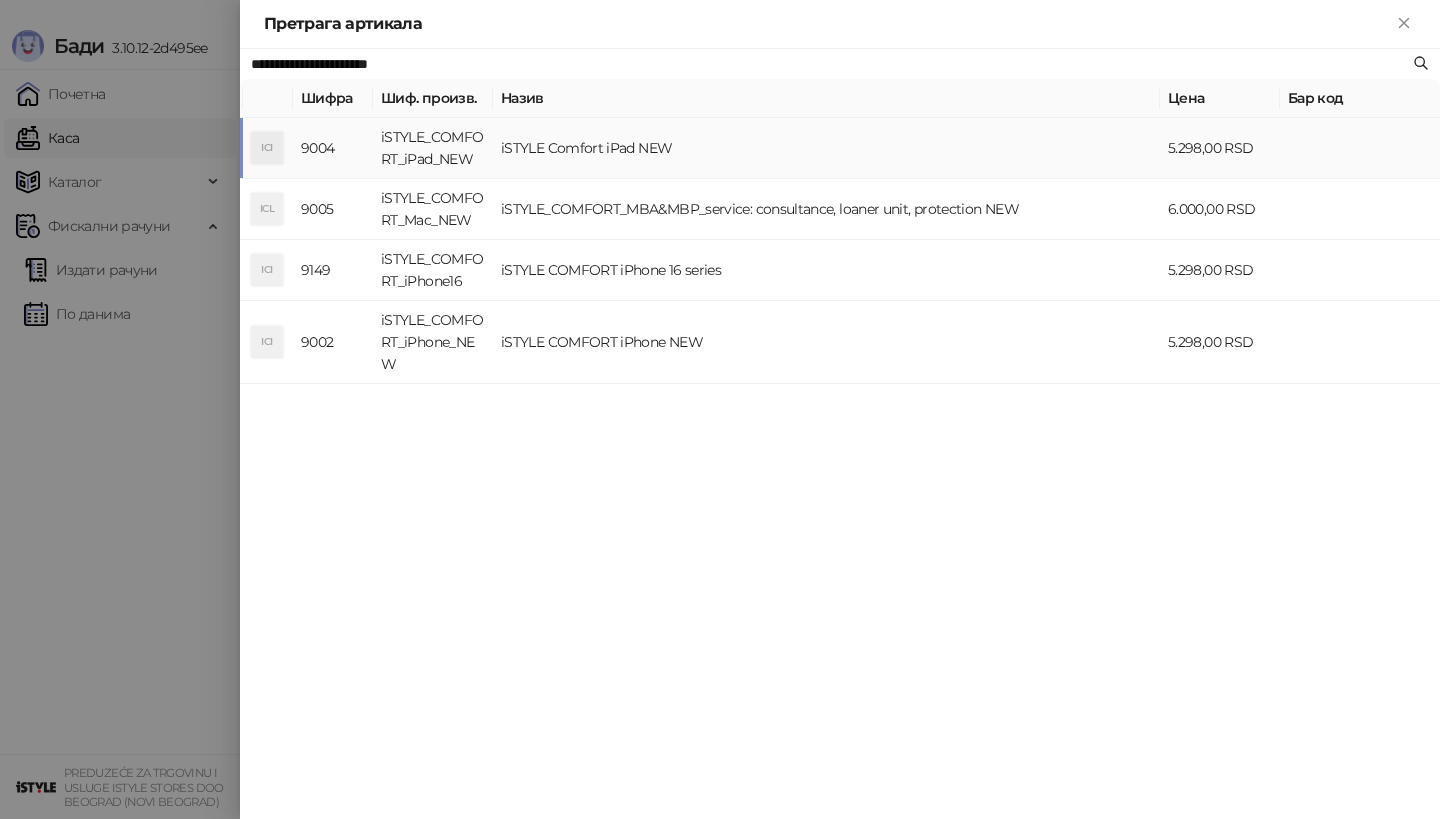 type on "**********" 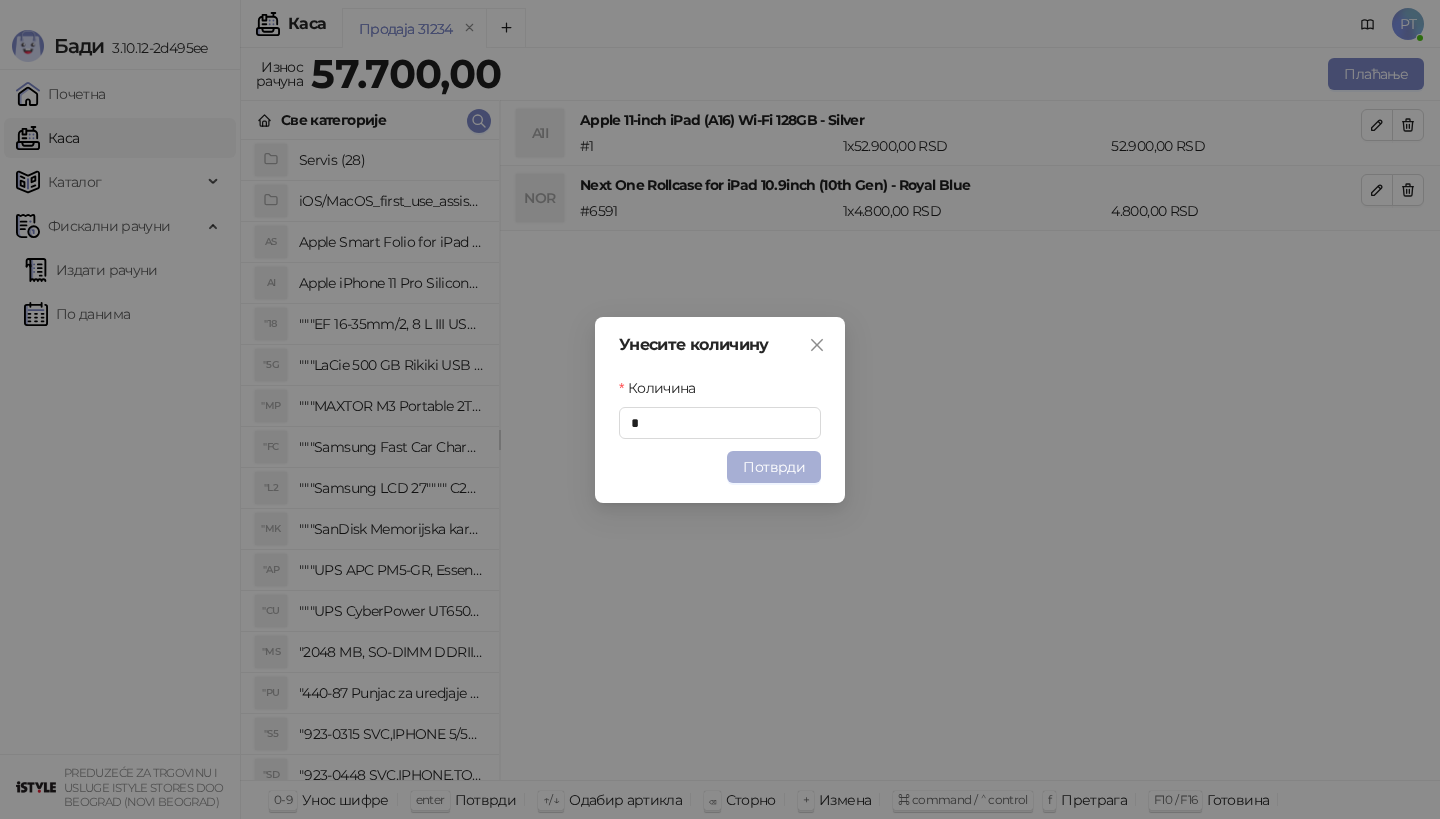 click on "Потврди" at bounding box center [774, 467] 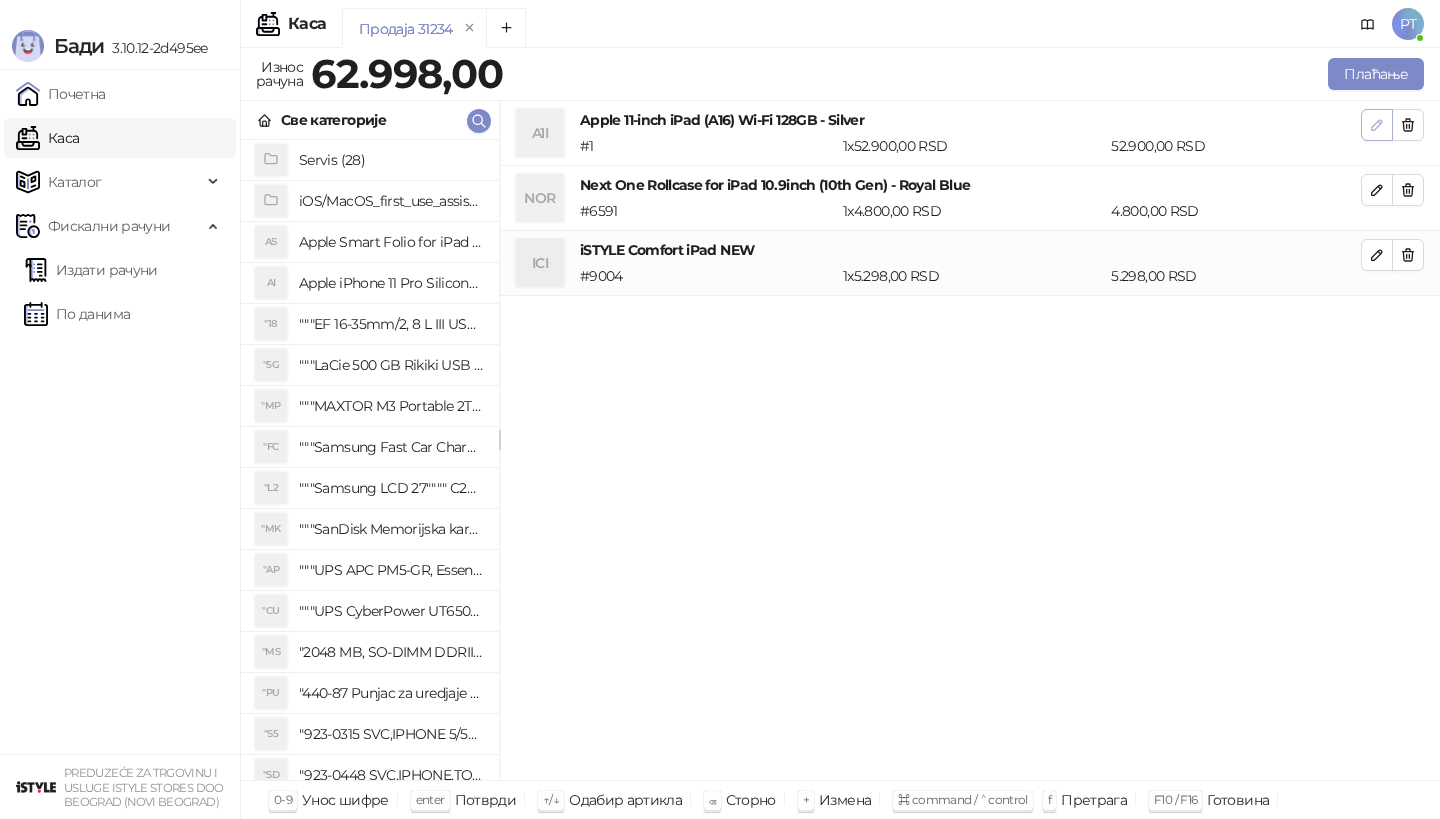 click 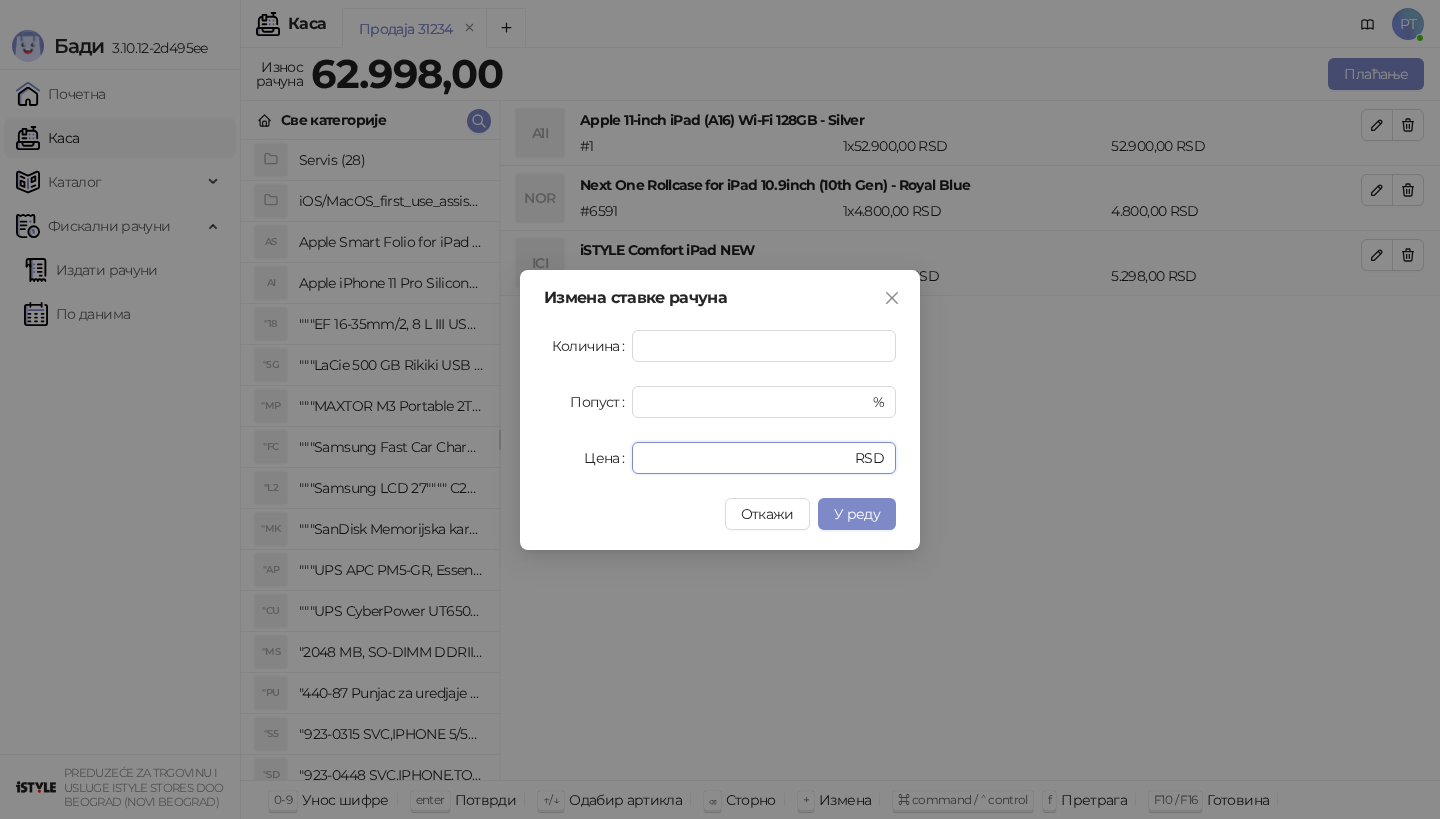 click on "Цена ***** RSD" at bounding box center [720, 458] 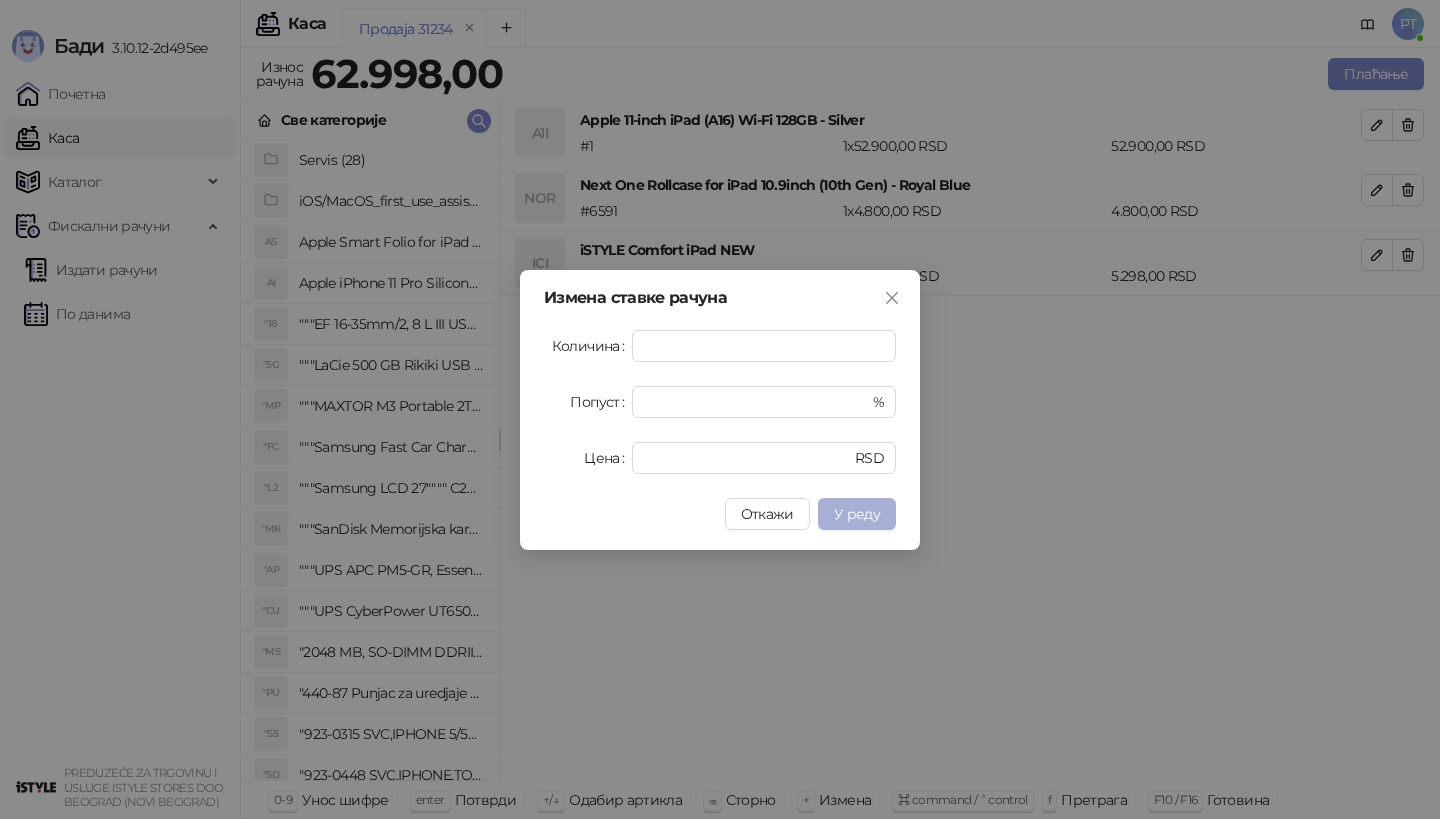 click on "У реду" at bounding box center (857, 514) 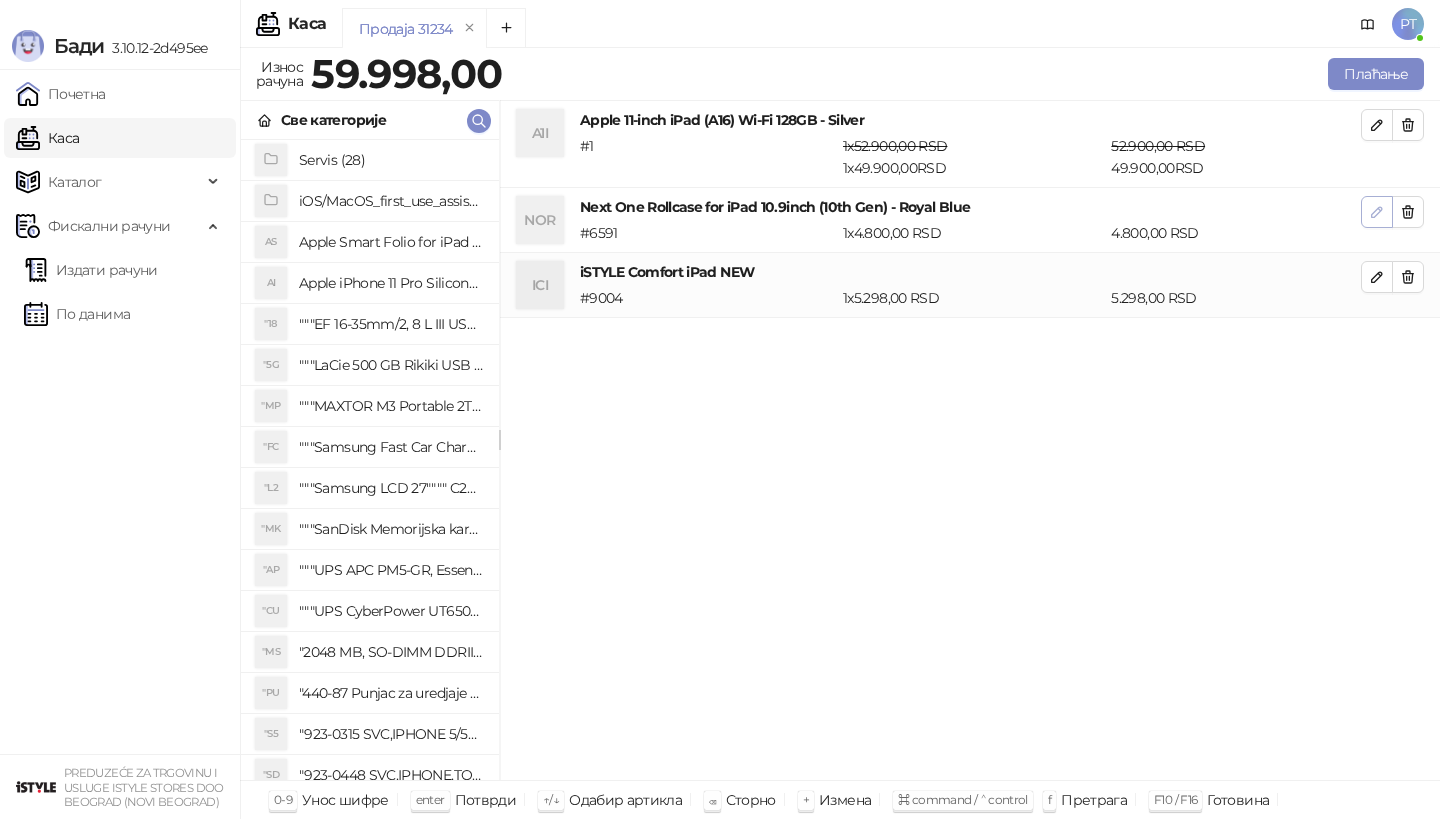 click 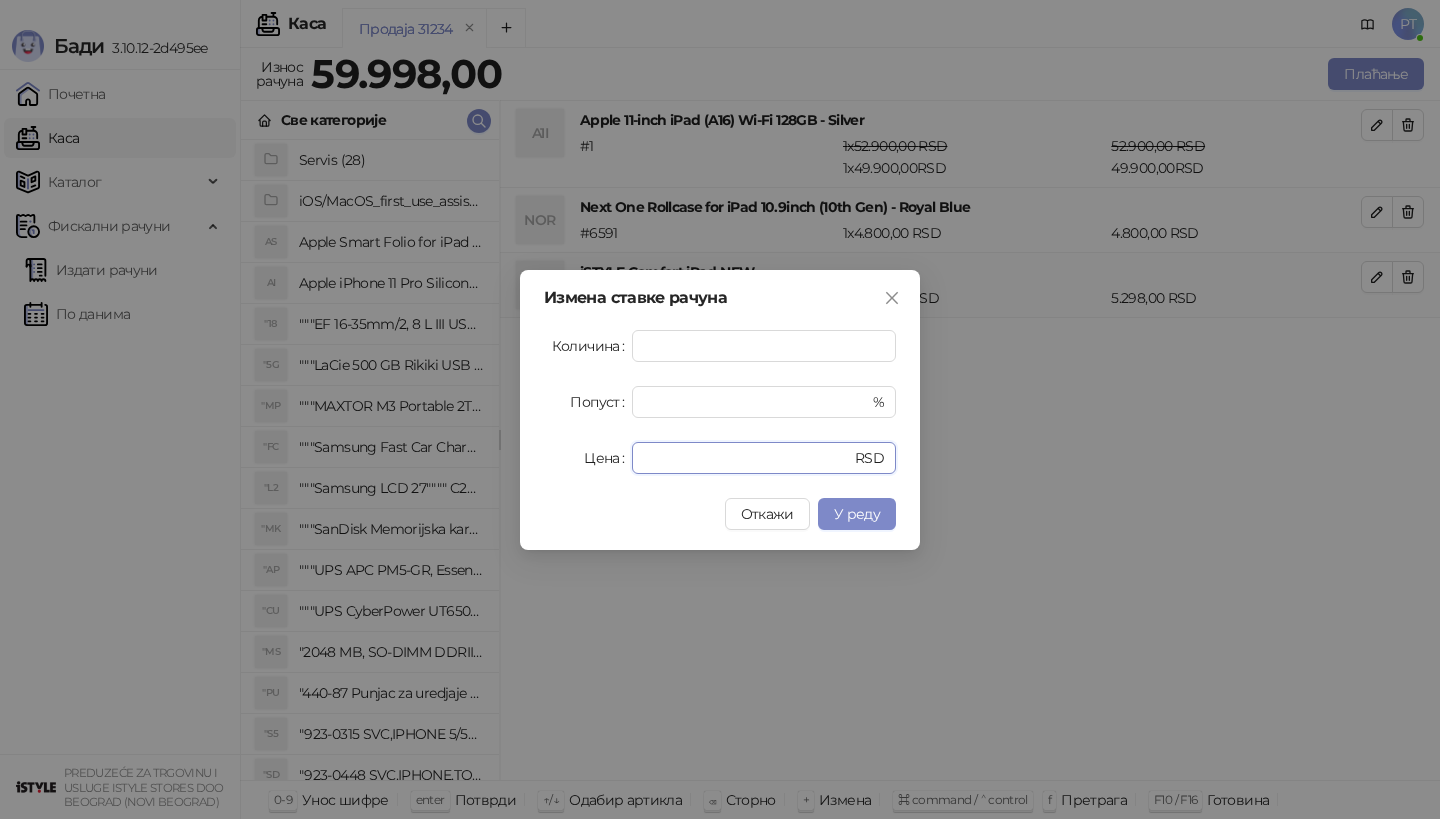 click on "Измена ставке рачуна Количина * Попуст * % Цена **** RSD Откажи У реду" at bounding box center [720, 409] 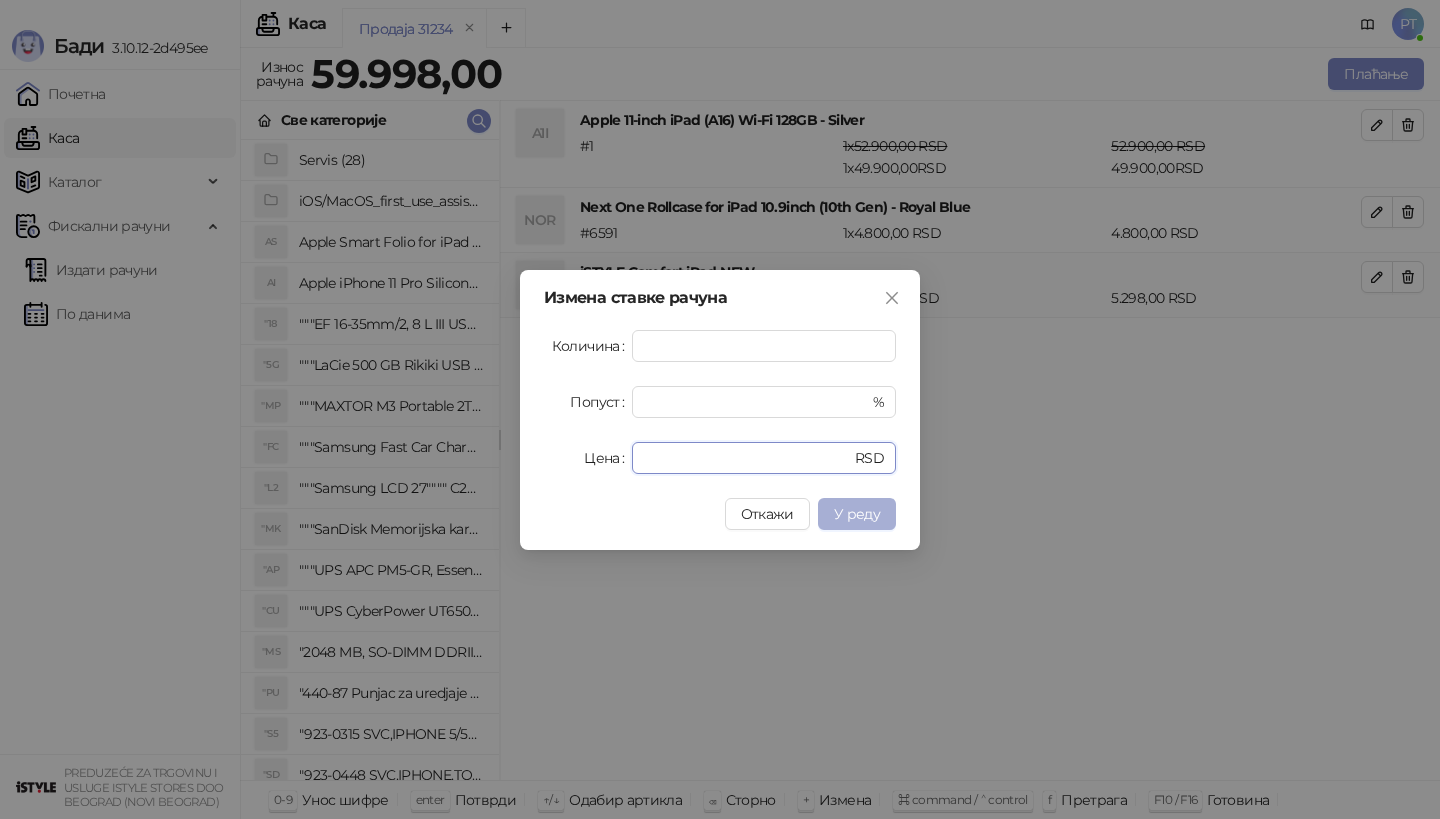 type on "*" 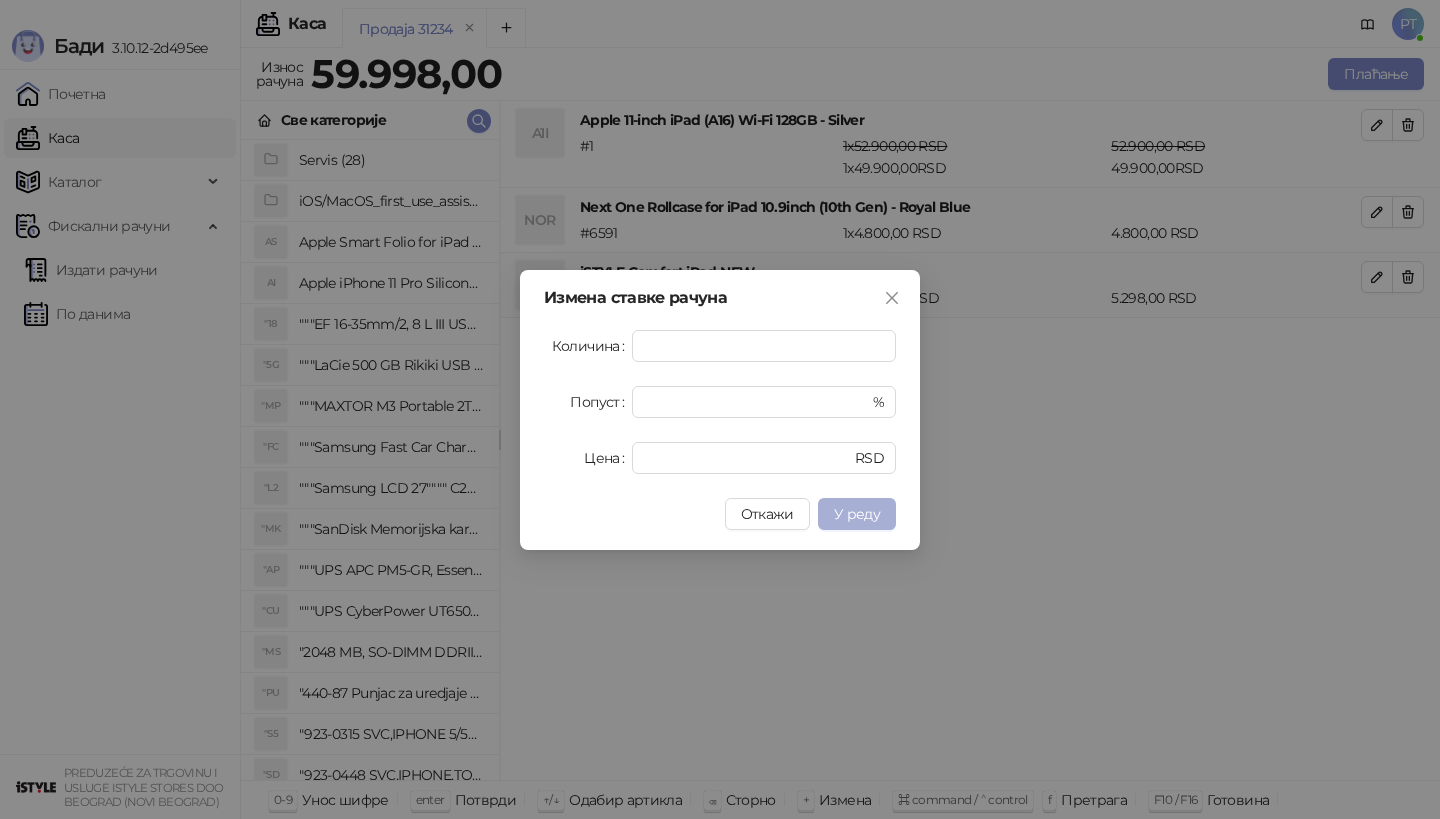 click on "У реду" at bounding box center [857, 514] 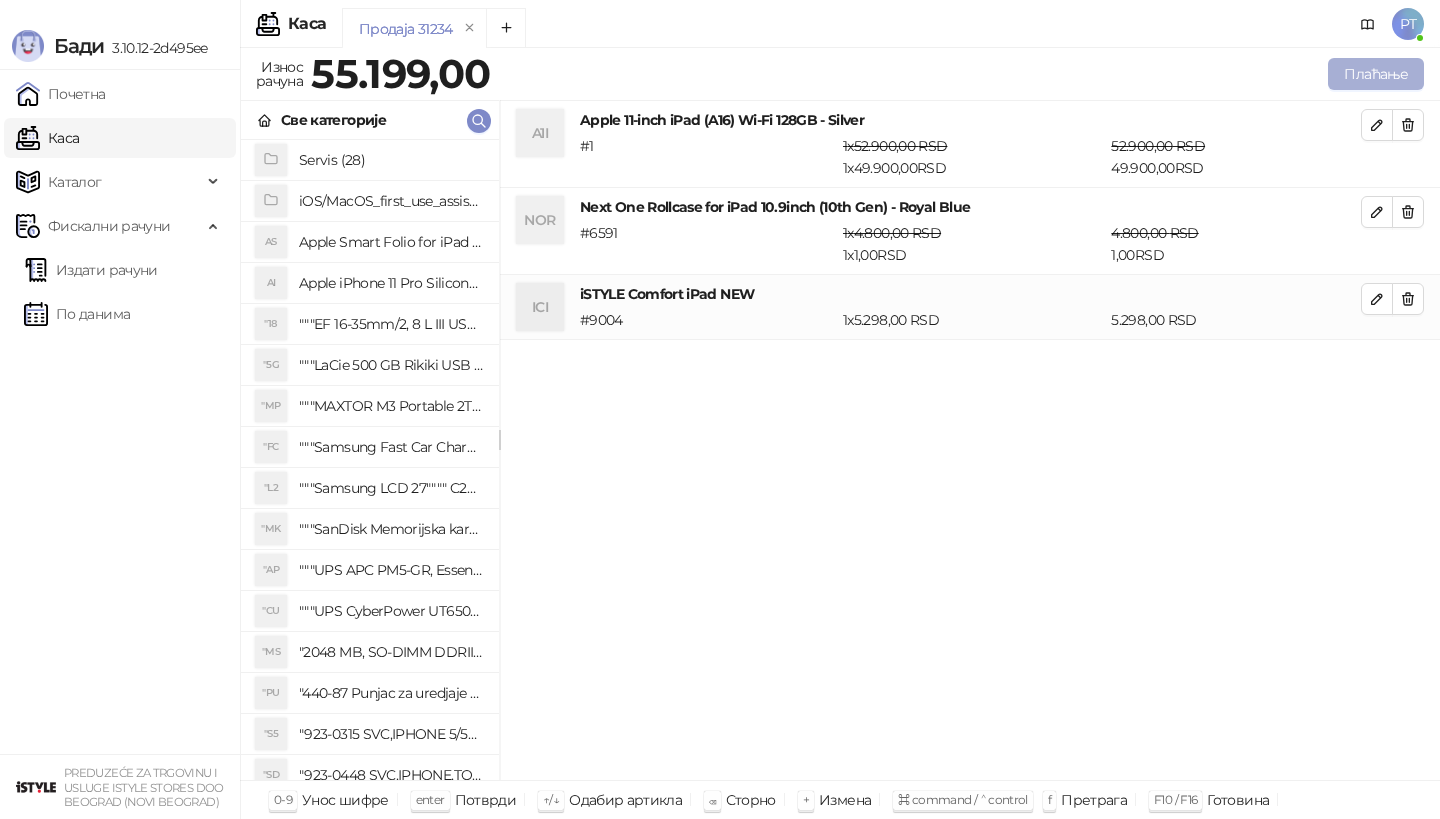 click on "Плаћање" at bounding box center (1376, 74) 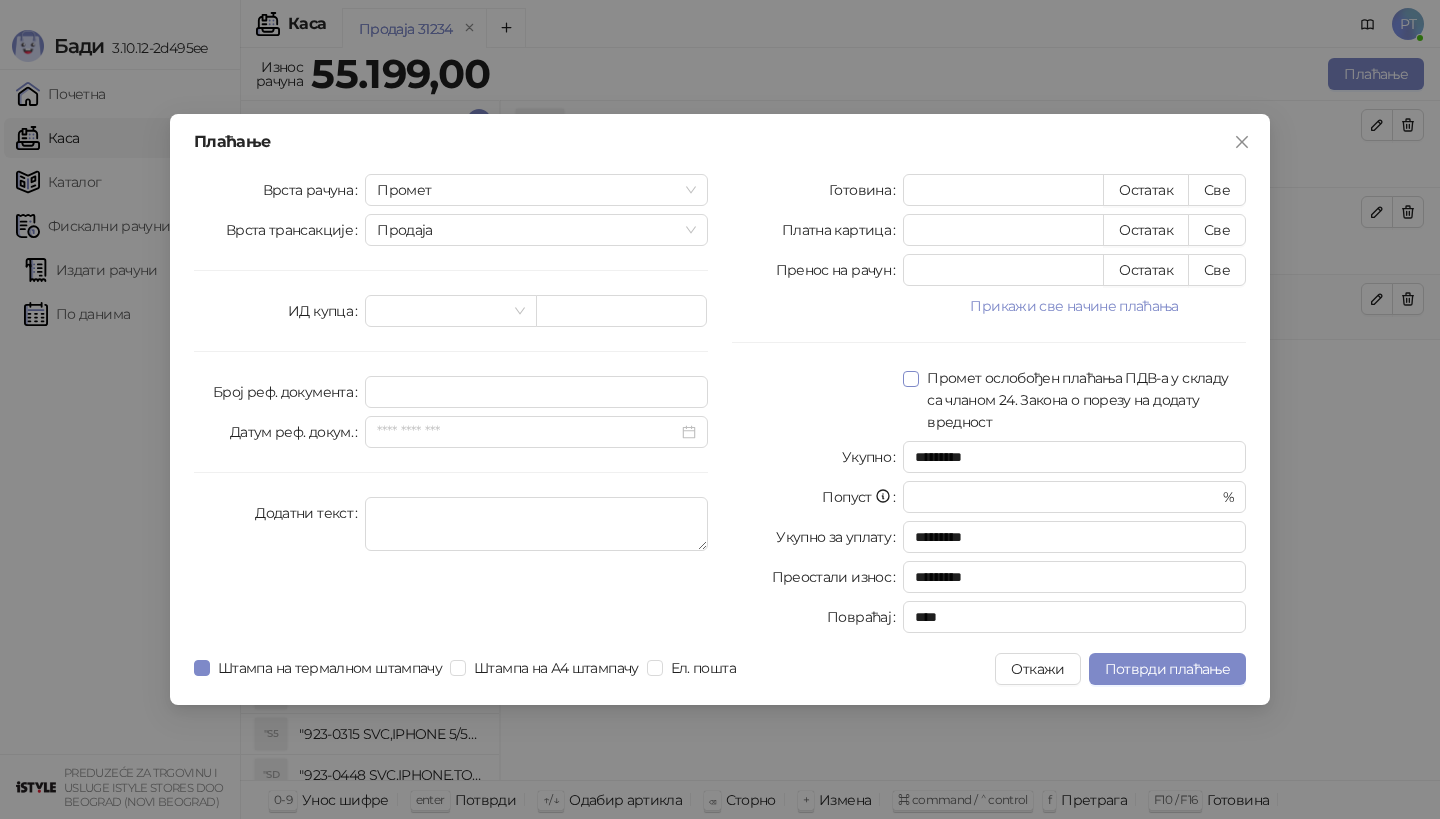 click on "Све" at bounding box center (1217, 230) 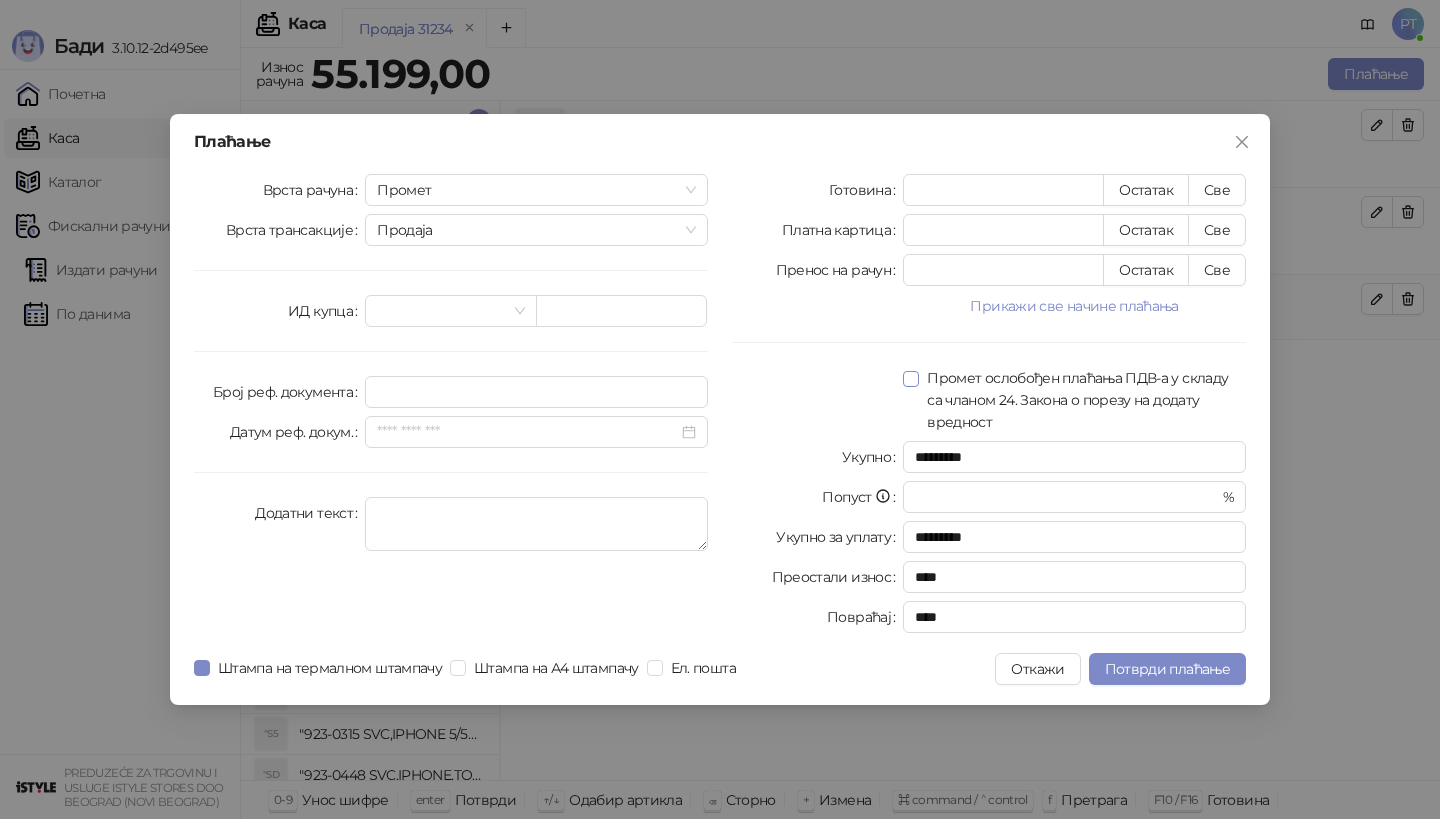 type on "*****" 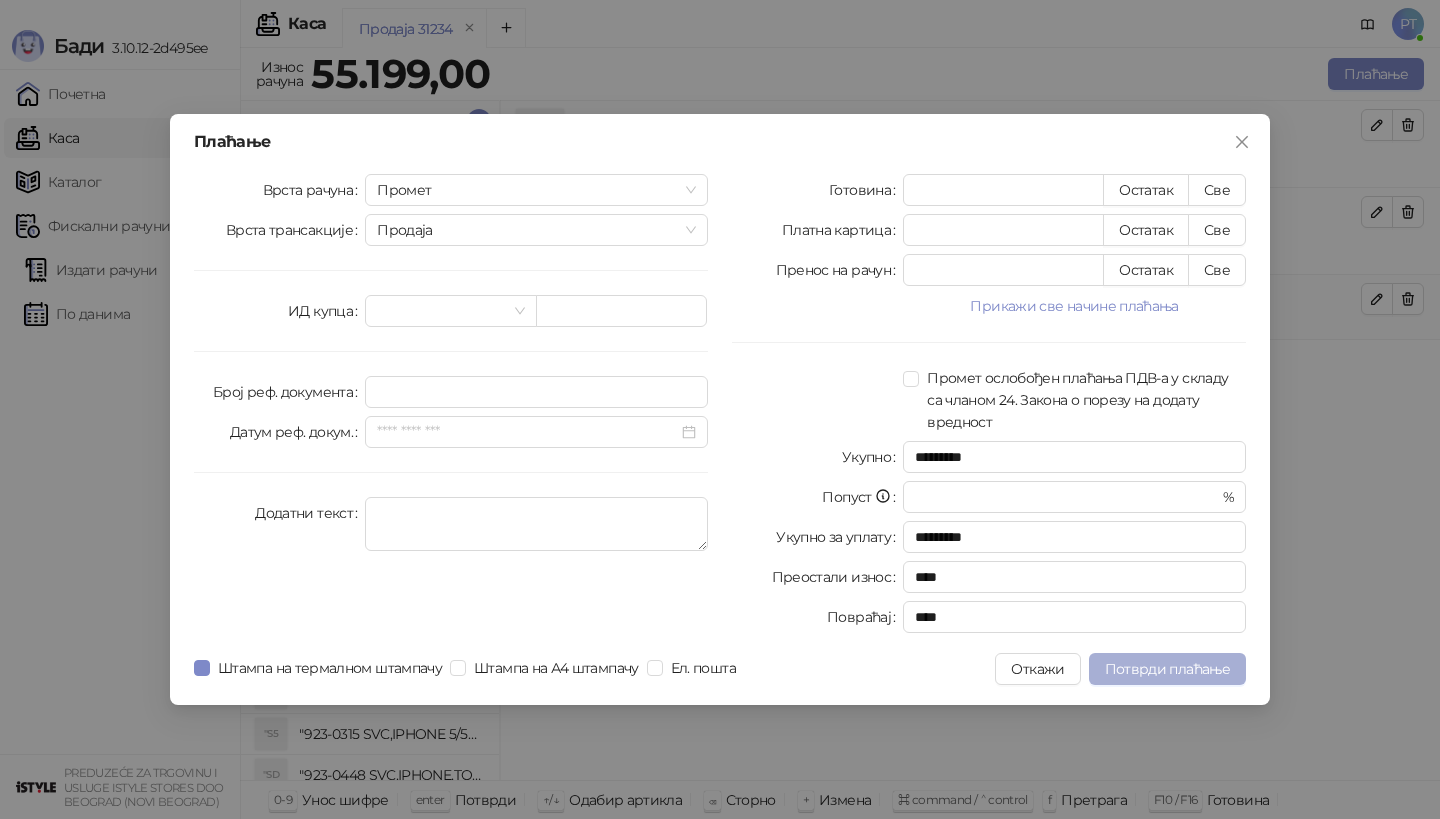 click on "Потврди плаћање" at bounding box center [1167, 669] 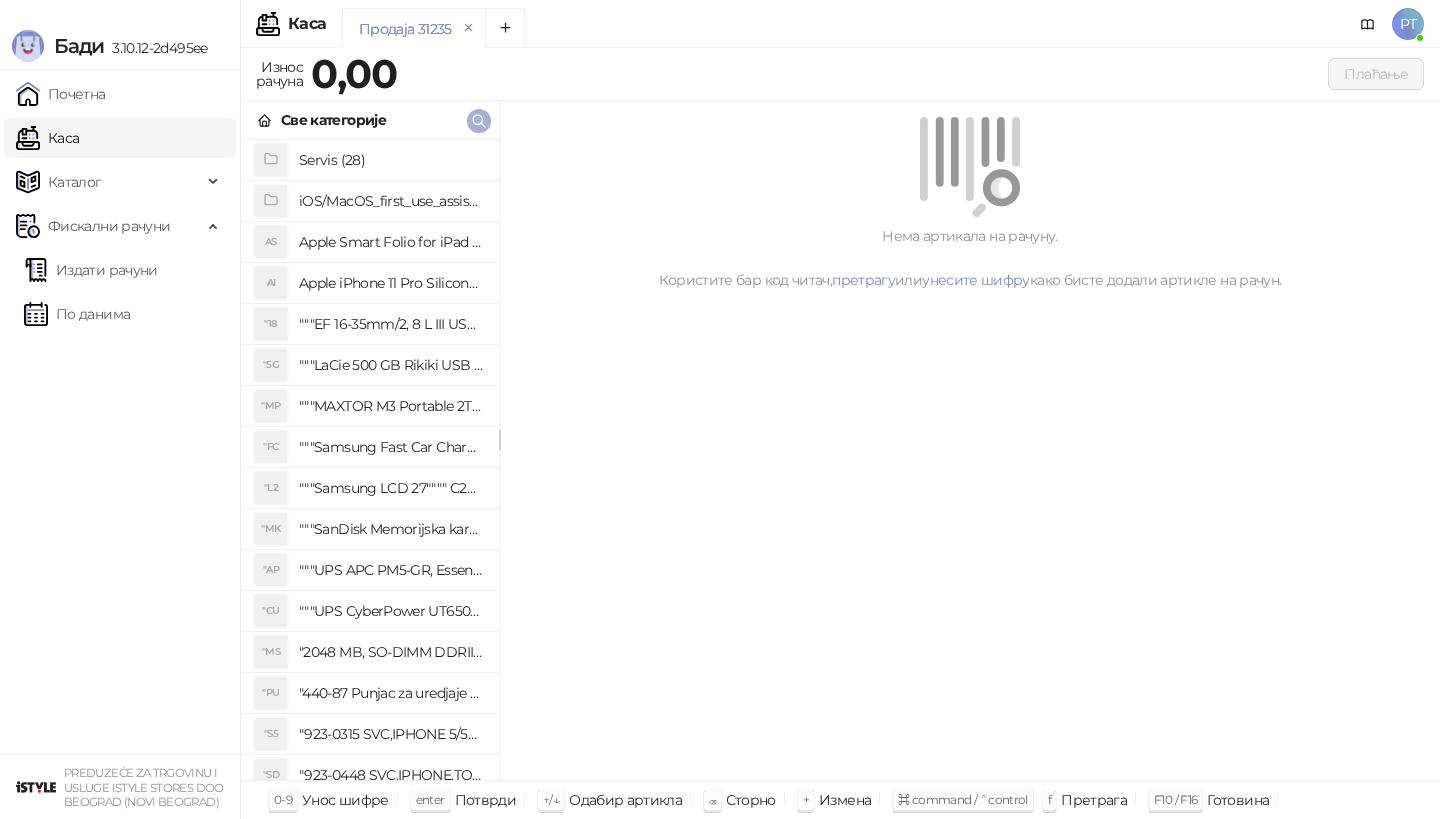 click 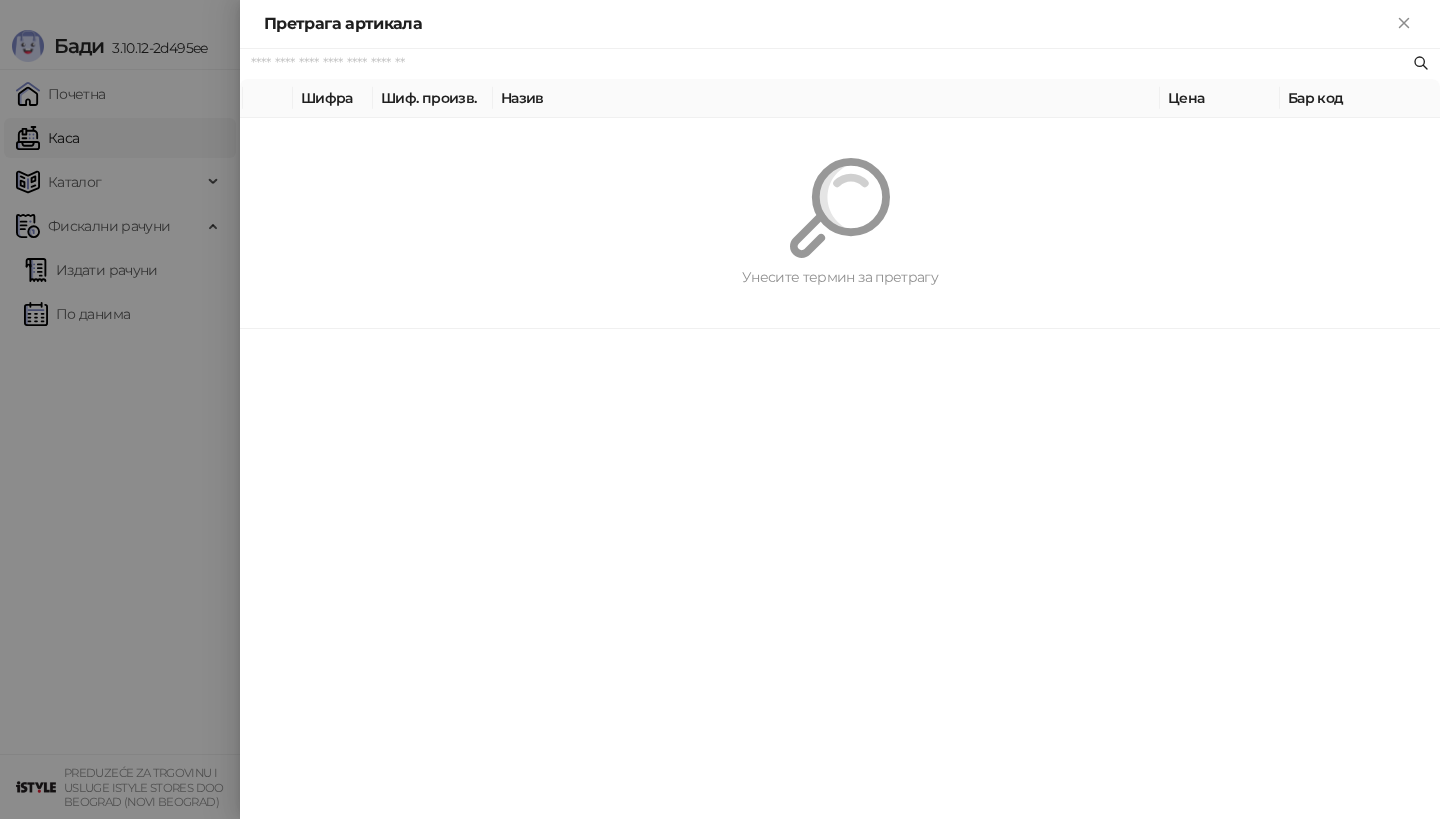 paste on "*********" 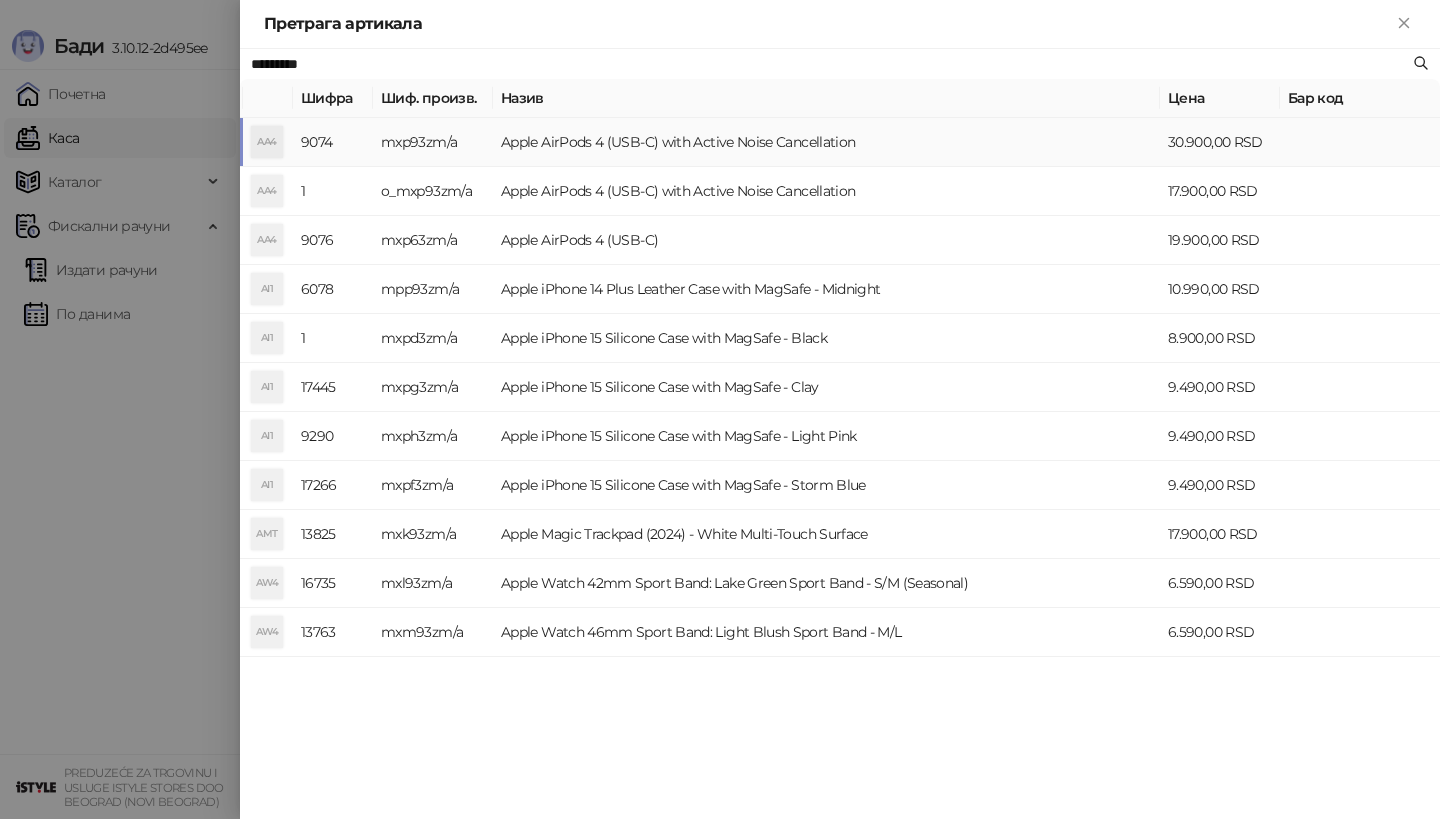 type on "*********" 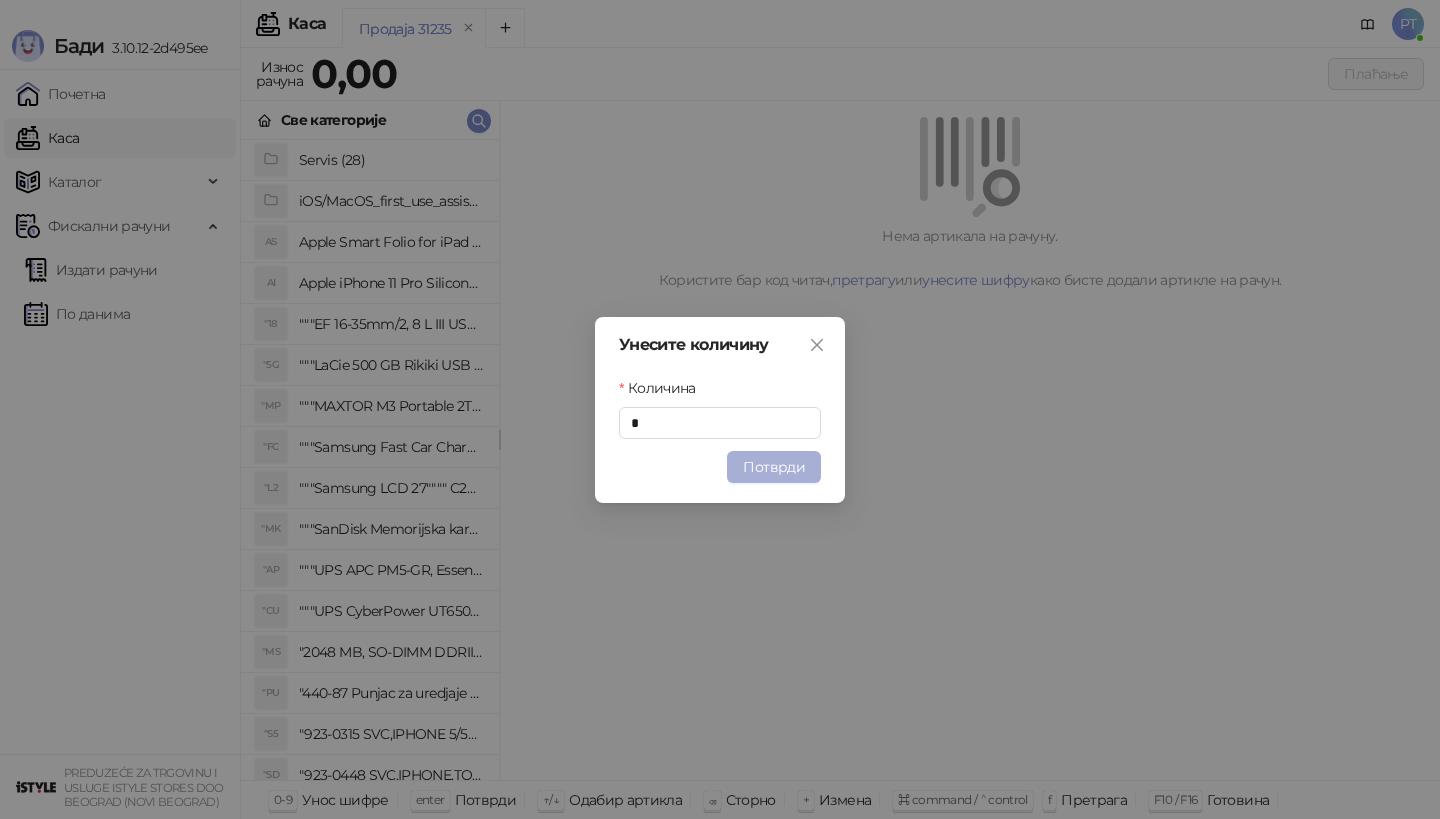 click on "Потврди" at bounding box center [774, 467] 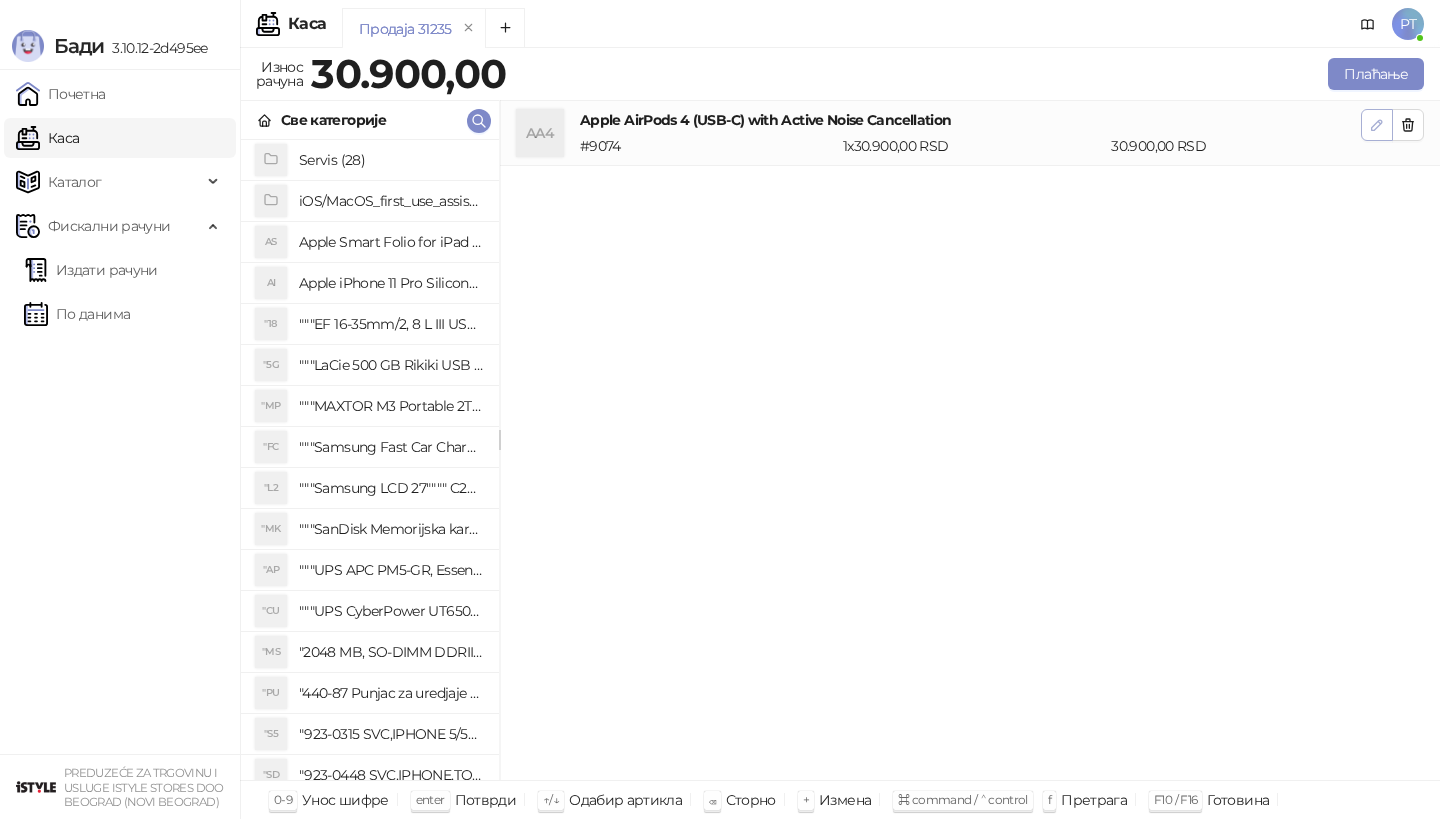 click 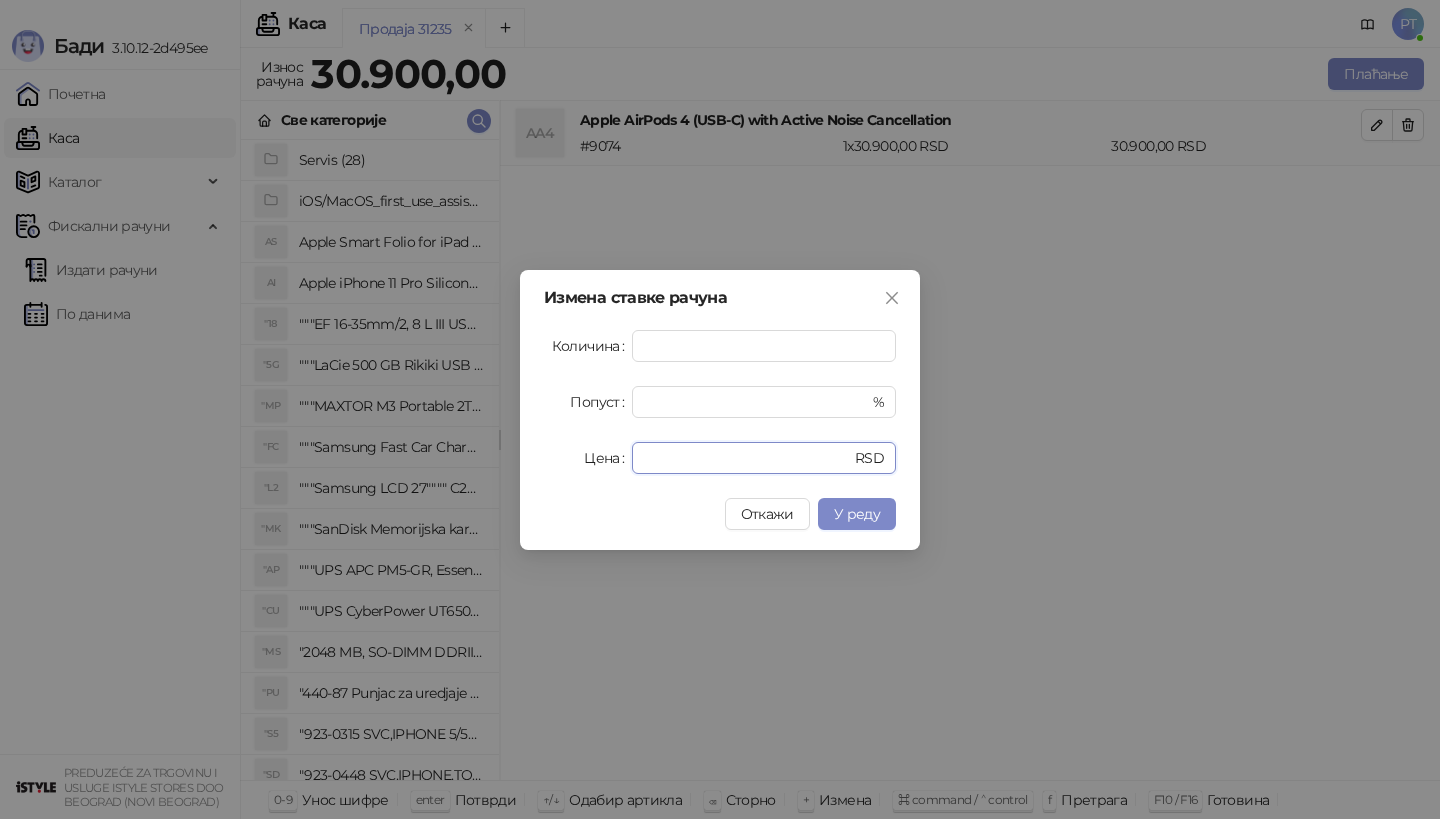drag, startPoint x: 703, startPoint y: 462, endPoint x: 622, endPoint y: 462, distance: 81 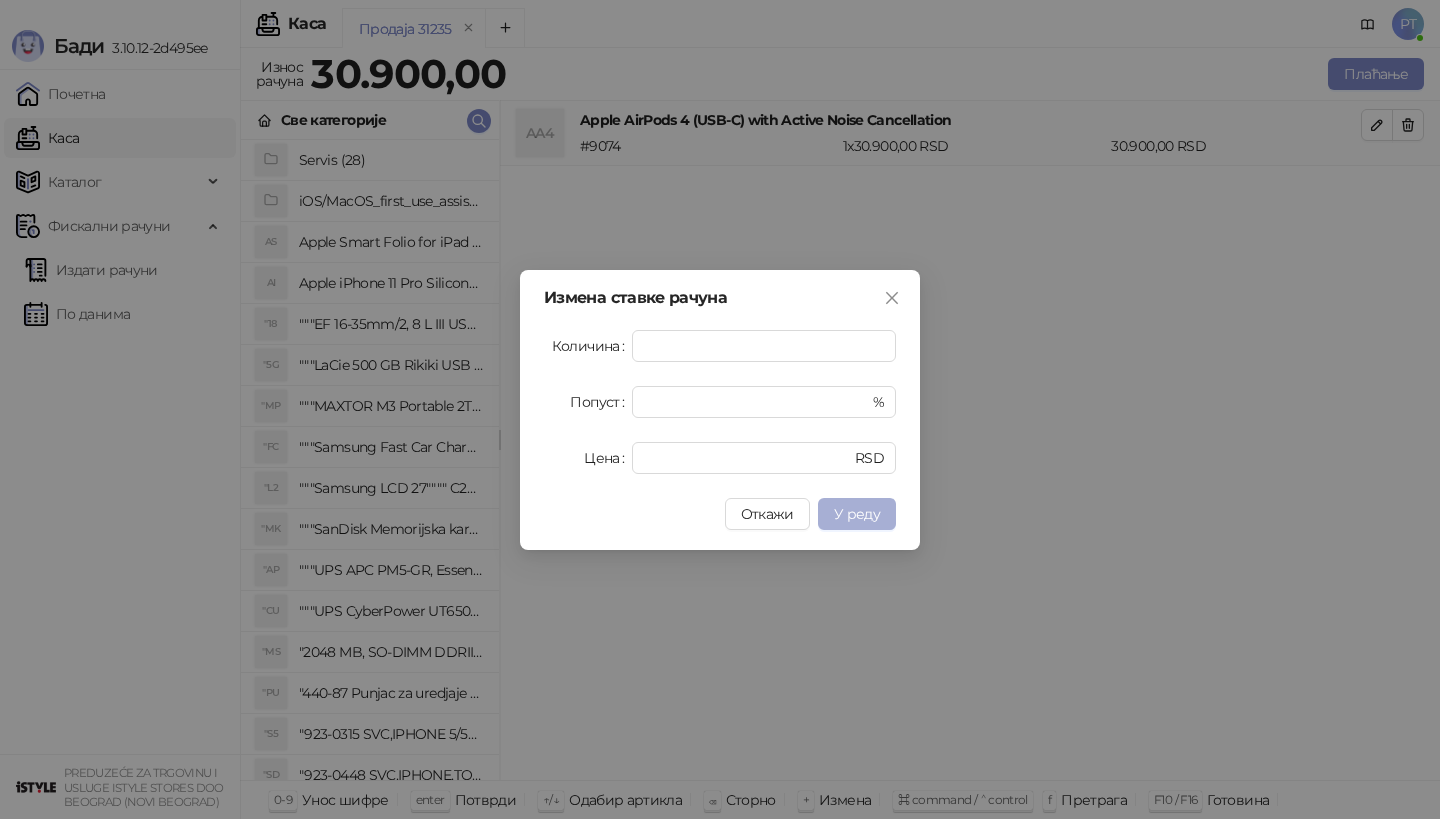 type on "*****" 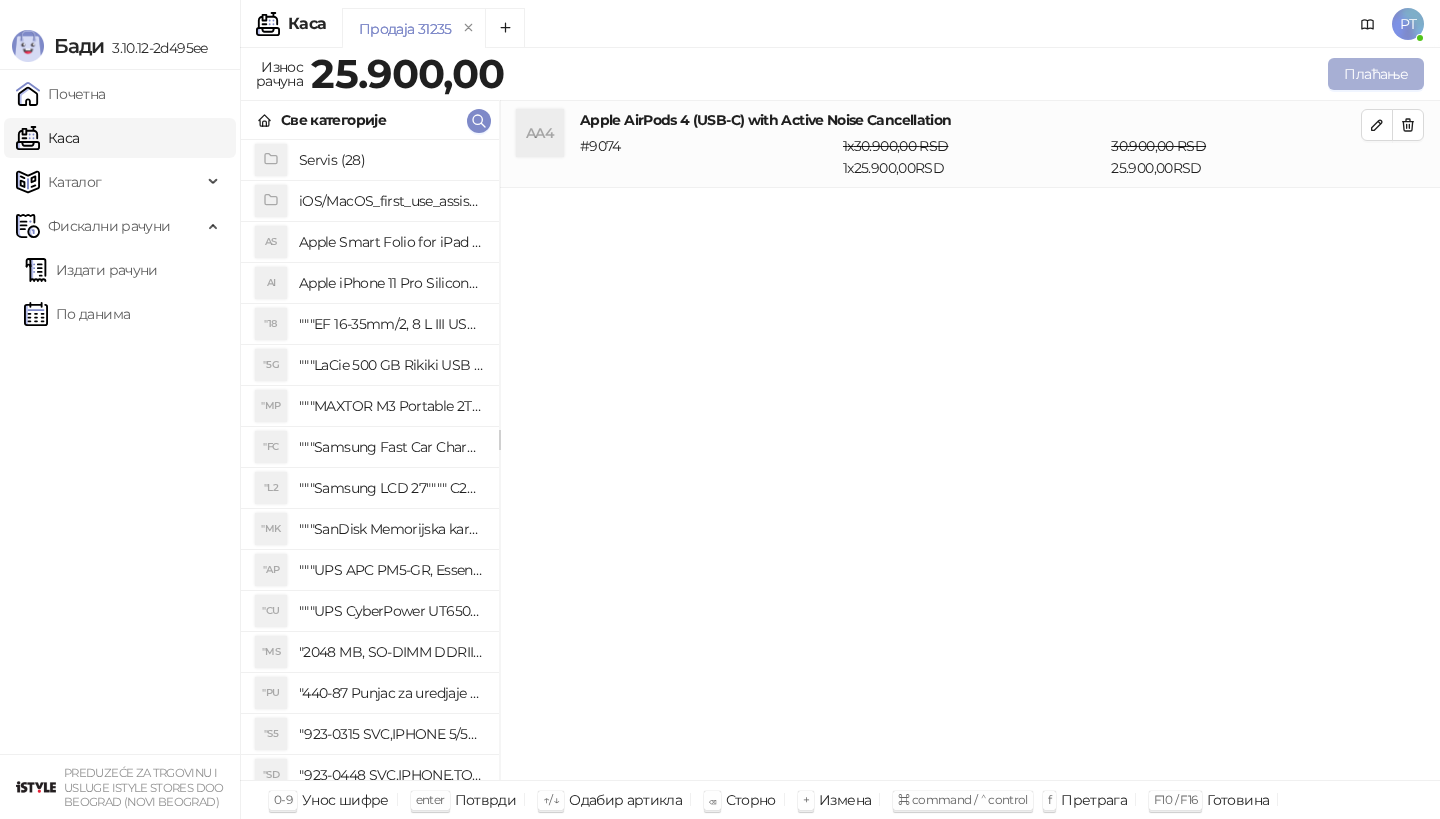 click on "Плаћање" at bounding box center (1376, 74) 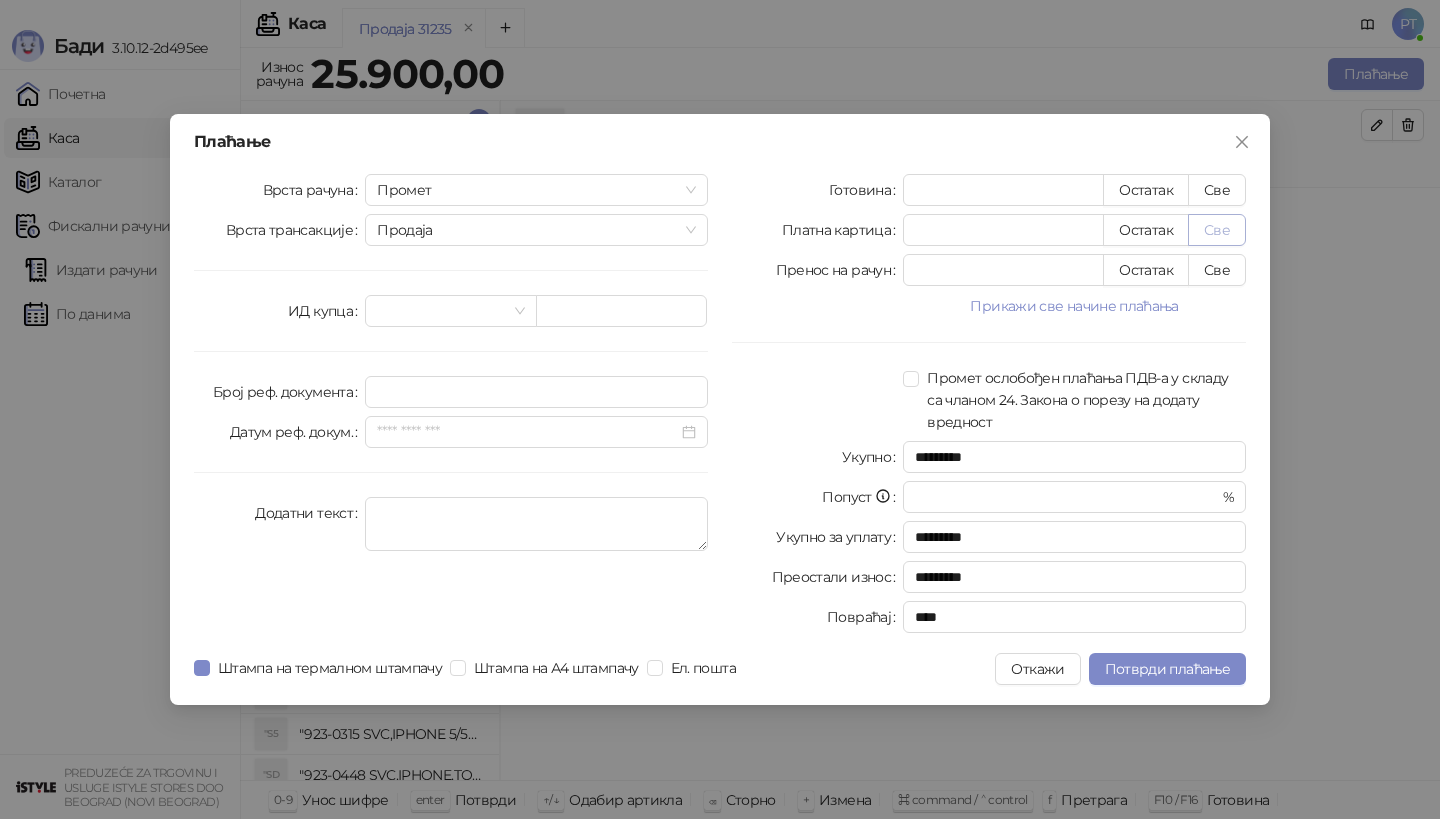 click on "Све" at bounding box center [1217, 230] 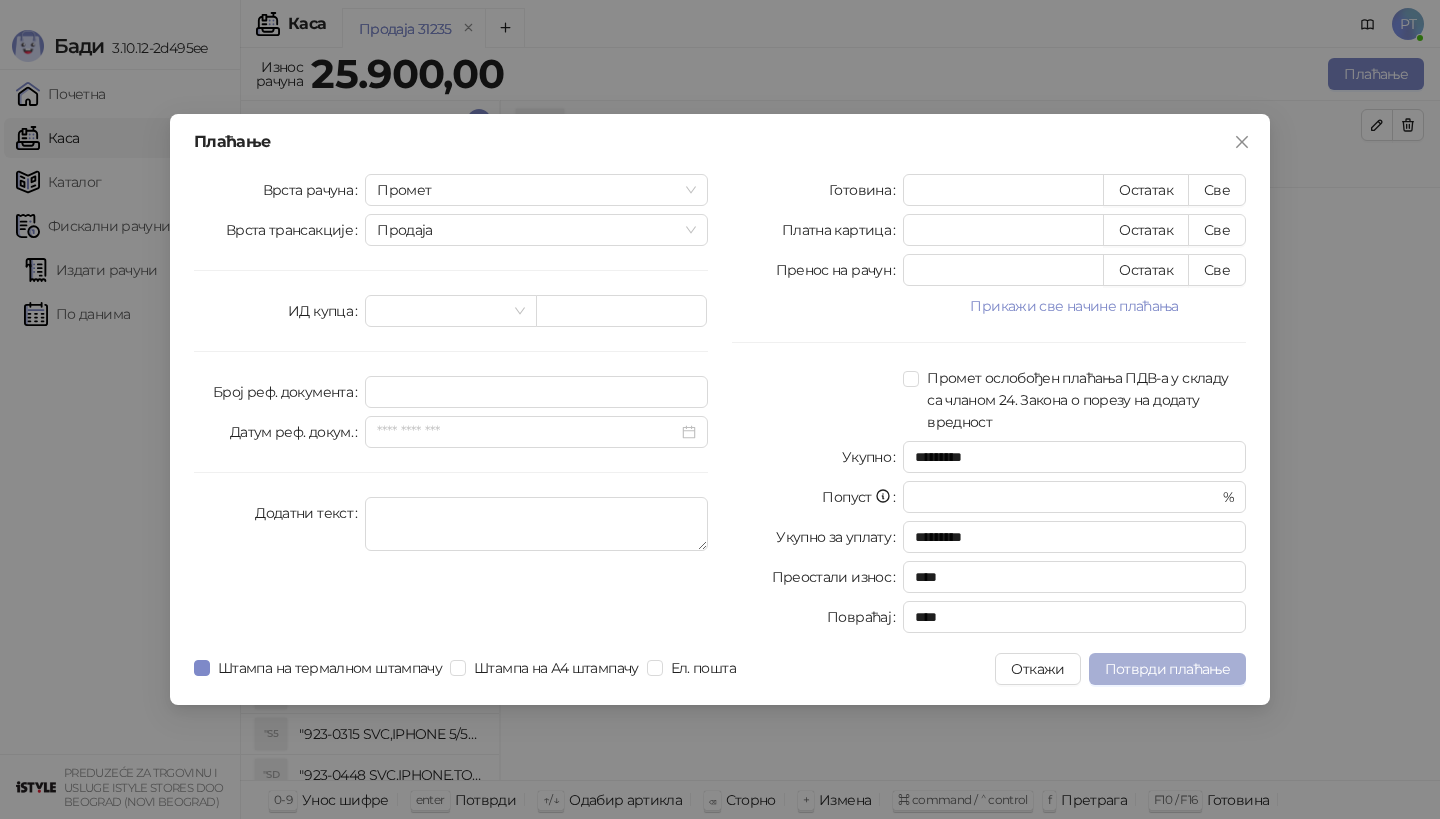 click on "Потврди плаћање" at bounding box center [1167, 669] 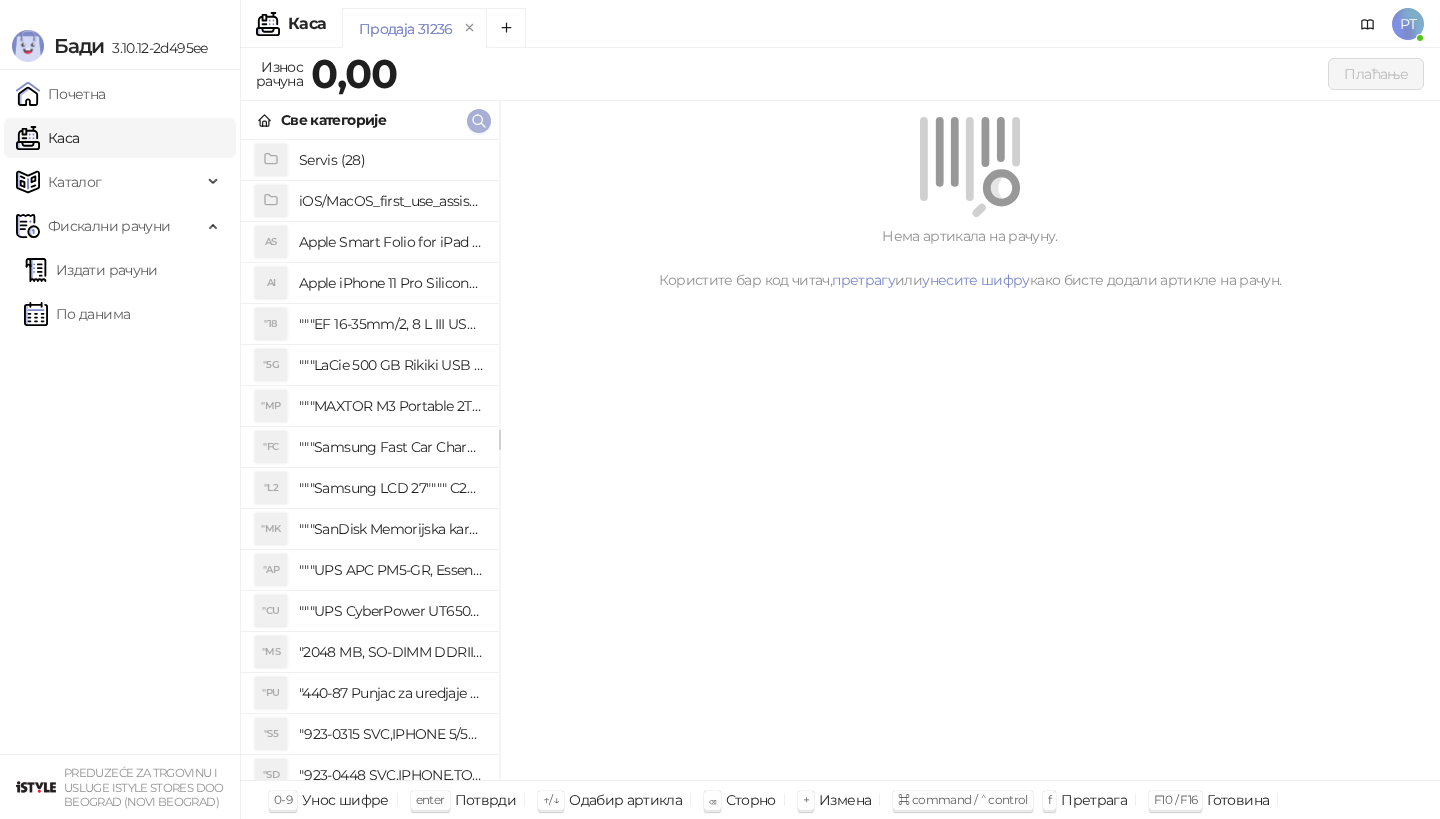 click 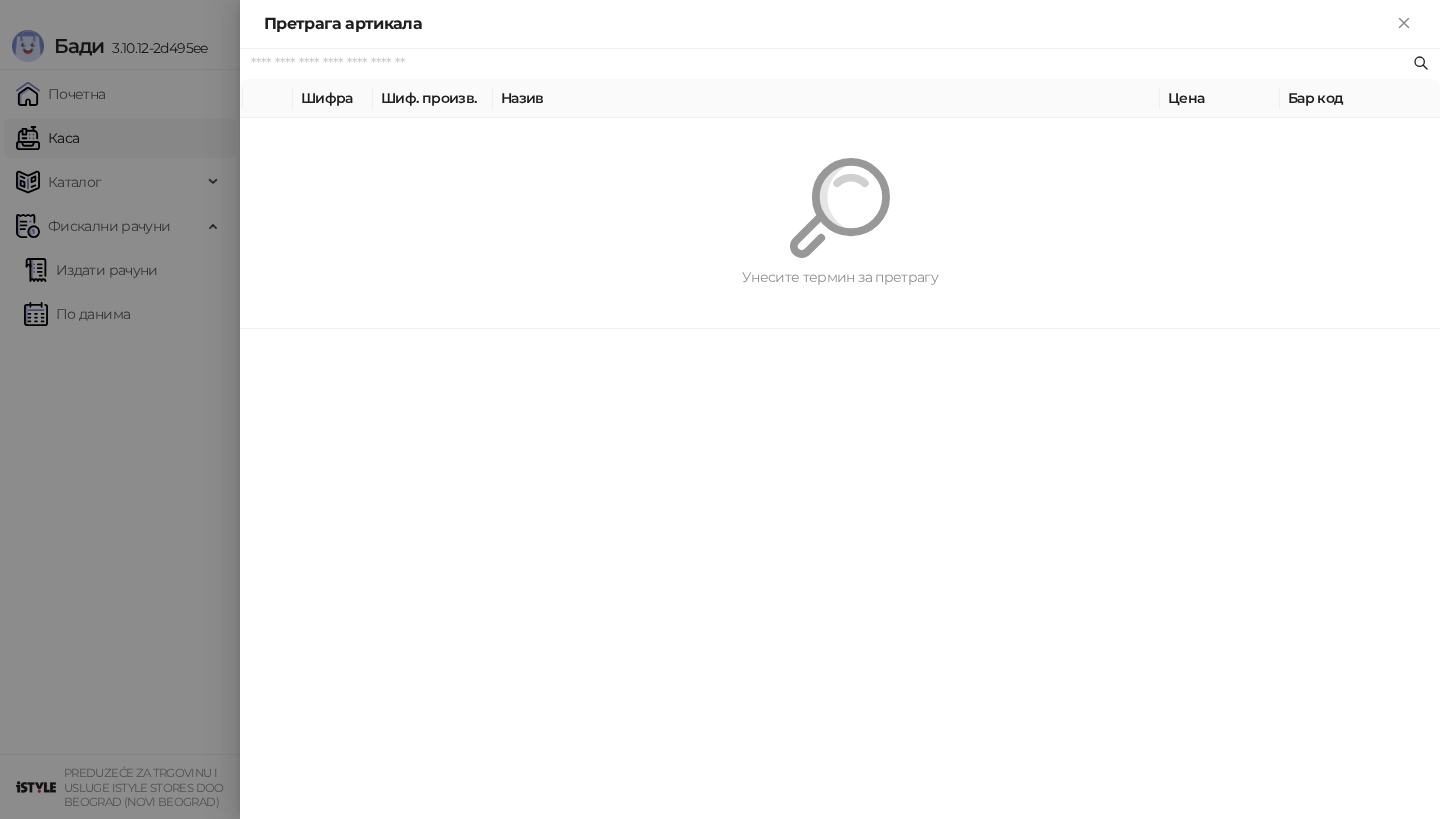 click on "Унесите термин за претрагу" at bounding box center [840, 223] 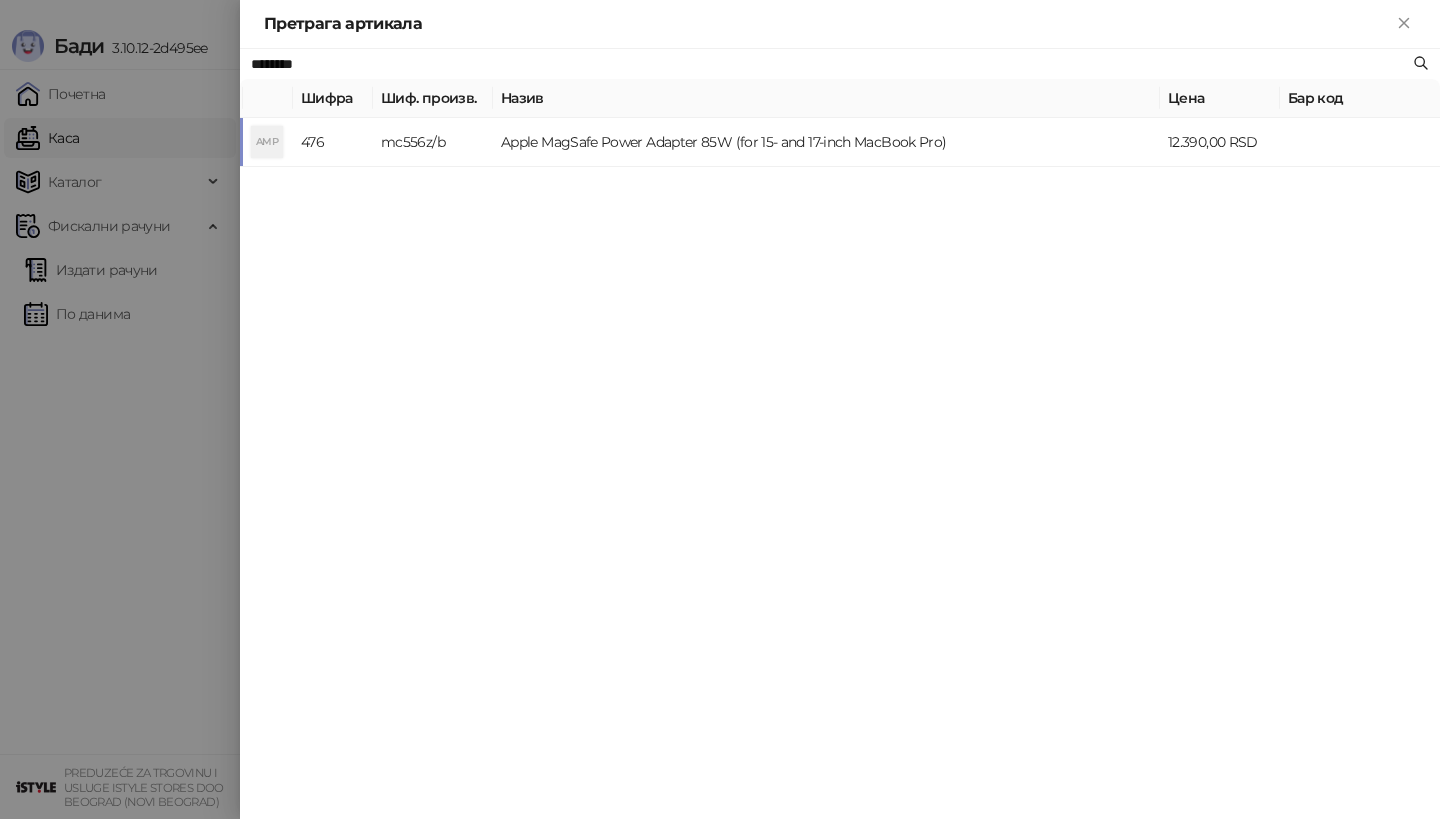click on "AMP" at bounding box center [267, 142] 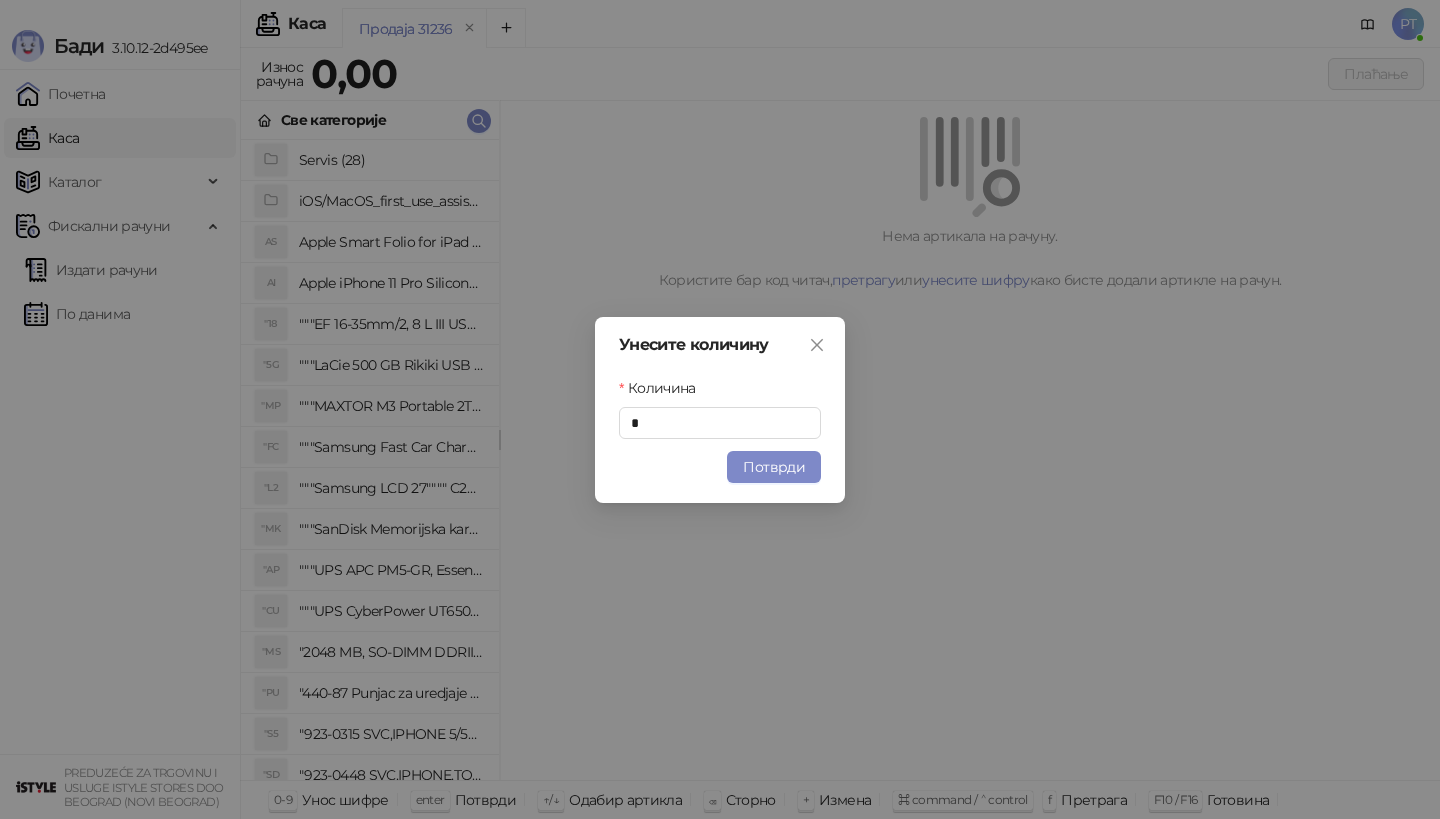 click on "Потврди" at bounding box center (774, 467) 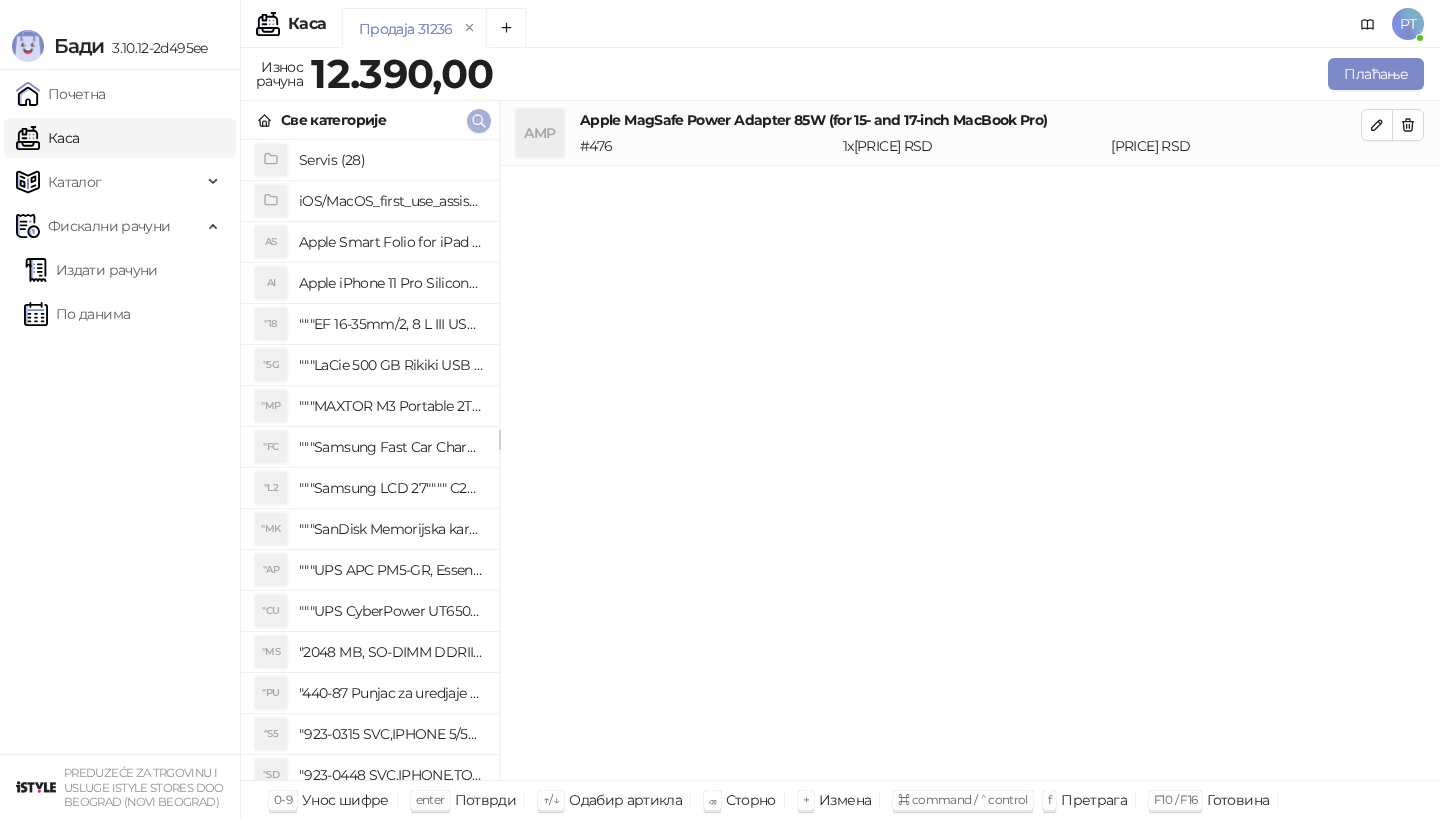 click 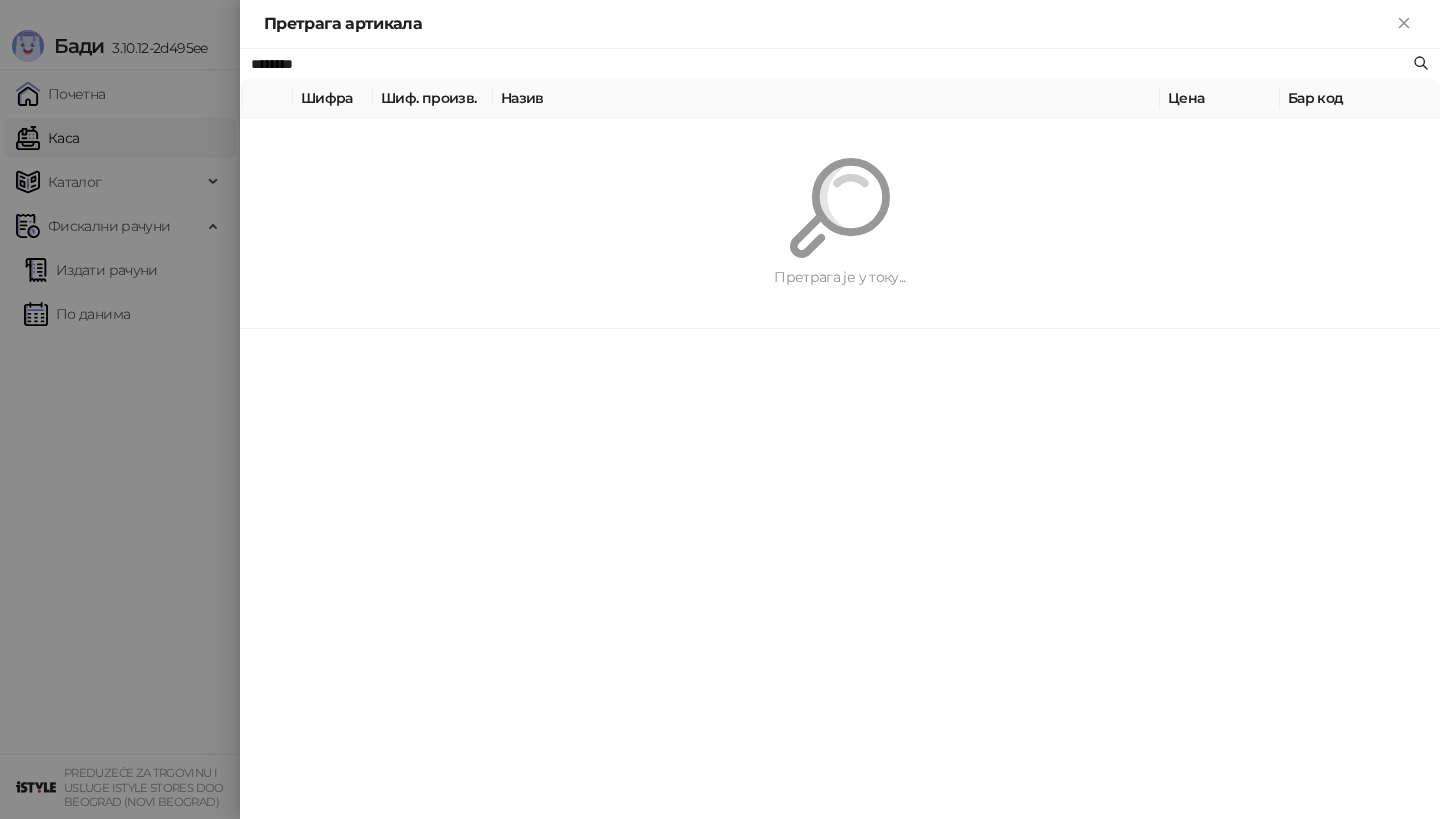 paste on "**********" 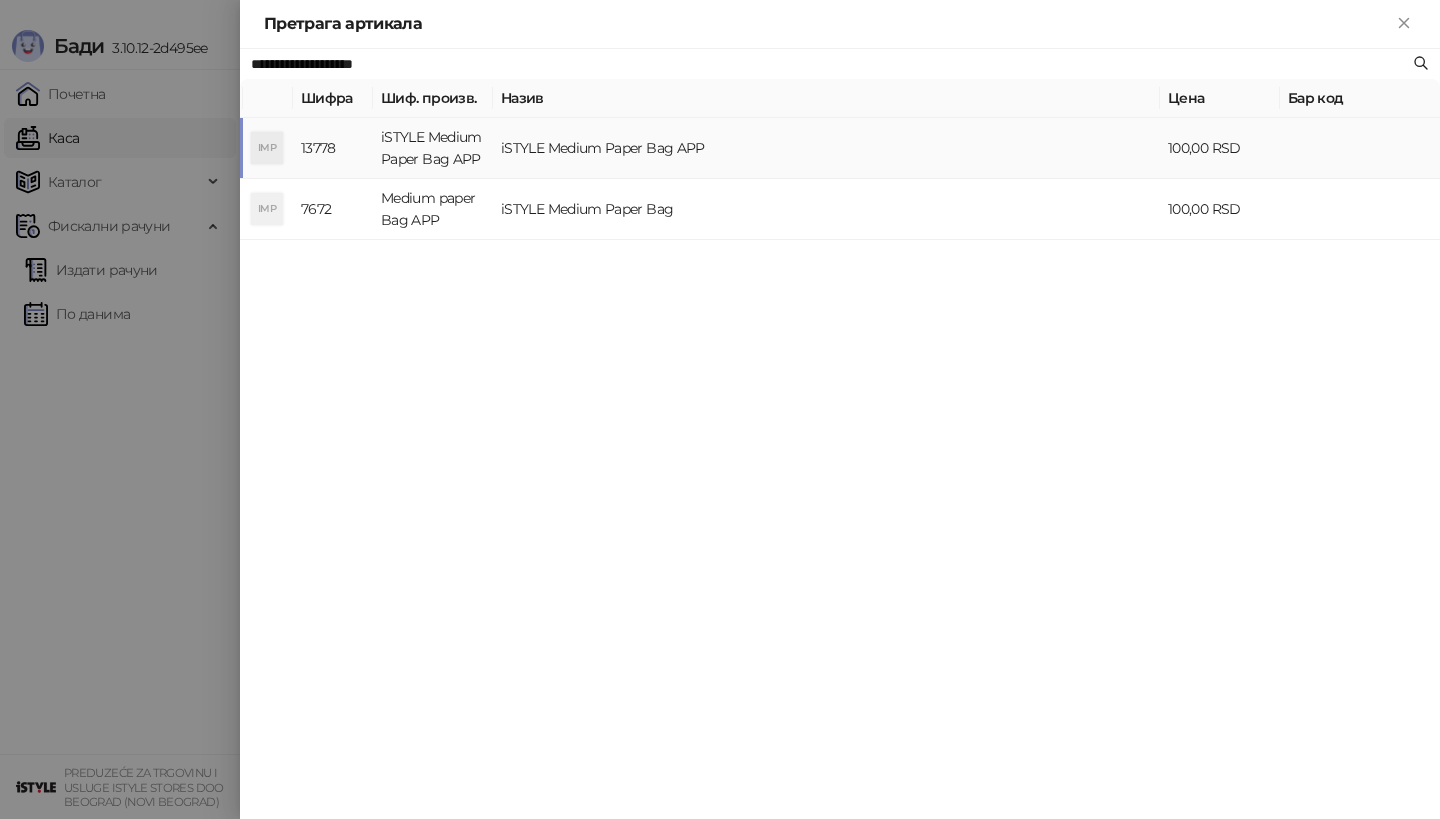type on "**********" 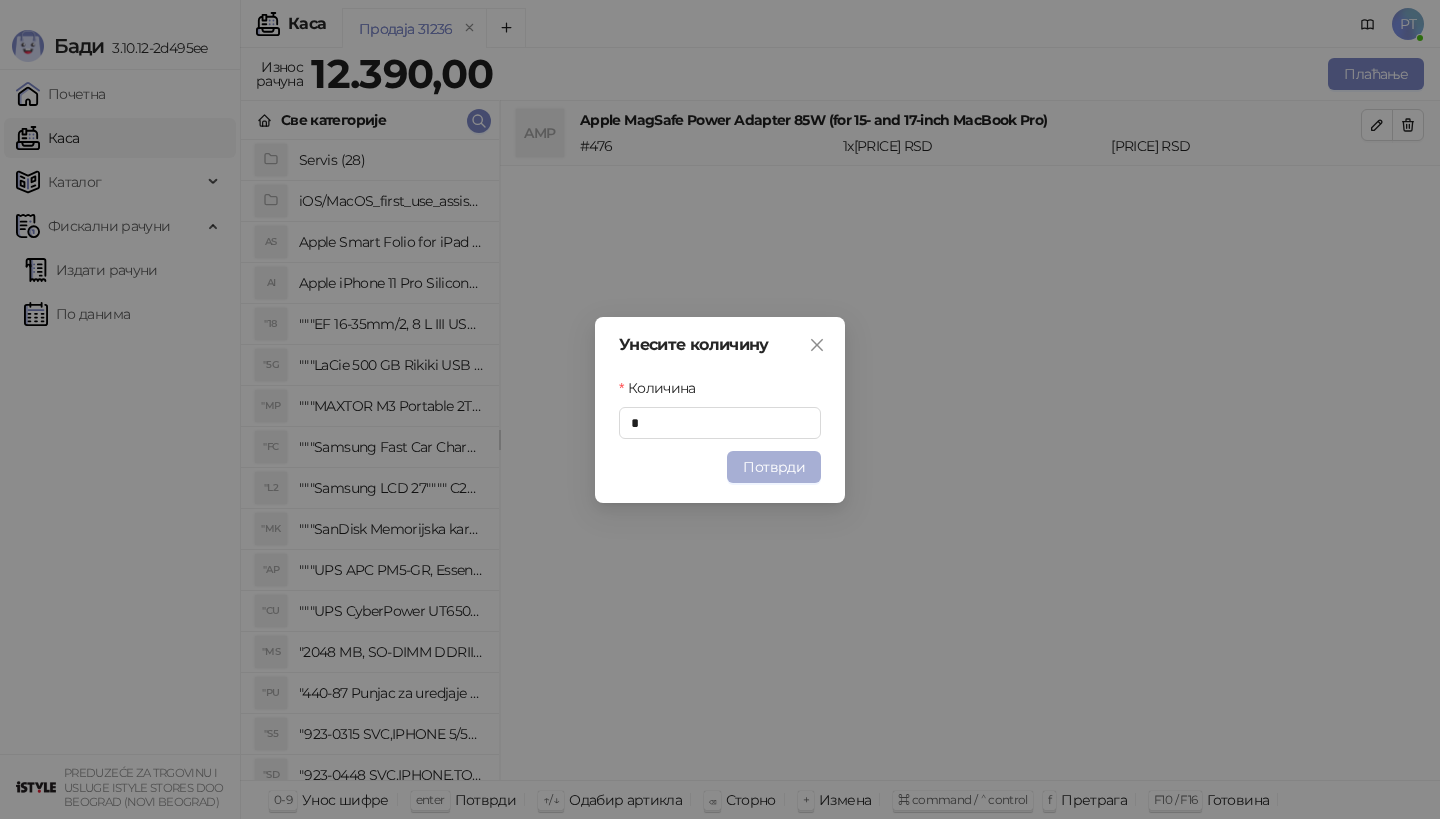 click on "Потврди" at bounding box center [774, 467] 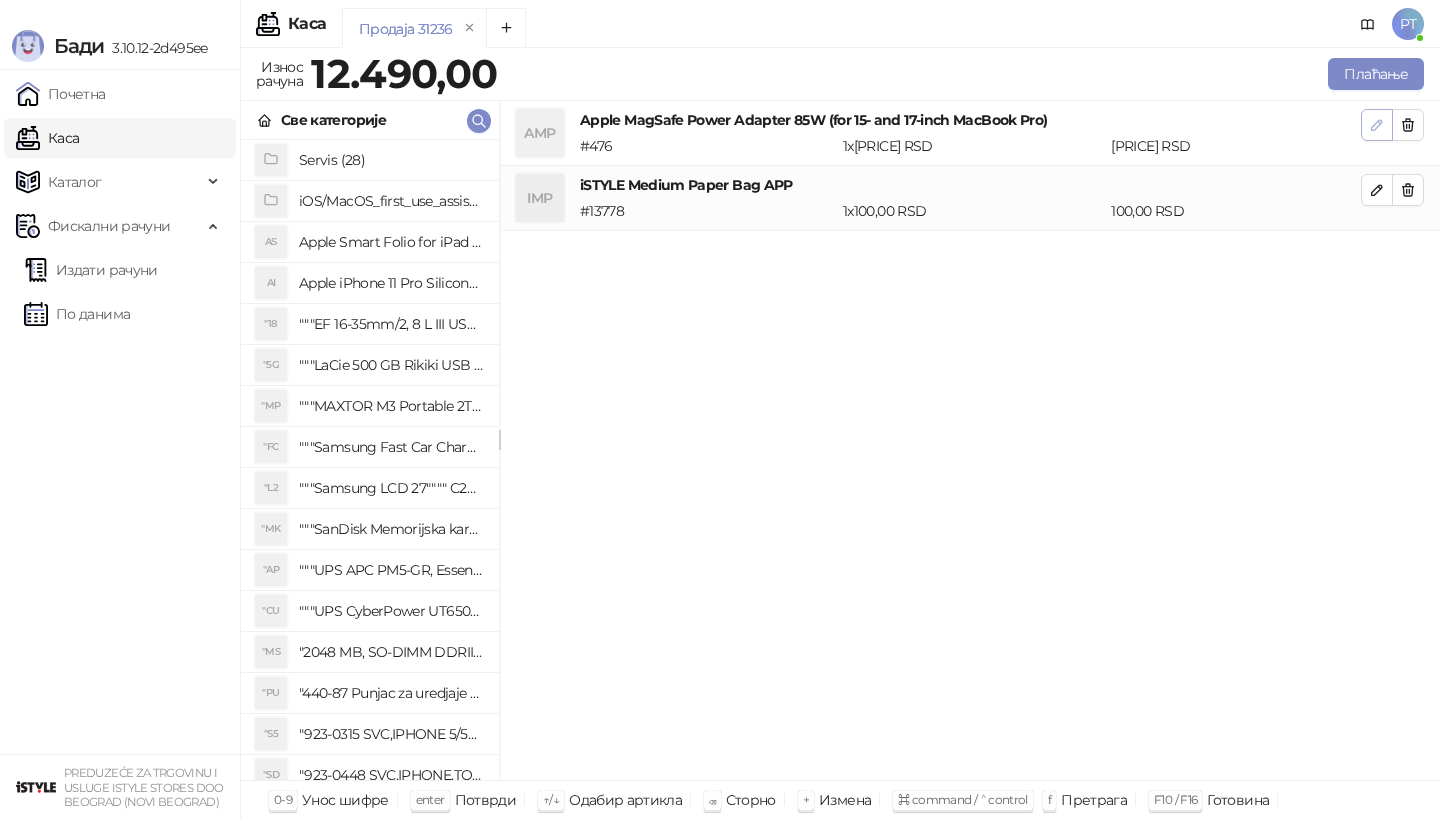 click at bounding box center [1377, 125] 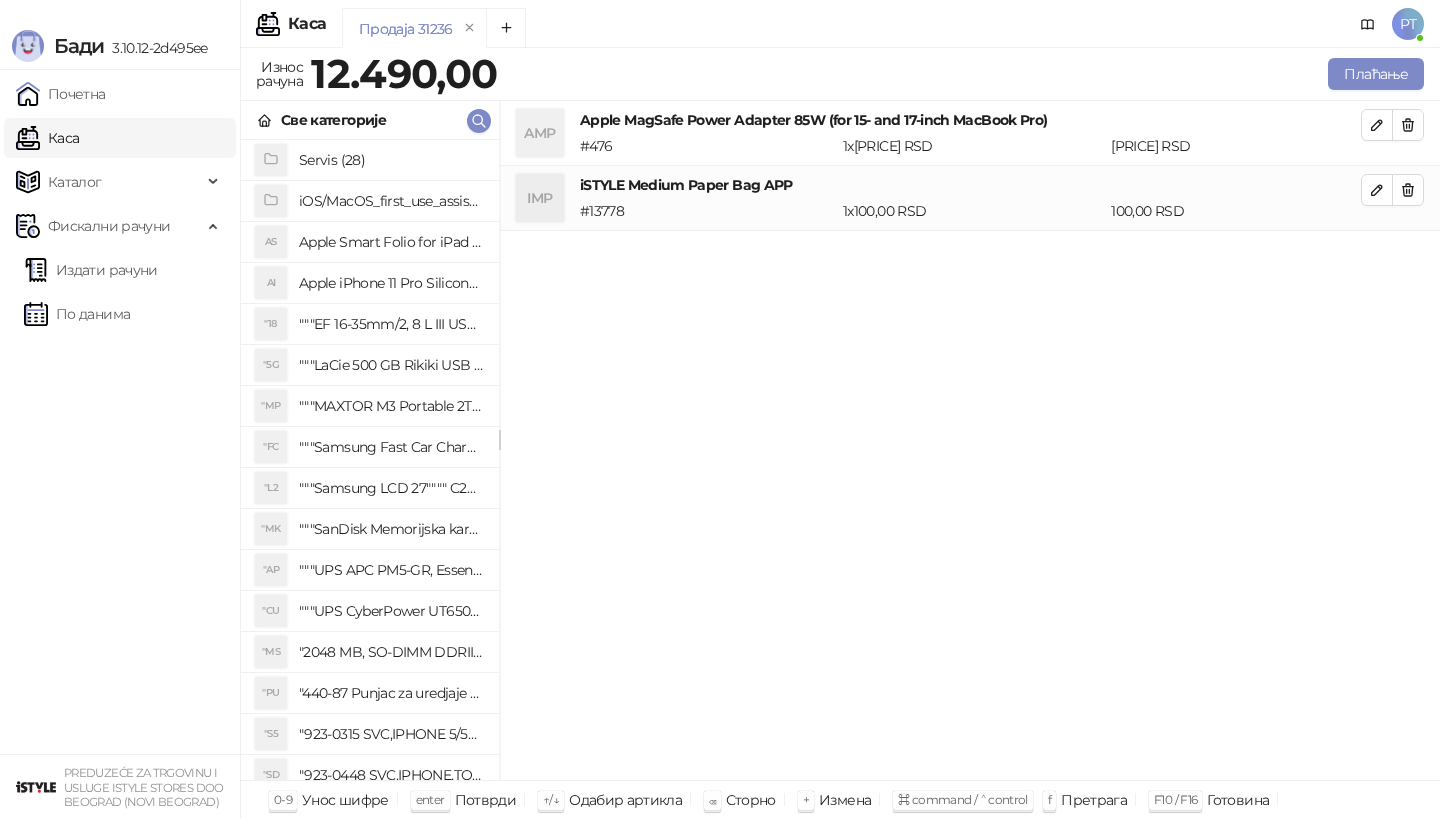 type on "*" 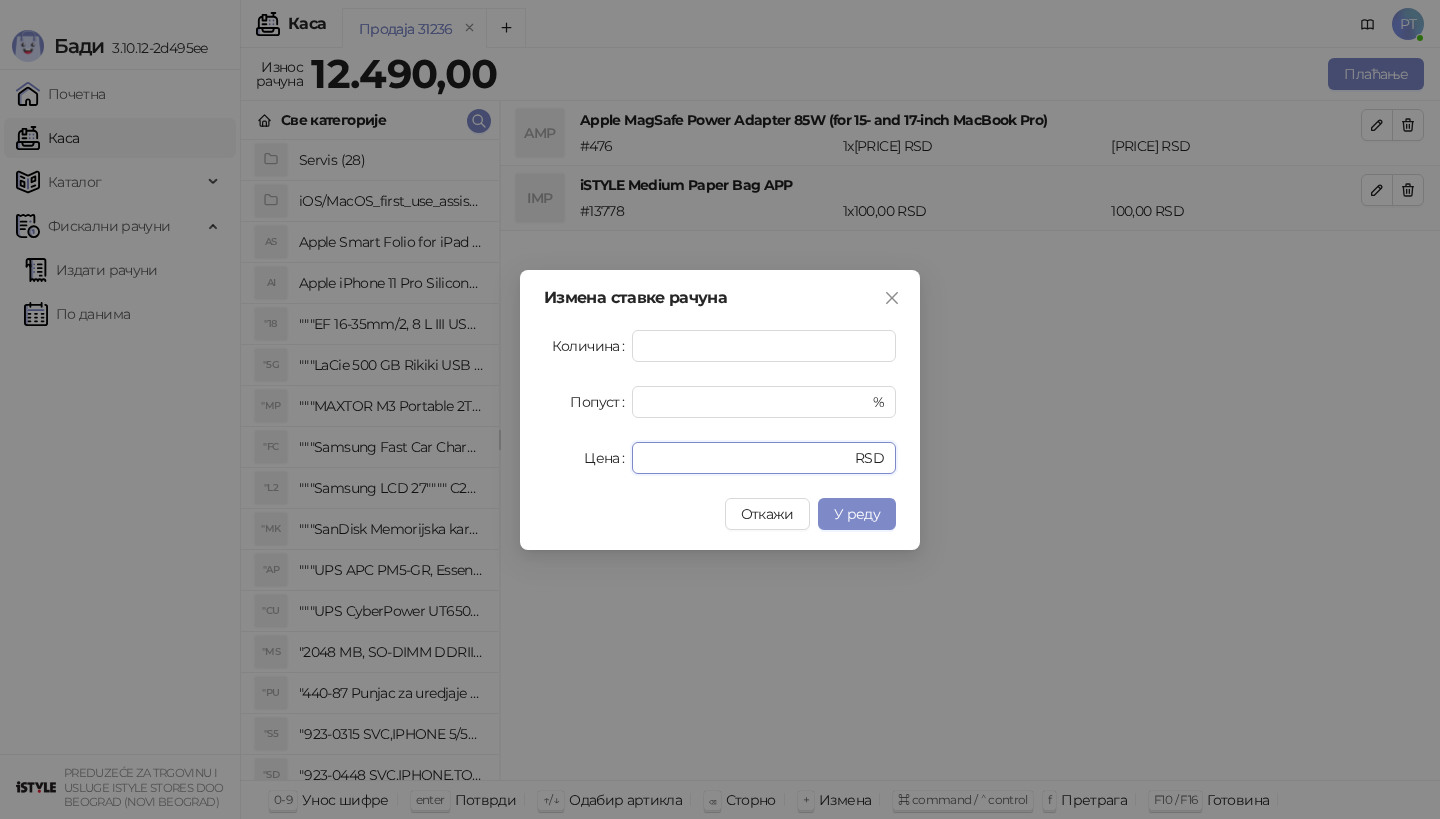 drag, startPoint x: 623, startPoint y: 457, endPoint x: 563, endPoint y: 457, distance: 60 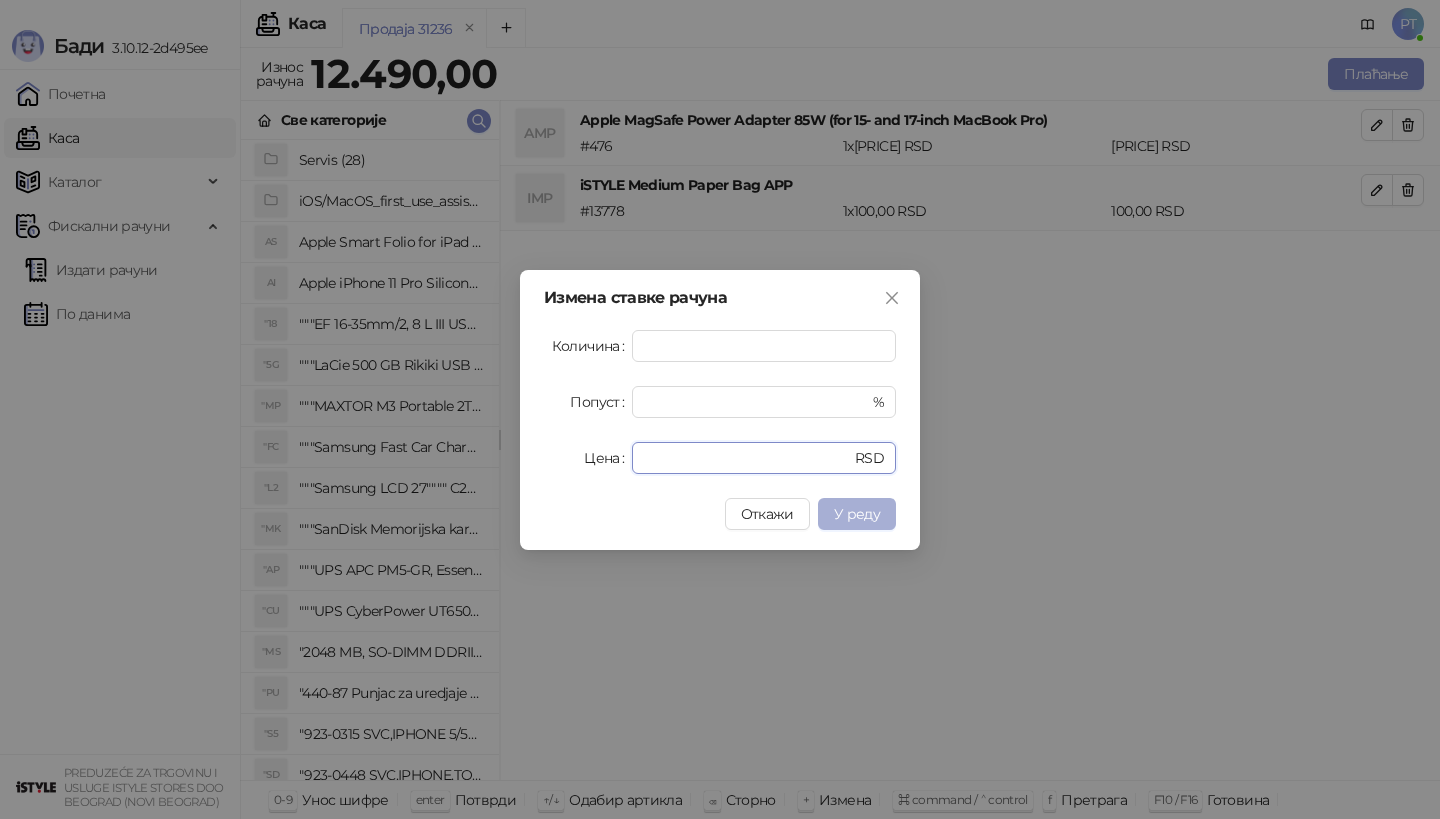 type on "*****" 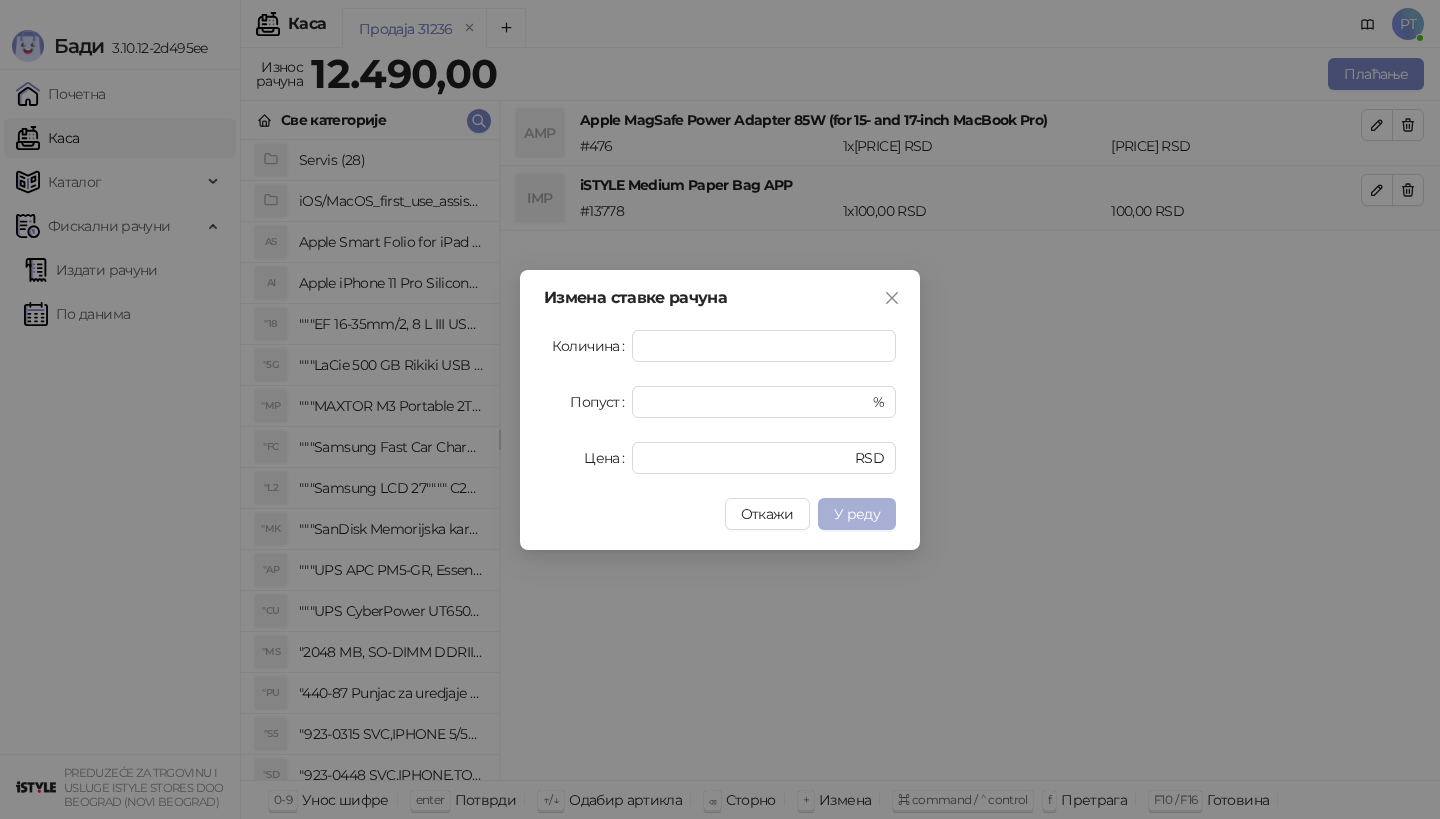 click on "У реду" at bounding box center (857, 514) 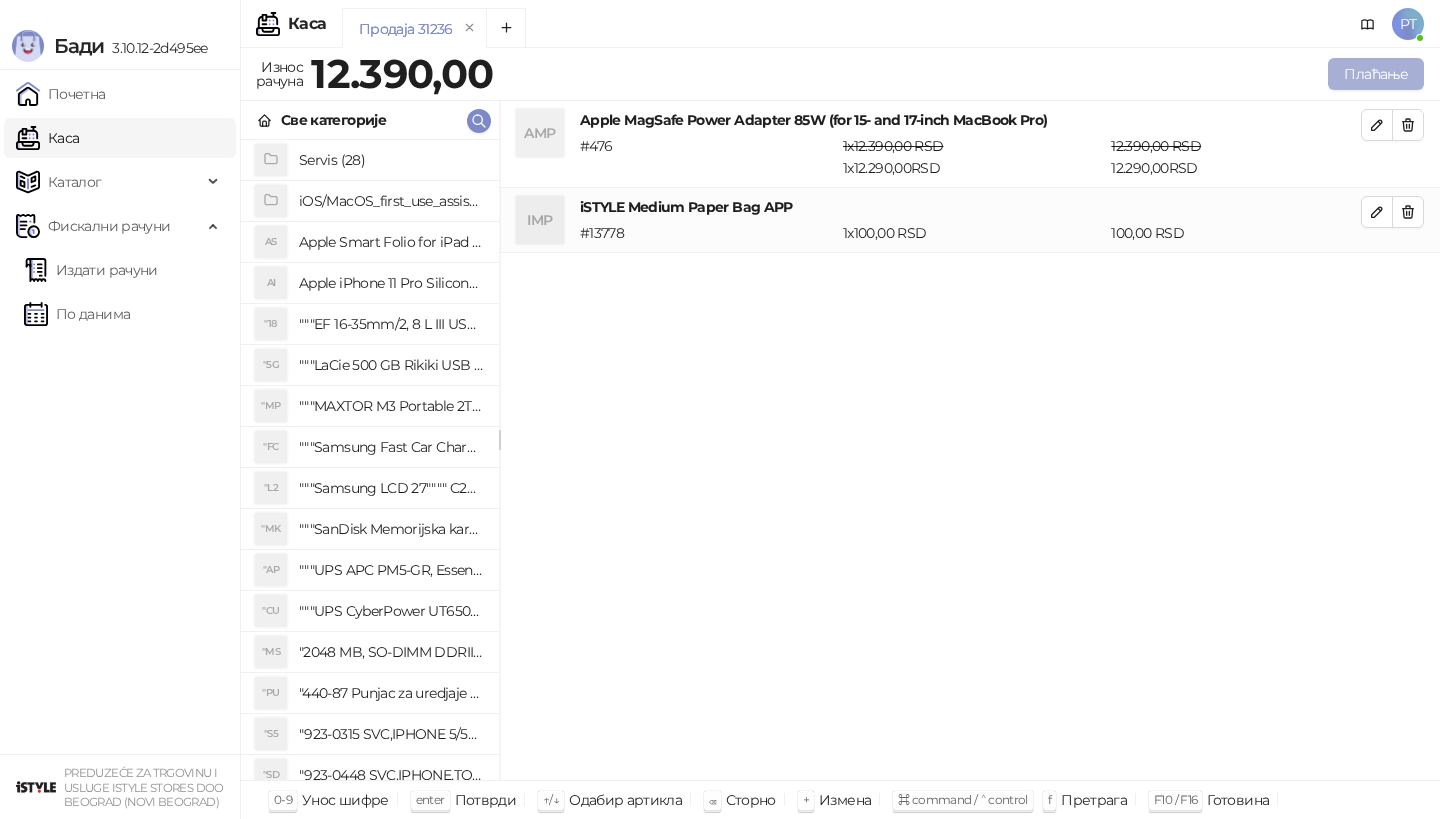 click on "Плаћање" at bounding box center (1376, 74) 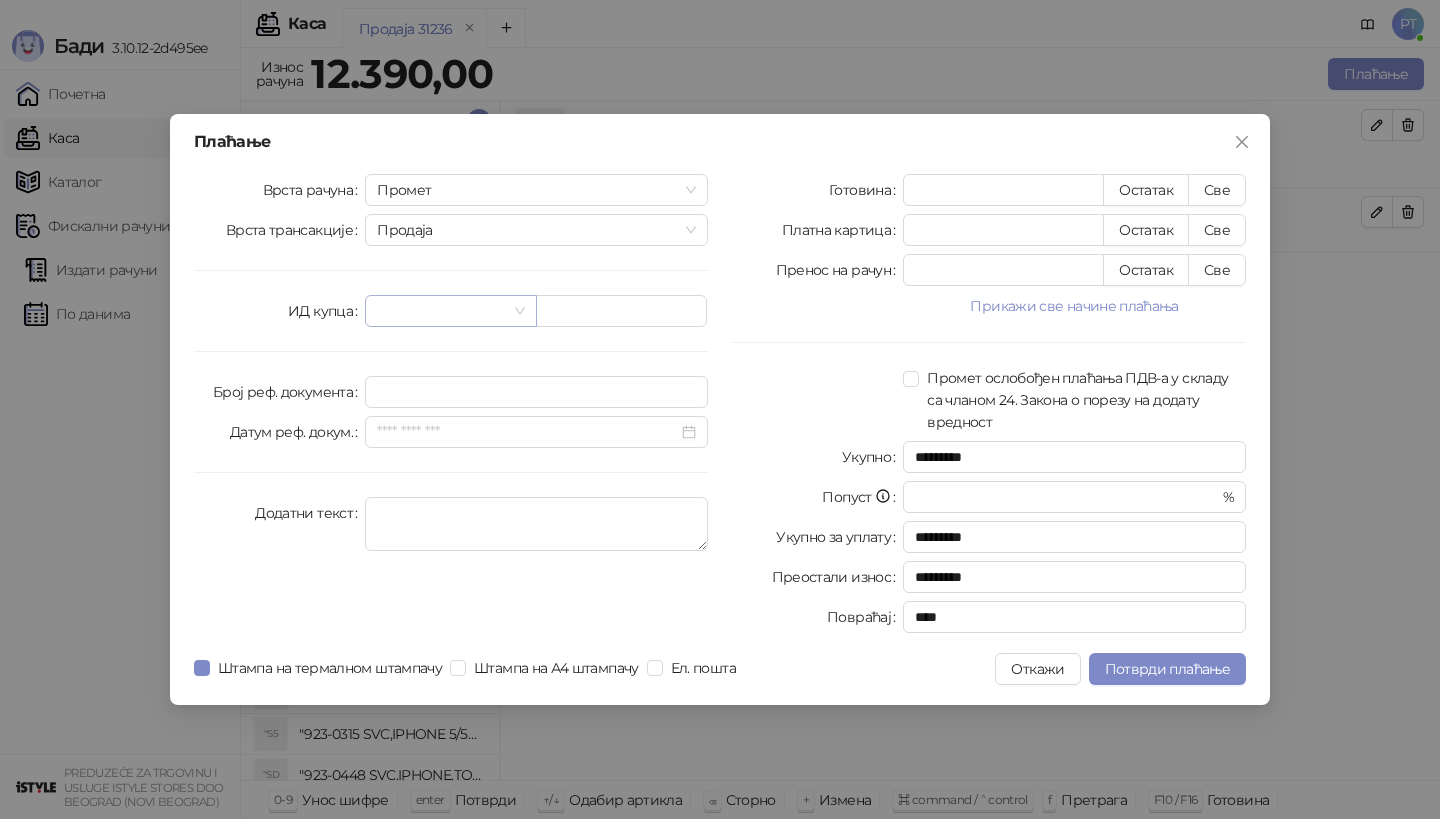 click at bounding box center (450, 311) 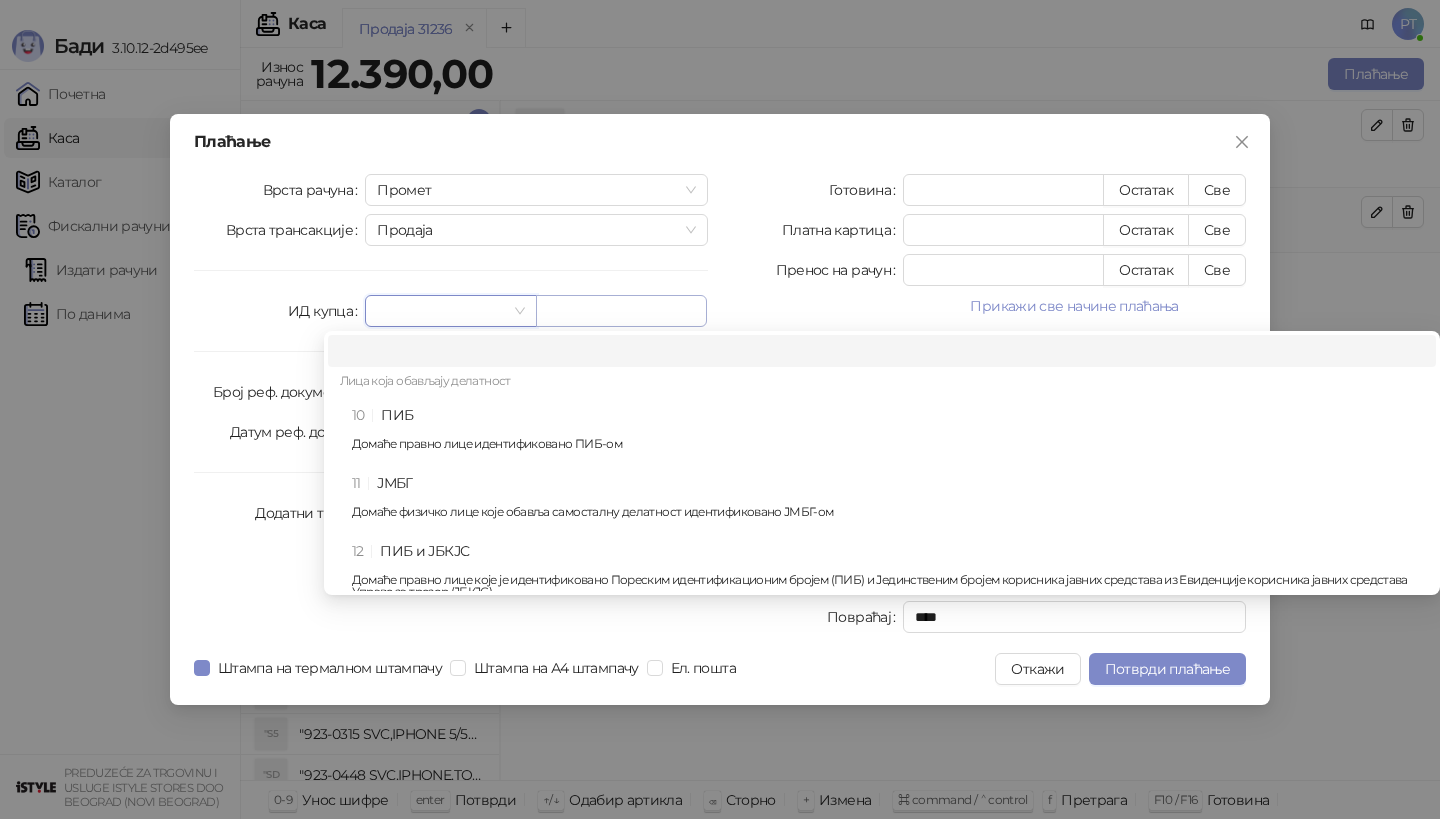 click on "10 ПИБ Домаће правно лице идентификовано ПИБ-ом" at bounding box center [888, 433] 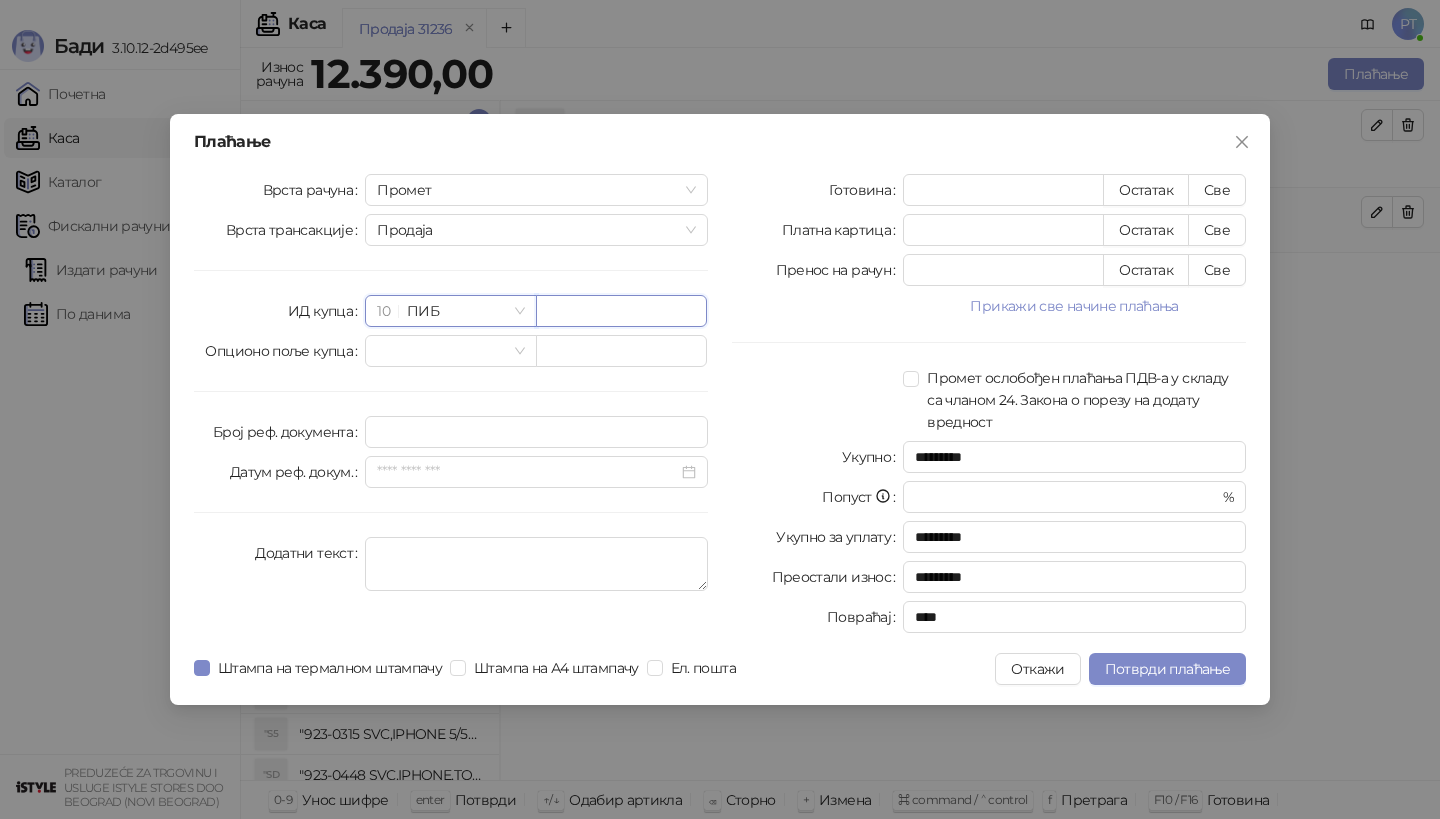 click at bounding box center [621, 311] 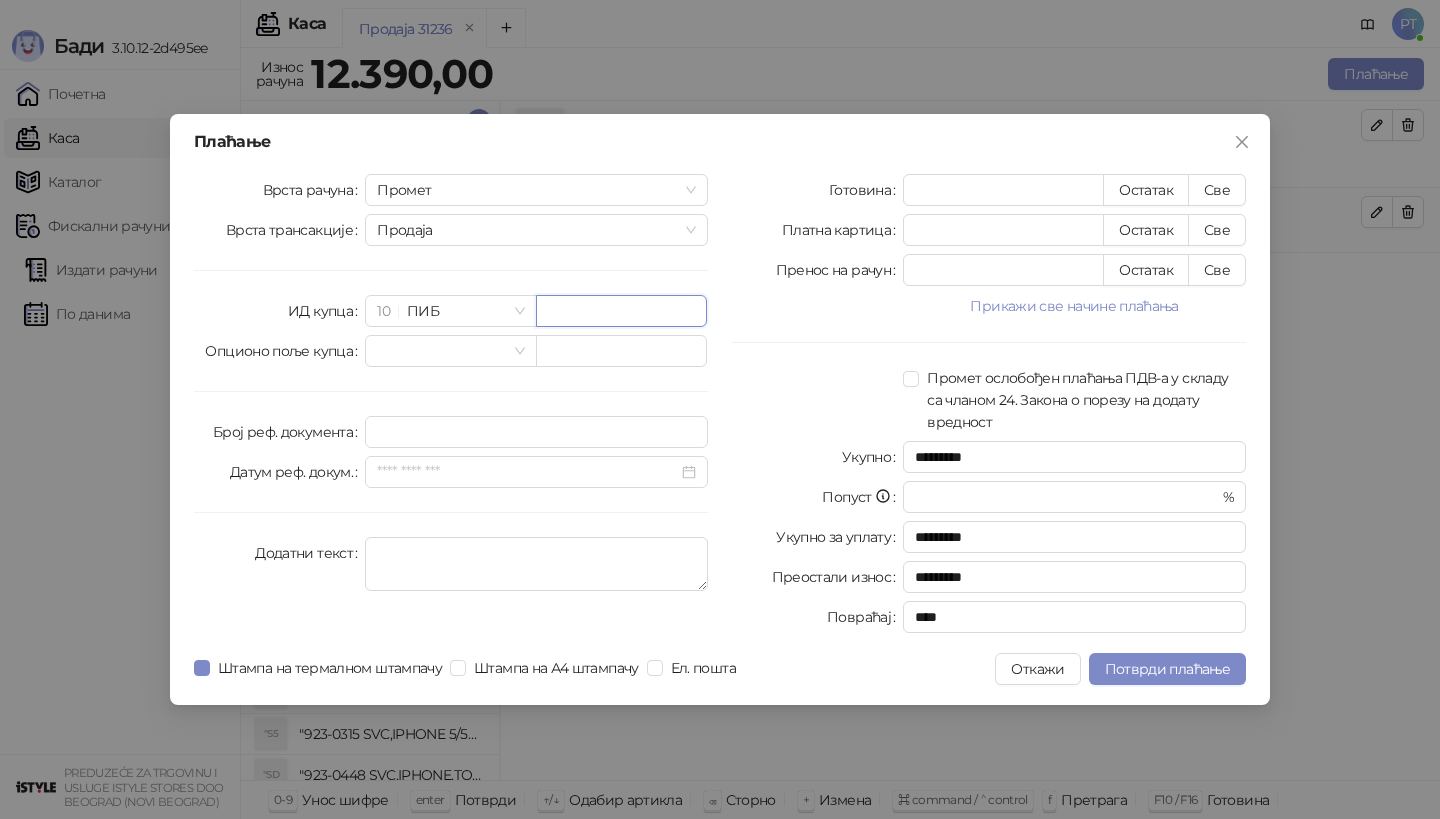 paste on "*********" 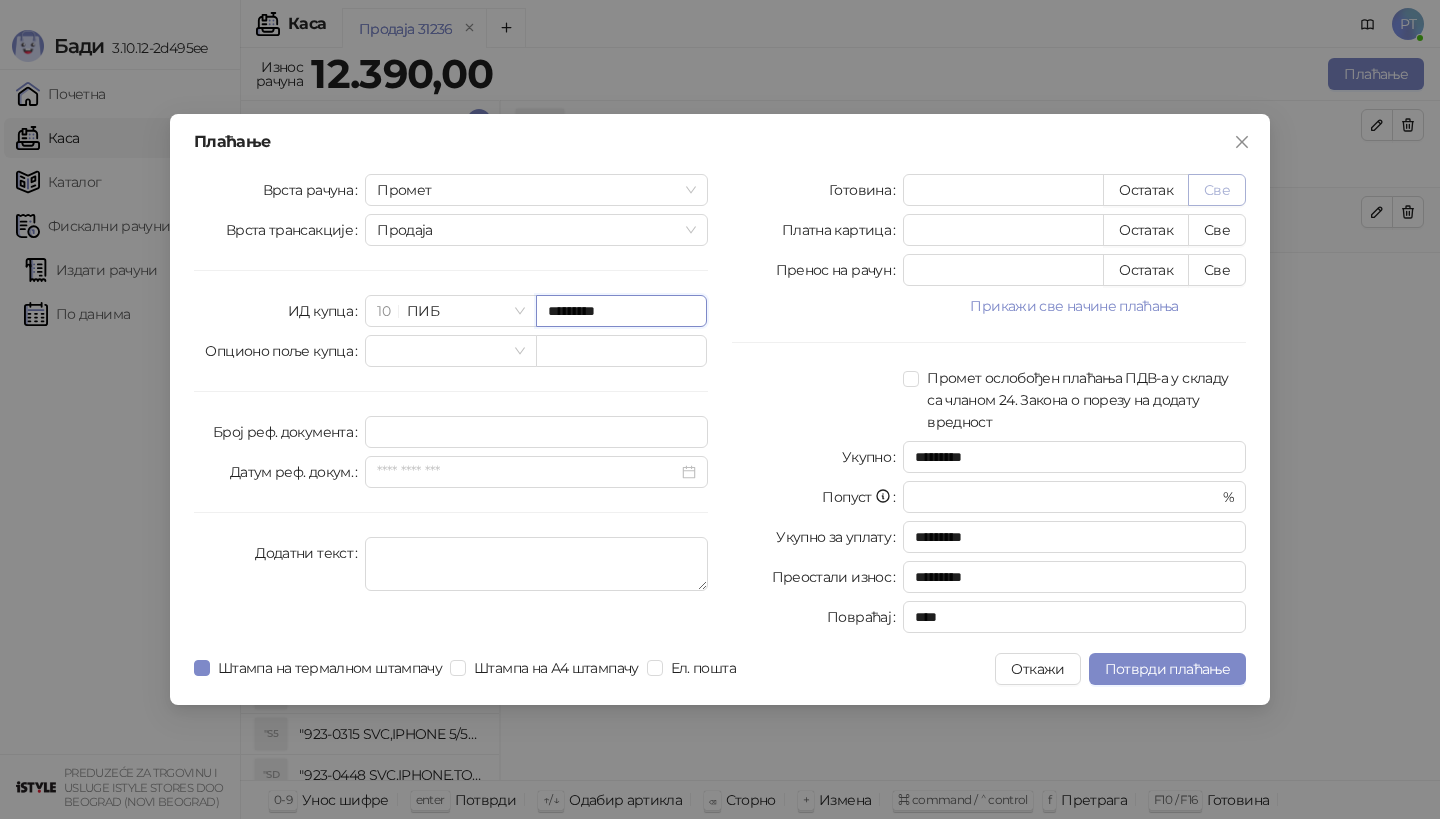 type on "*********" 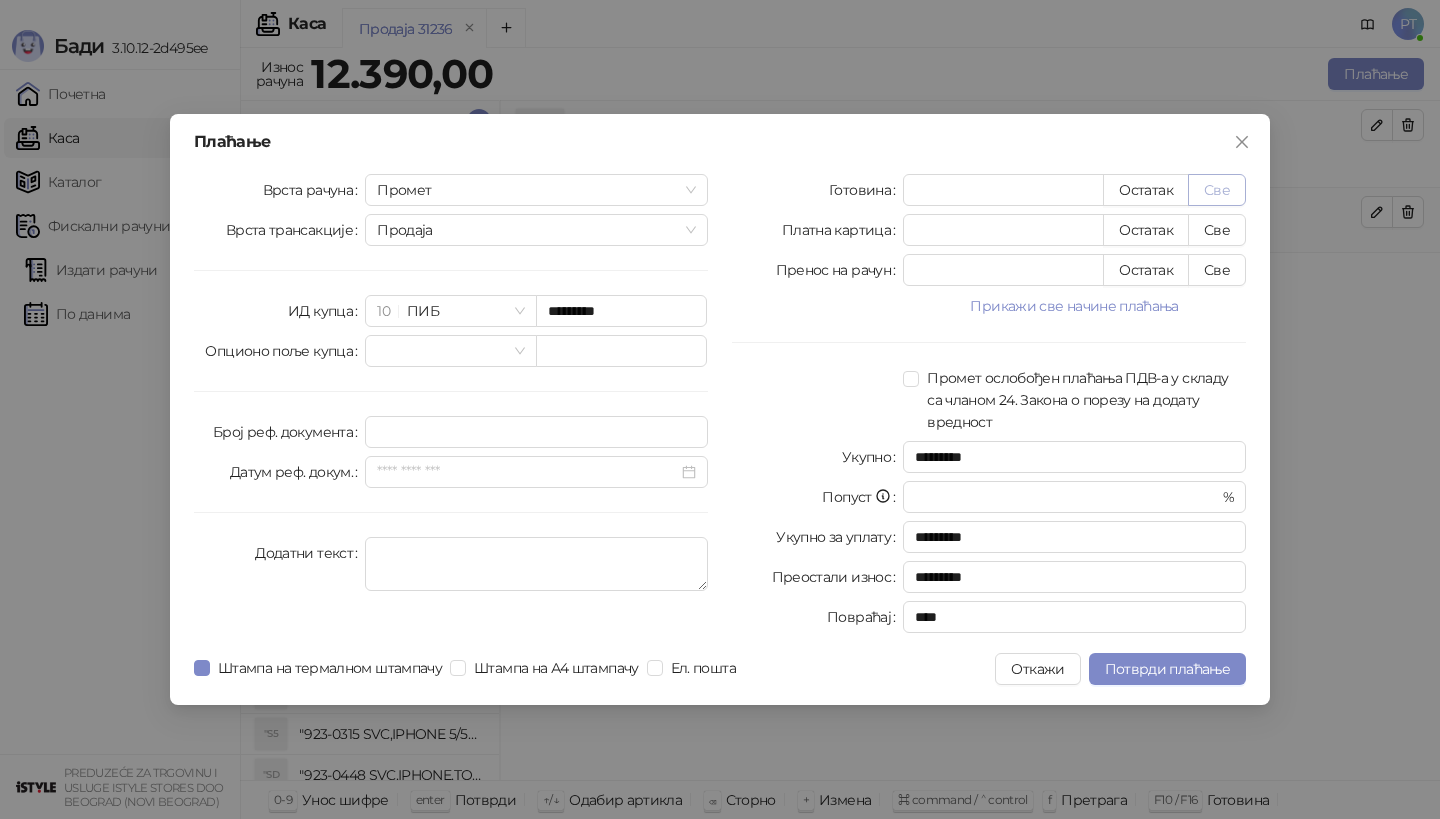 click on "Све" at bounding box center [1217, 190] 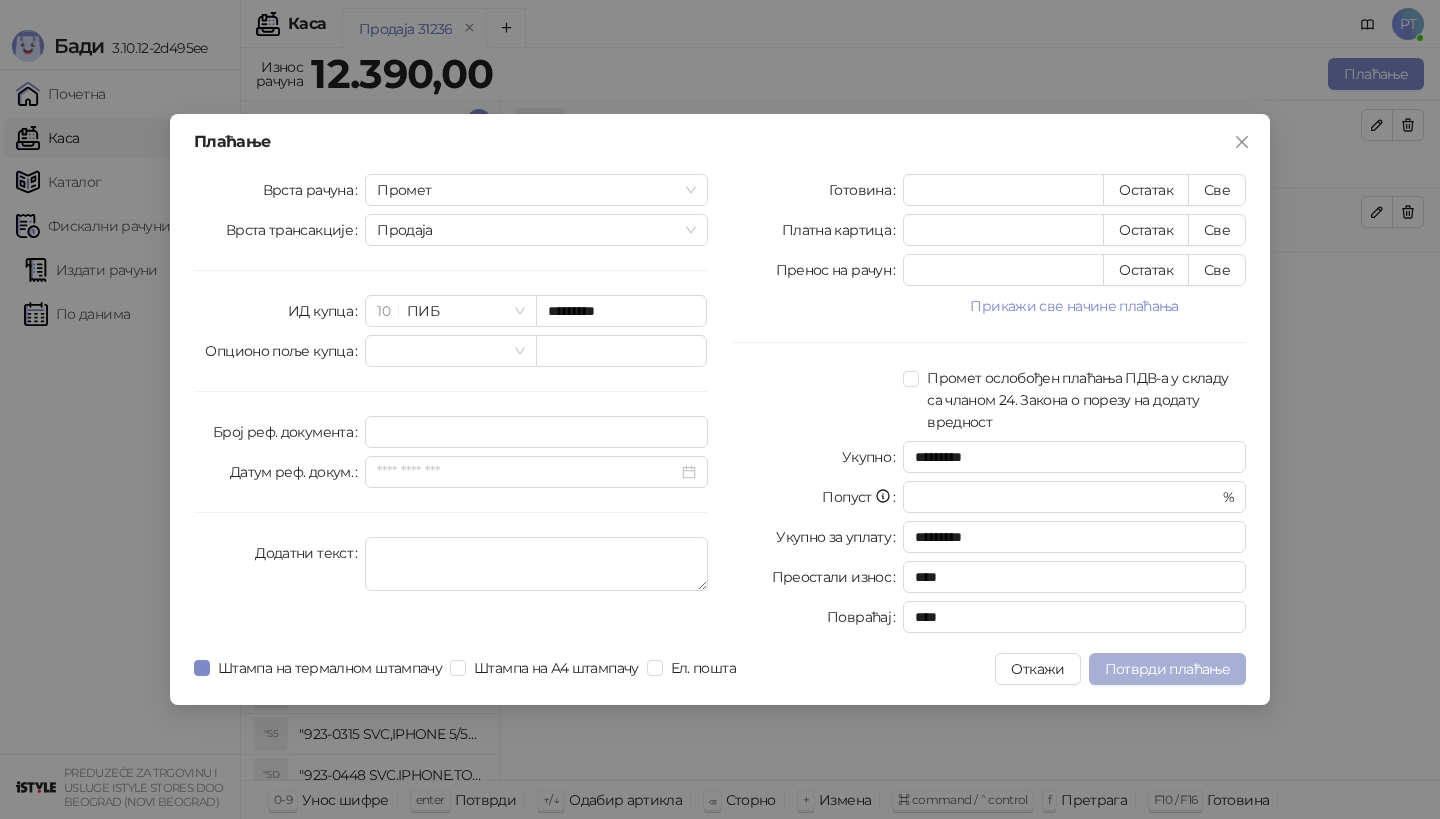 click on "Потврди плаћање" at bounding box center [1167, 669] 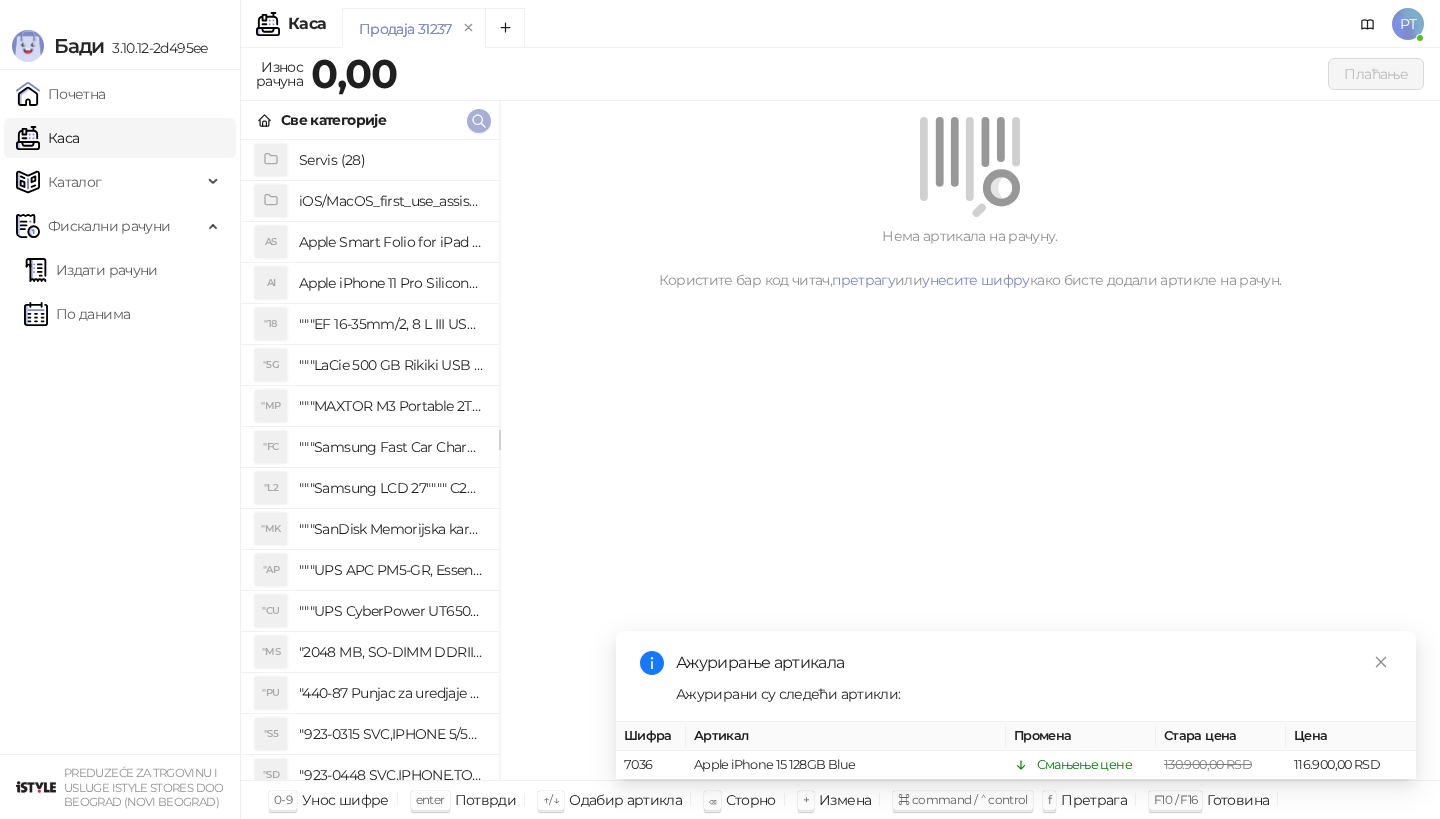 click 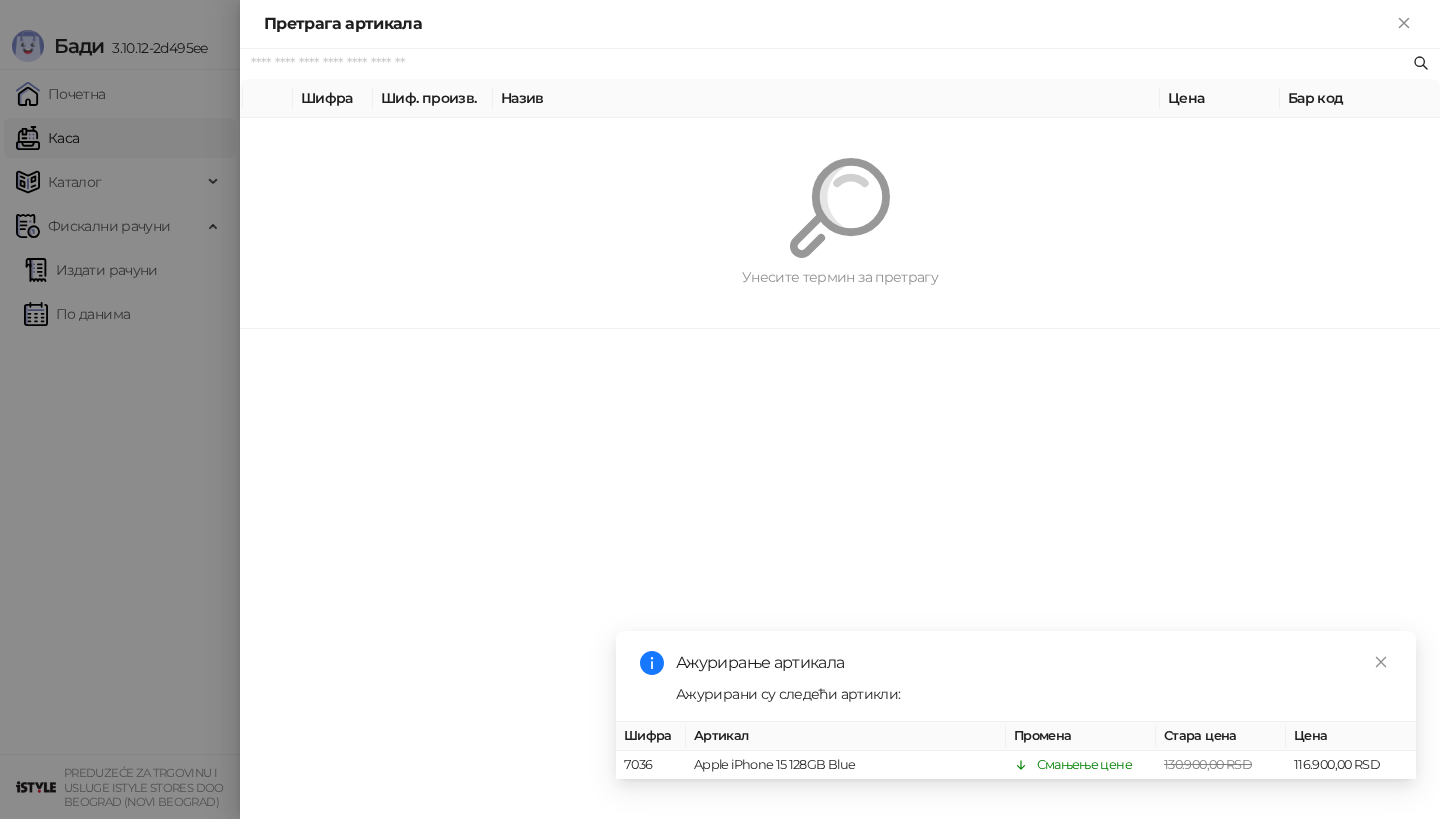 paste on "*********" 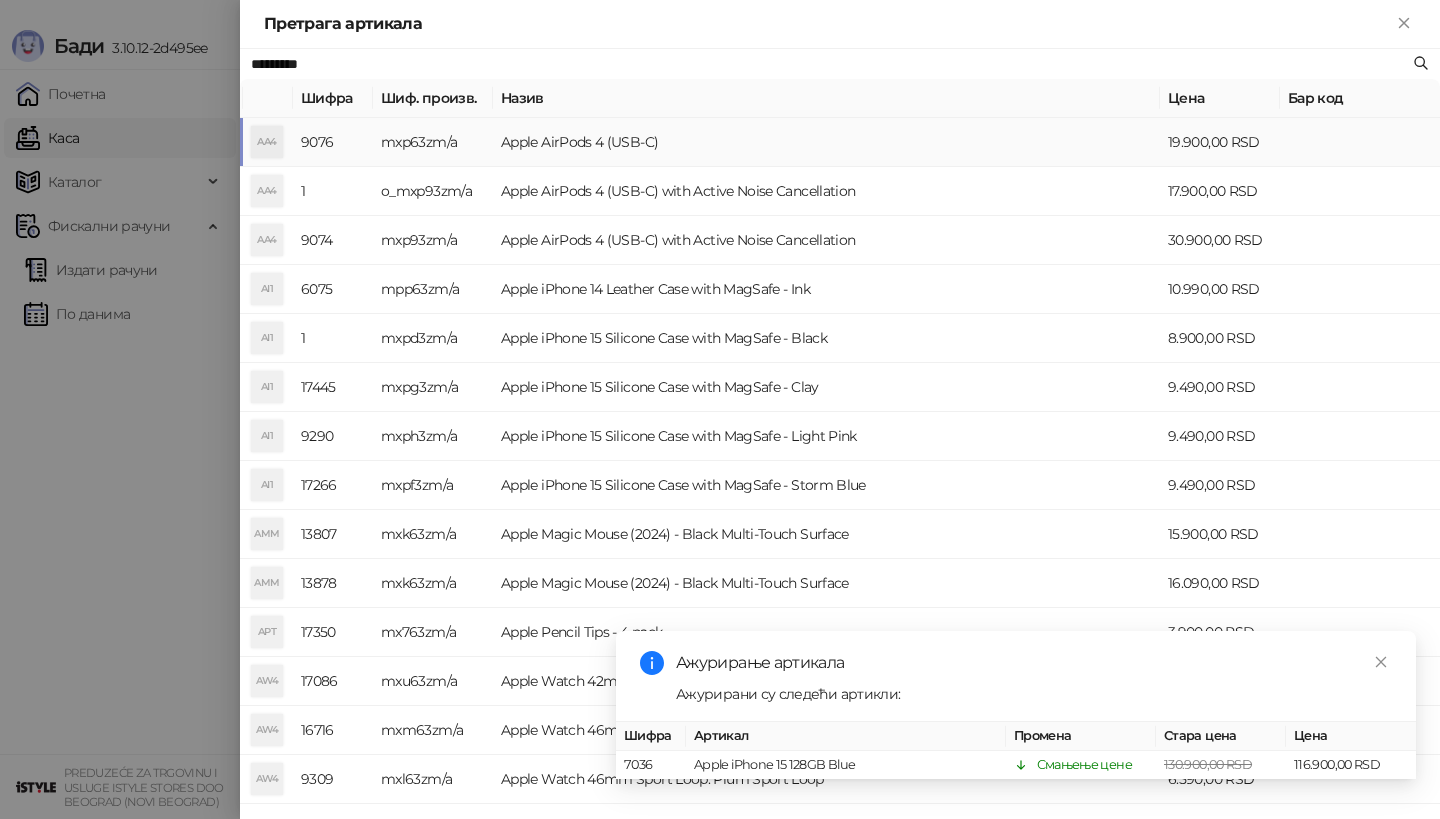 type on "*********" 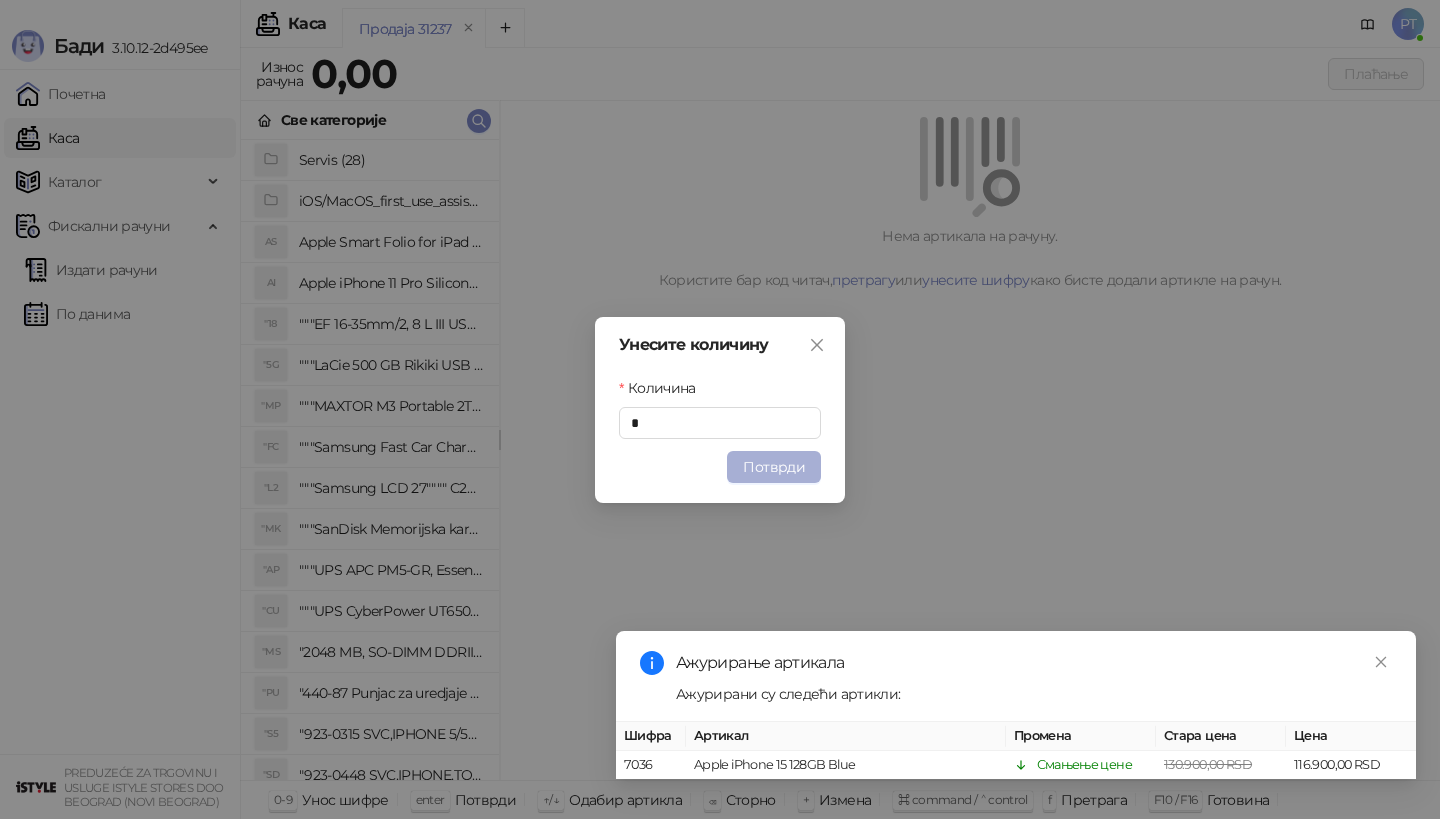click on "Потврди" at bounding box center [774, 467] 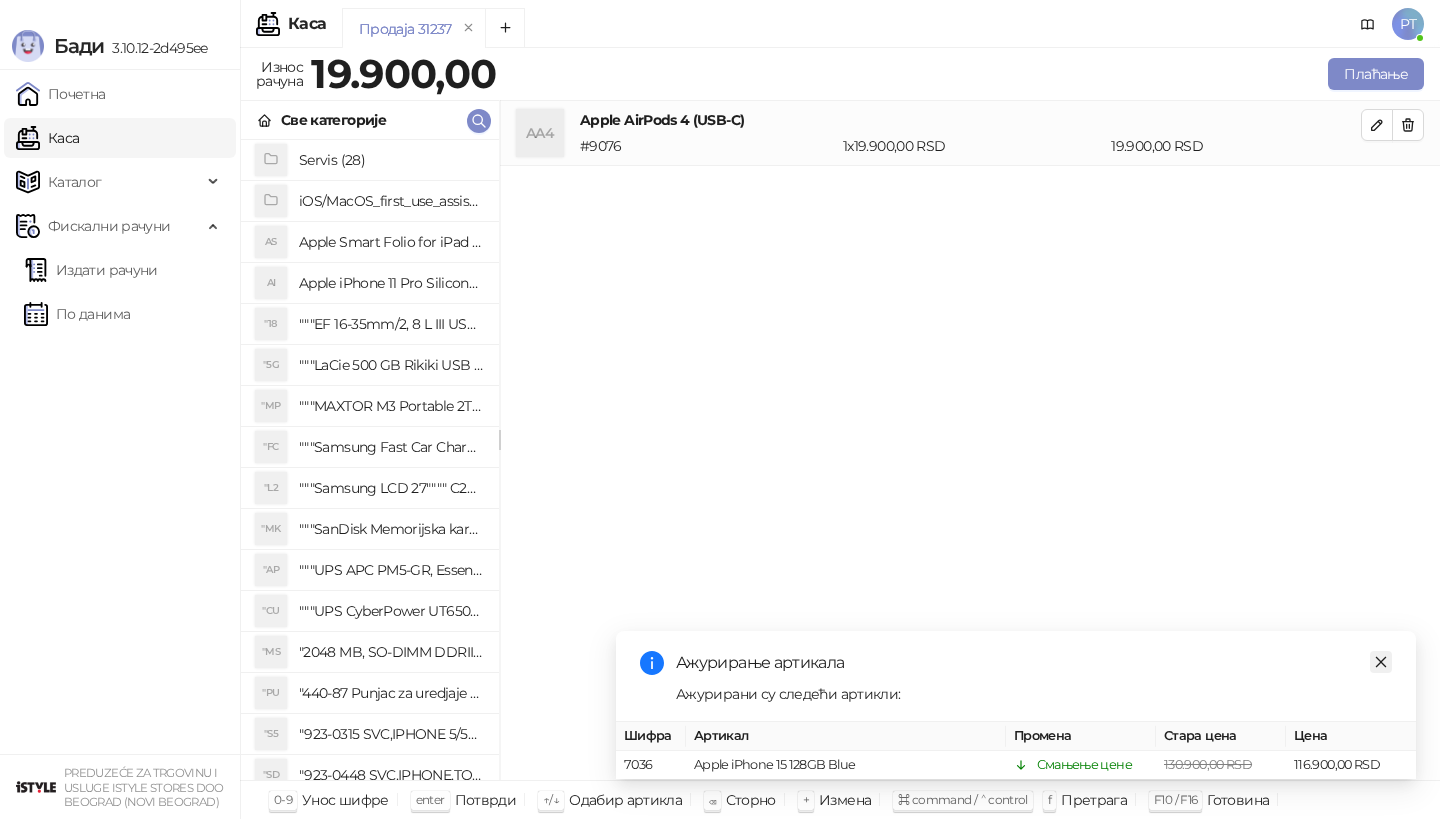 click 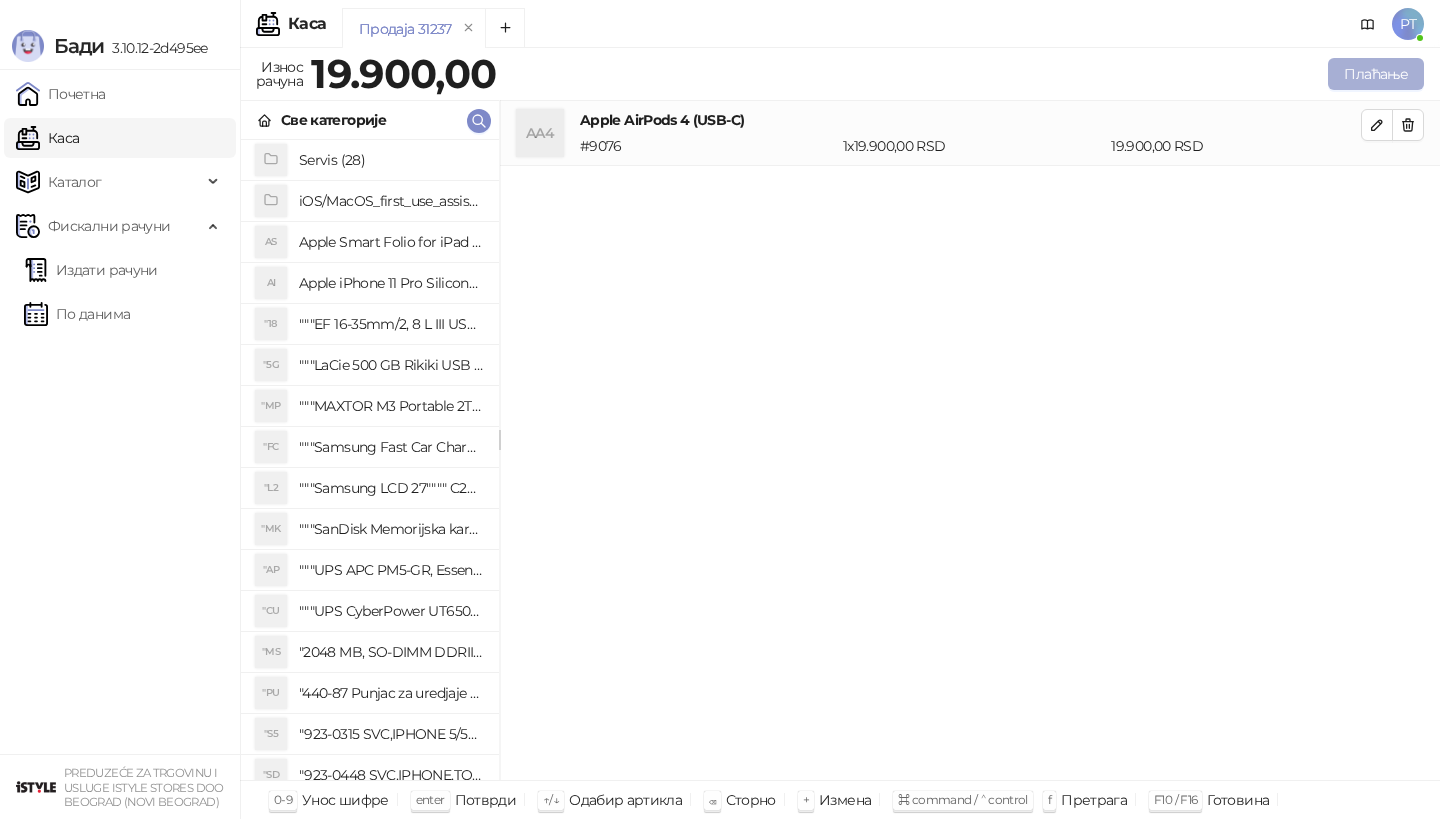 click on "Плаћање" at bounding box center (1376, 74) 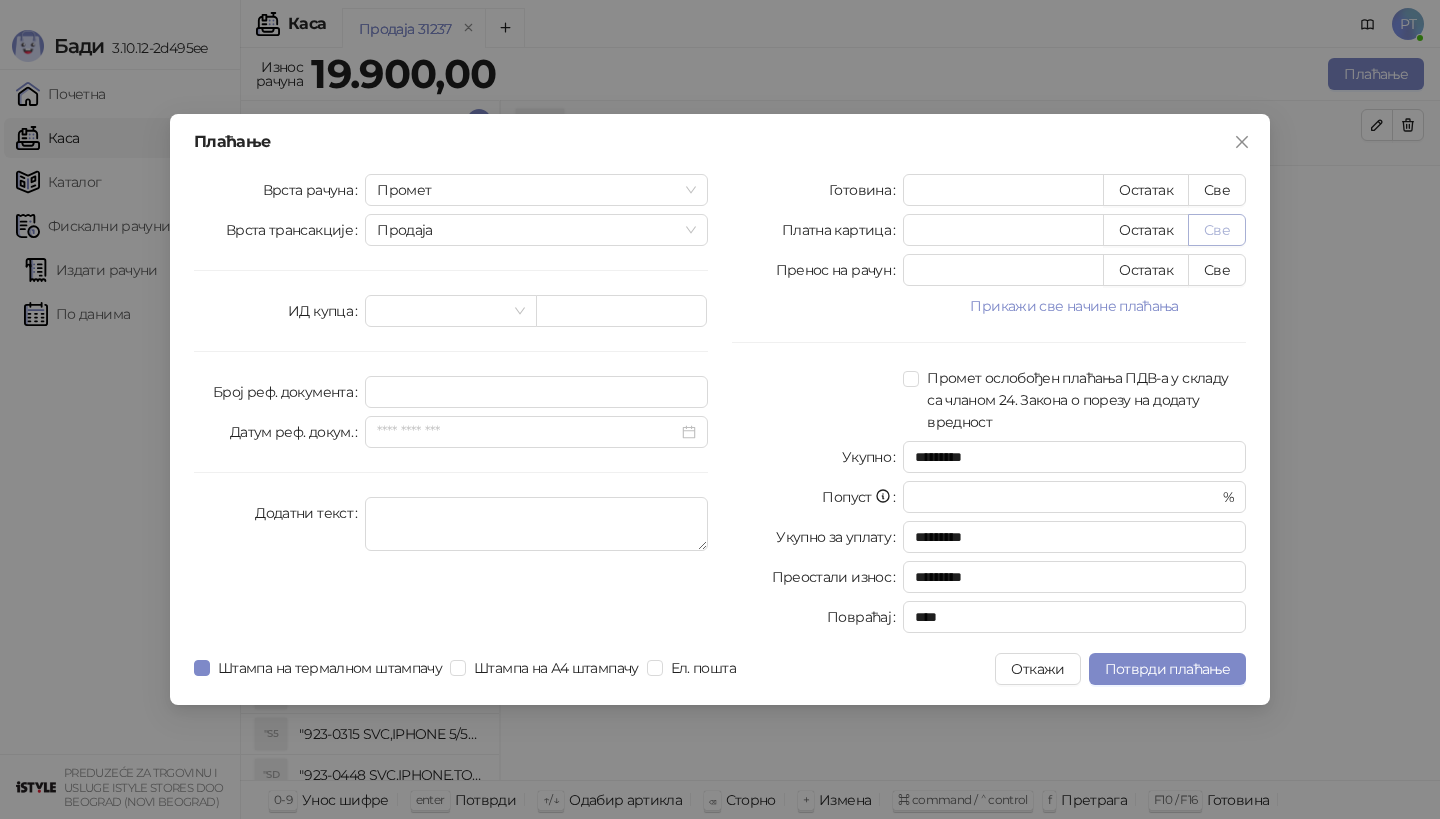 click on "Све" at bounding box center [1217, 230] 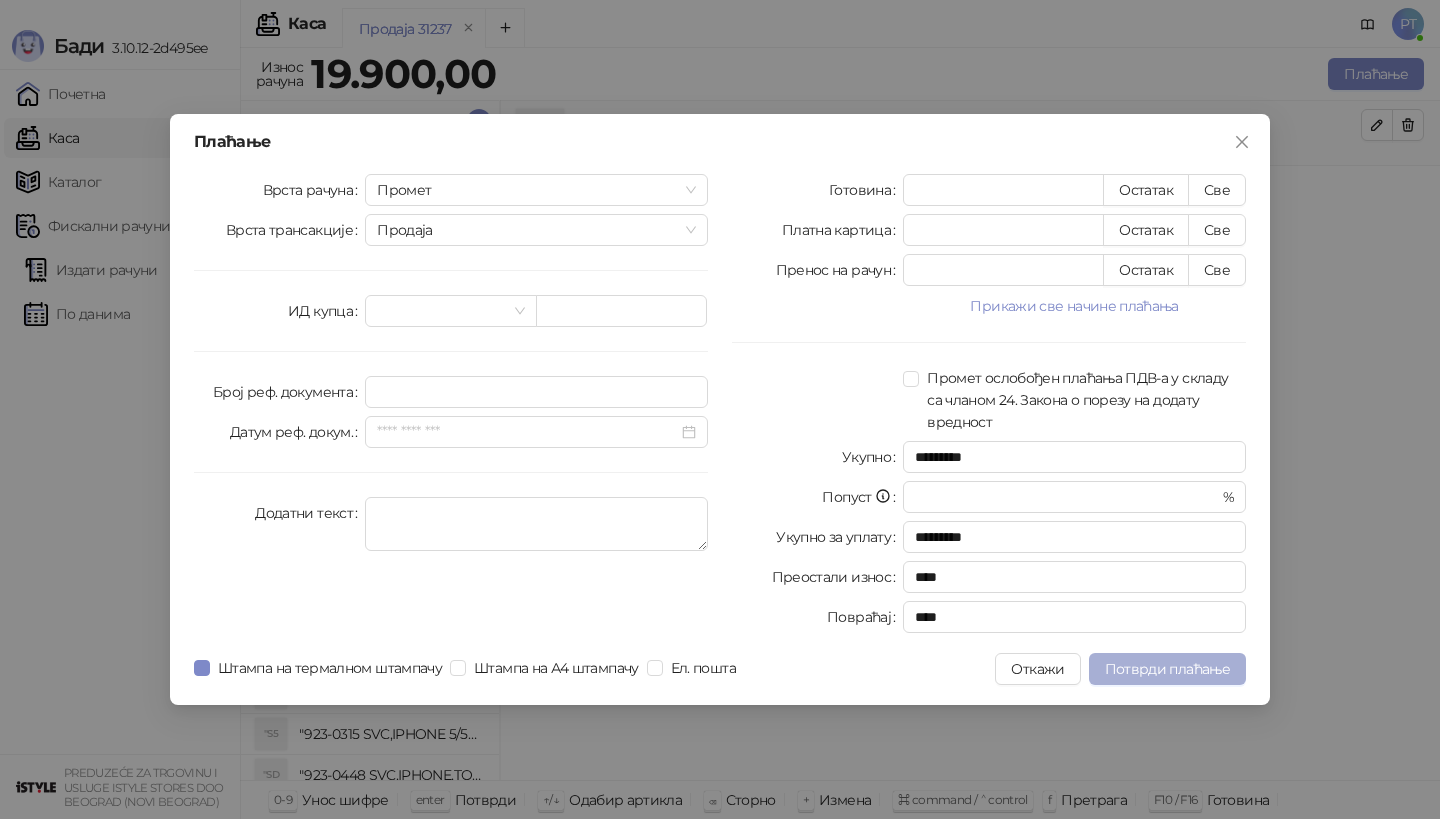 click on "Потврди плаћање" at bounding box center [1167, 669] 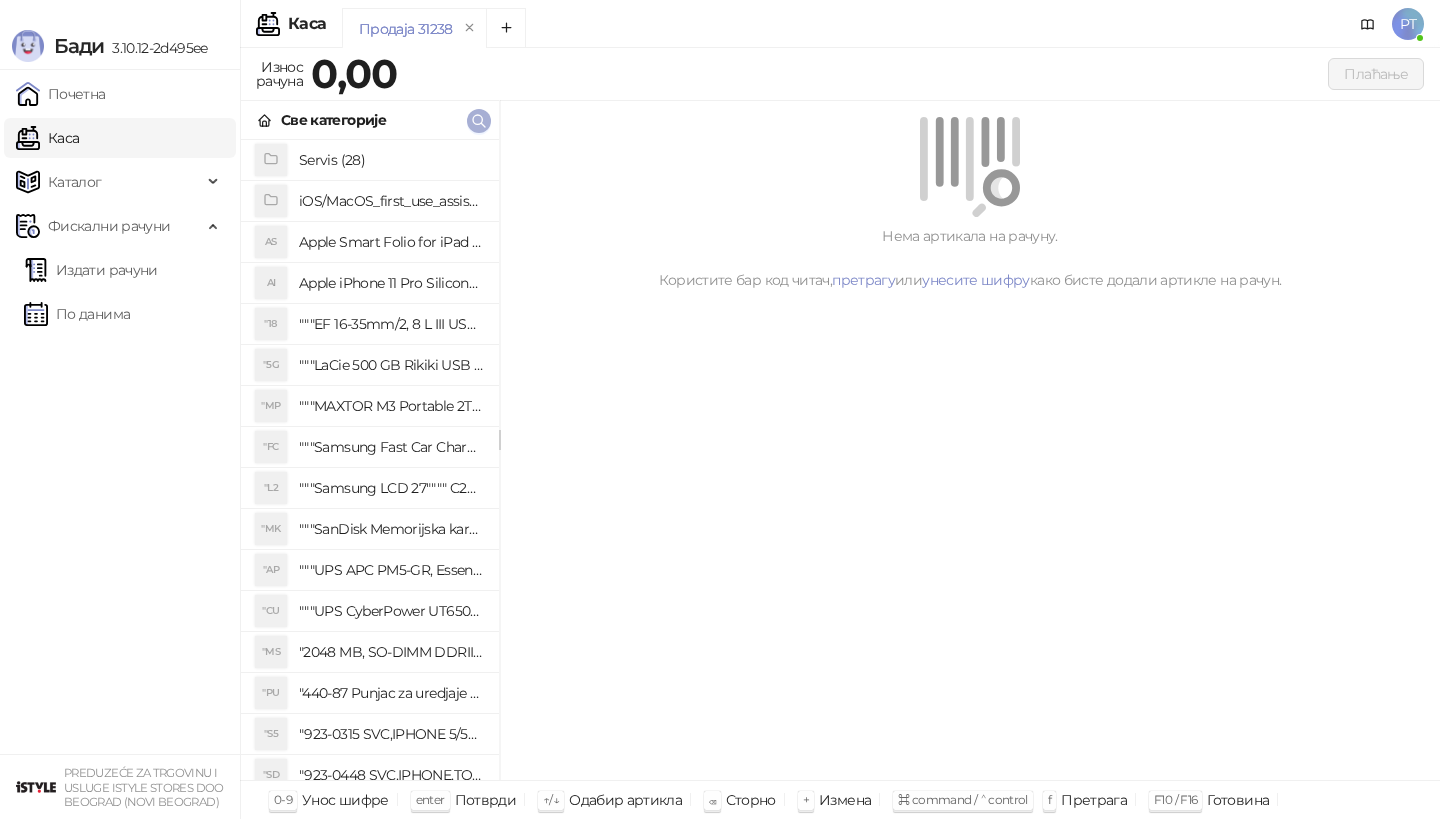 click 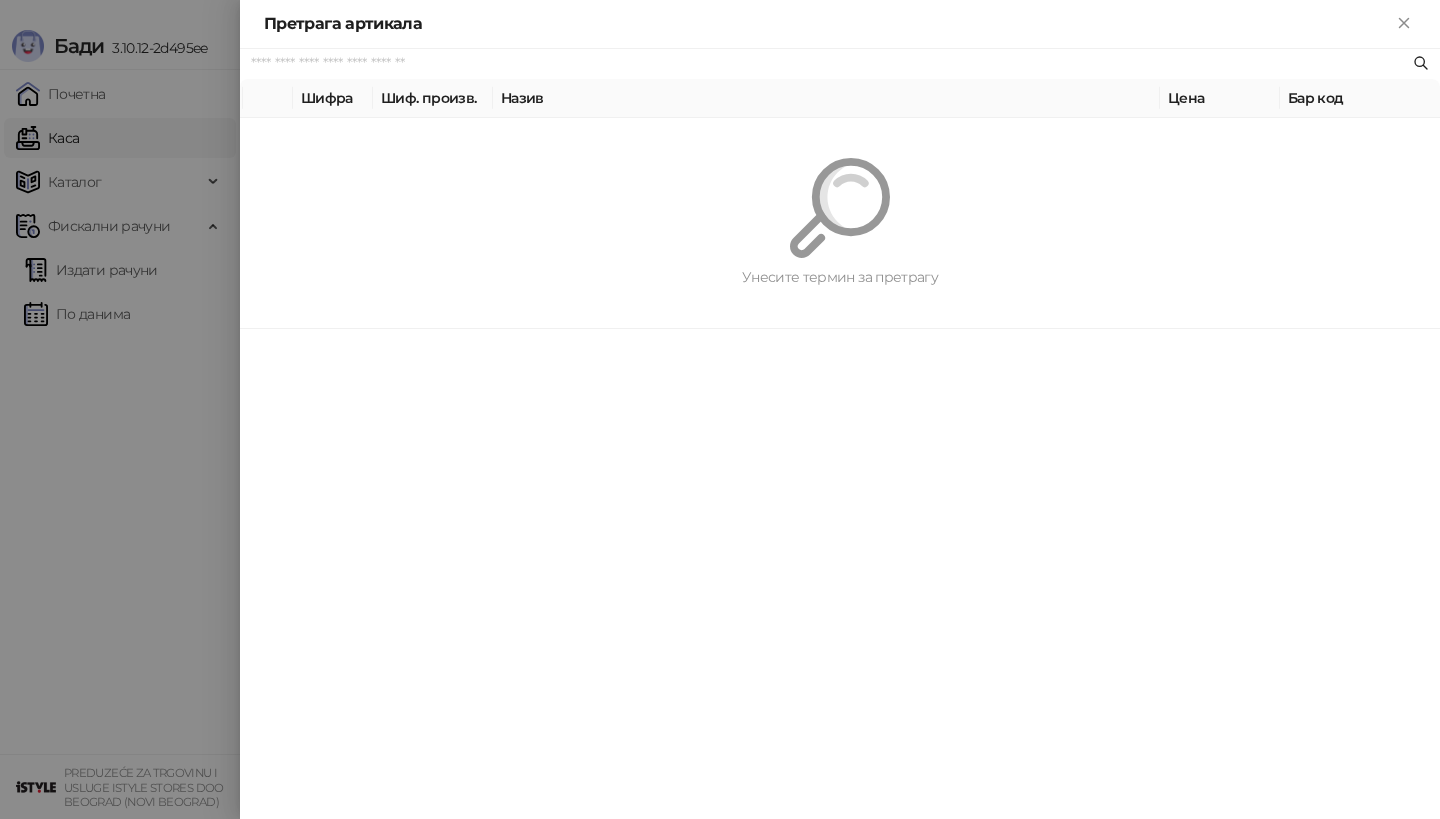paste on "*********" 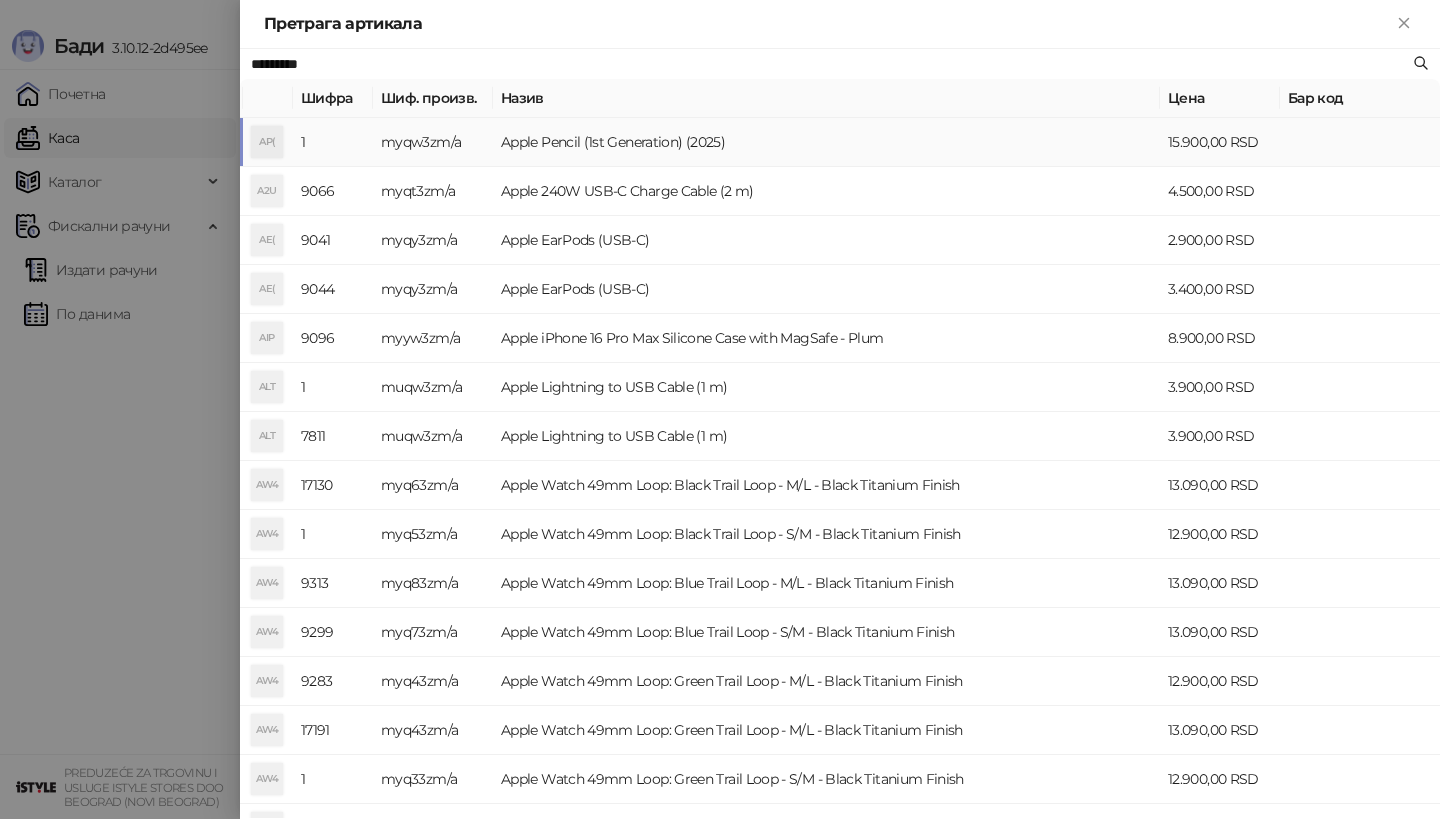 click on "AP(" at bounding box center (267, 142) 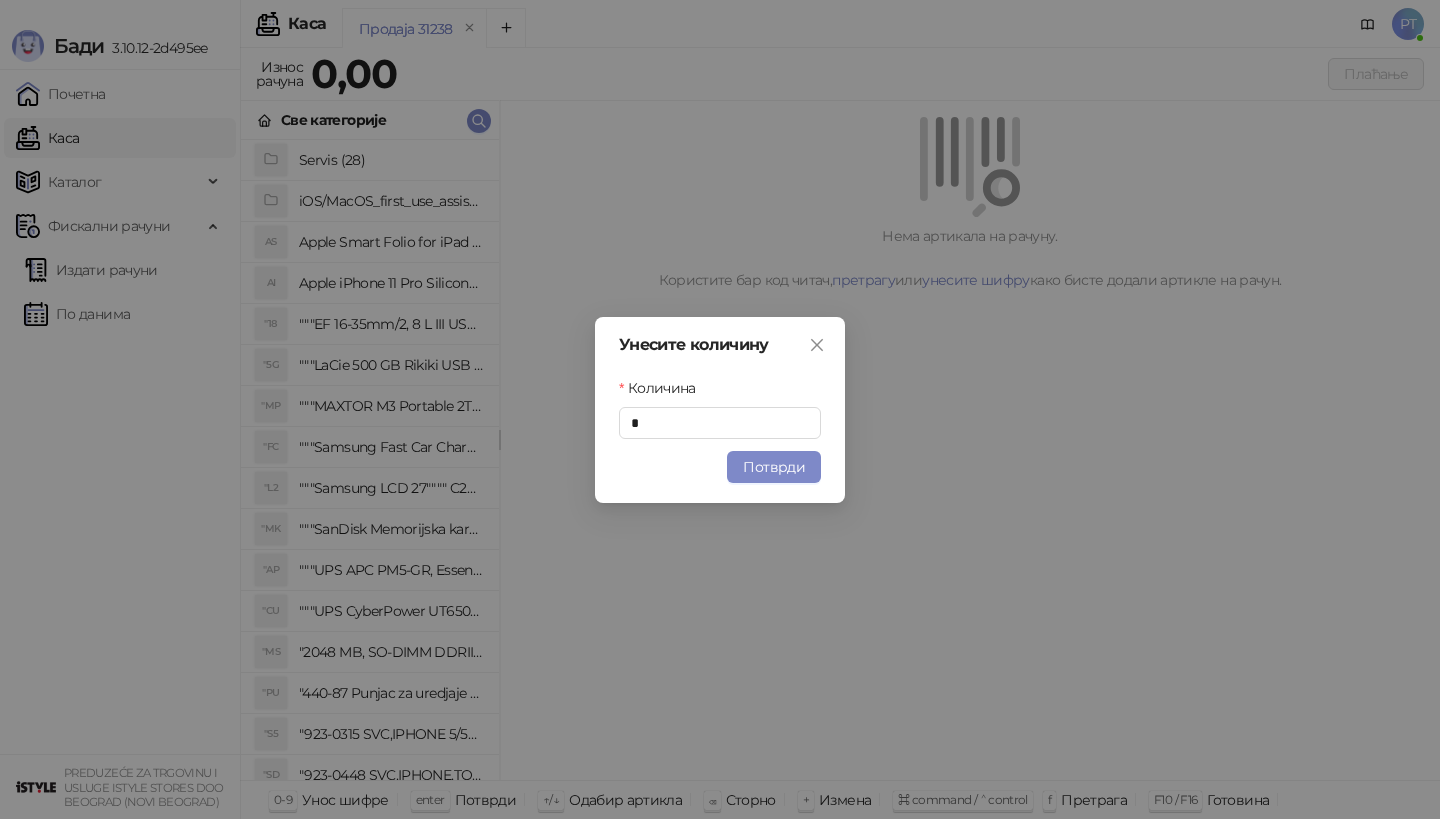 click on "Потврди" at bounding box center (774, 467) 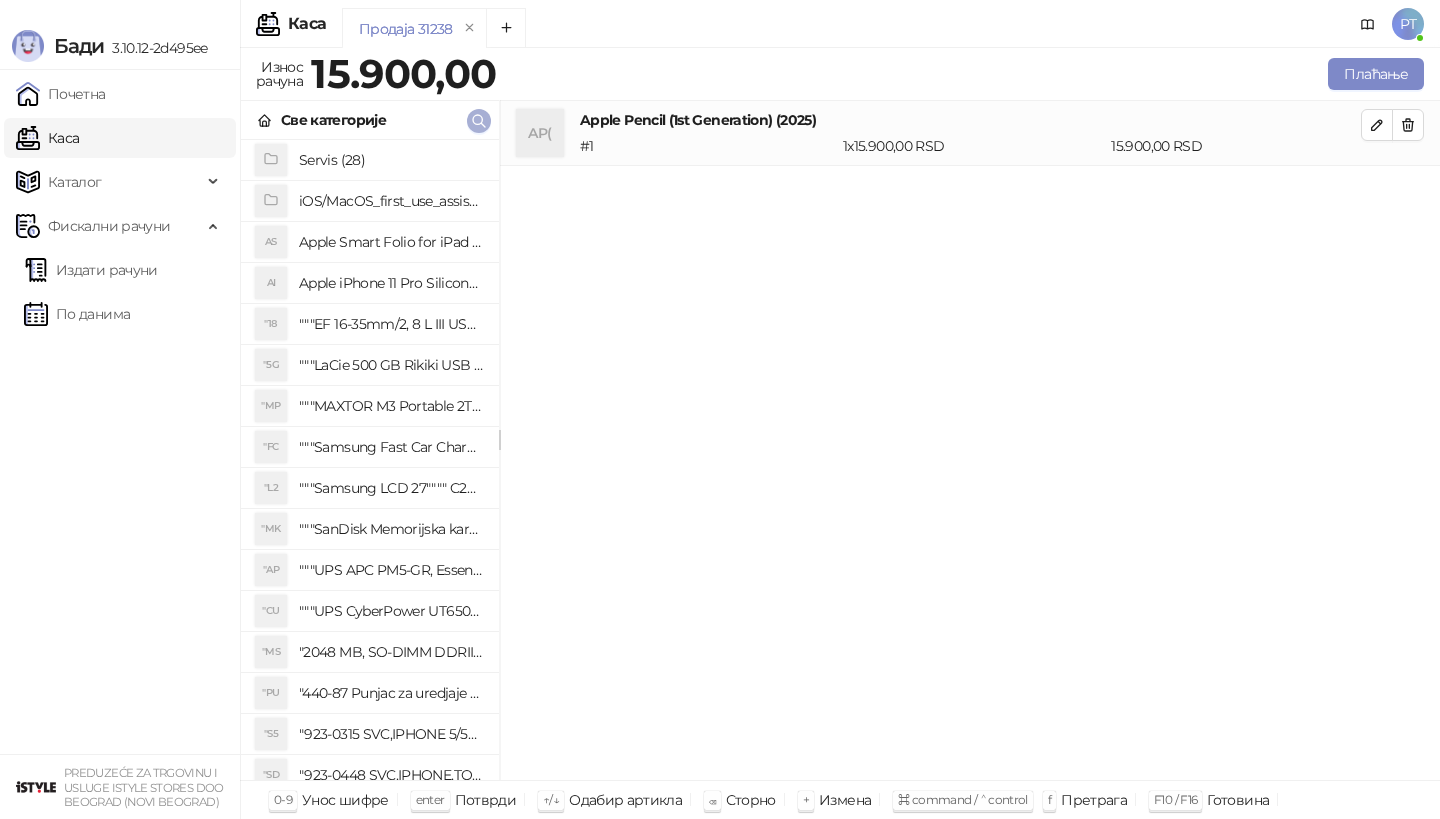 click 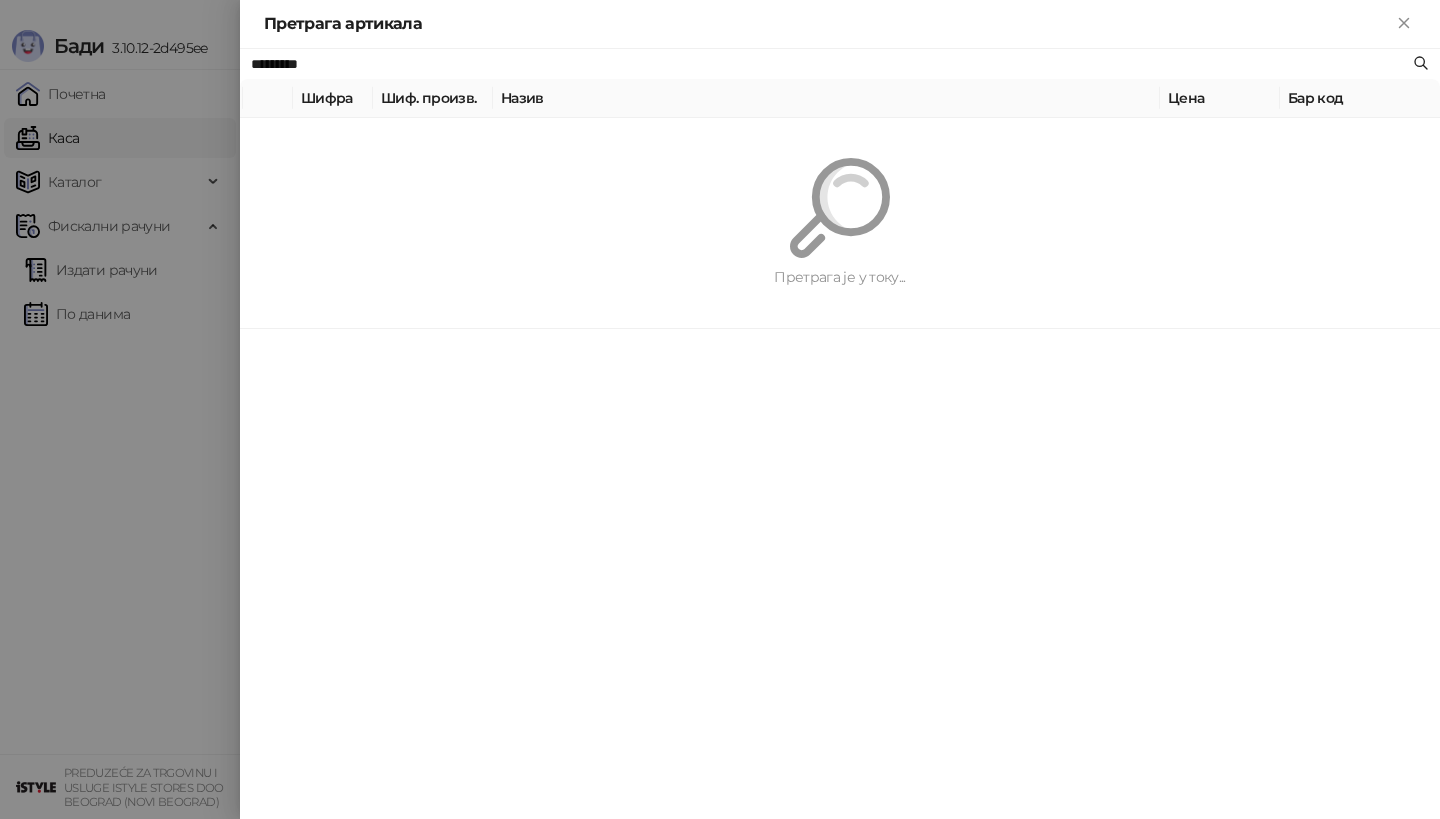 paste on "**********" 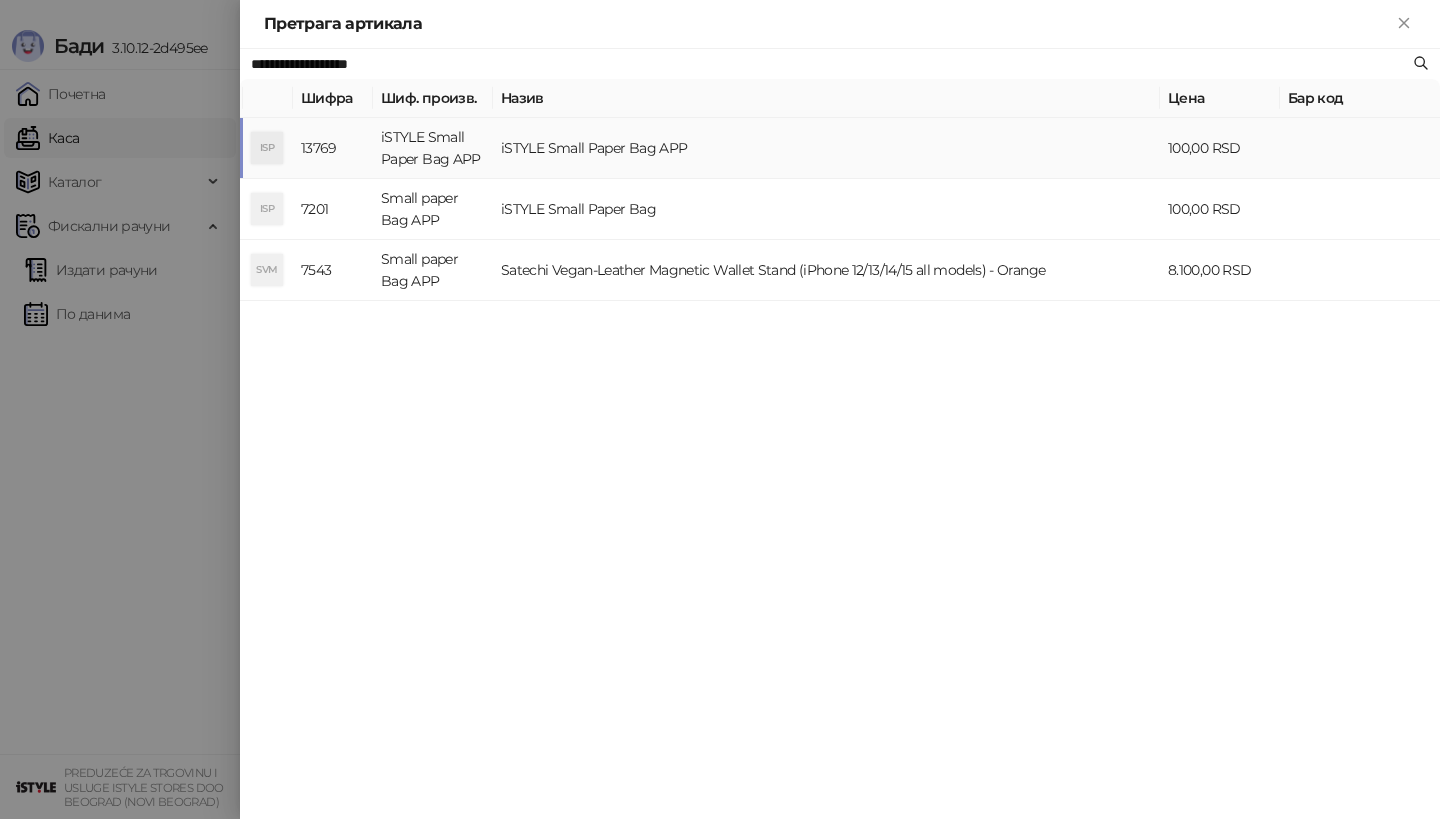 type on "**********" 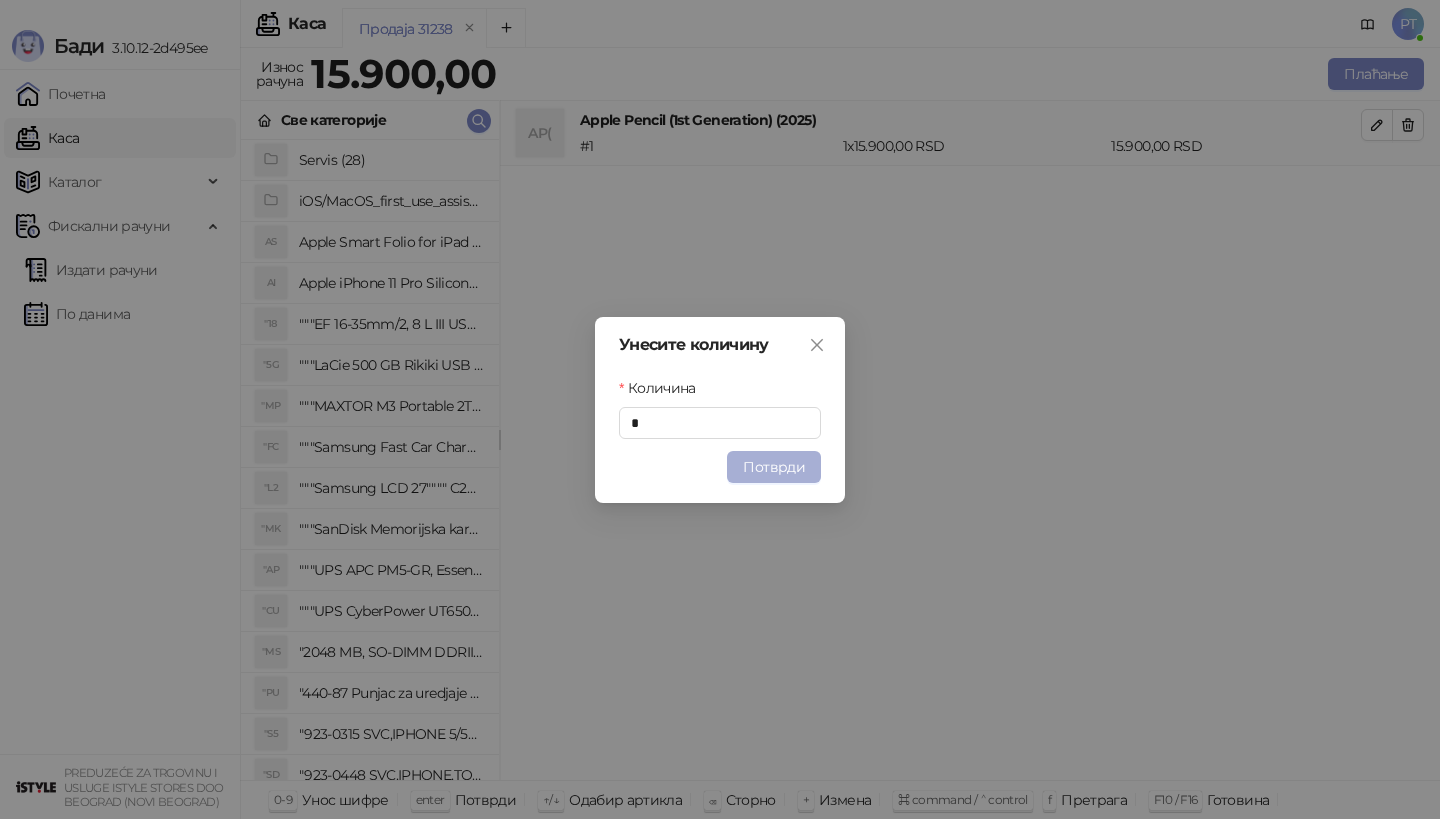click on "Потврди" at bounding box center (774, 467) 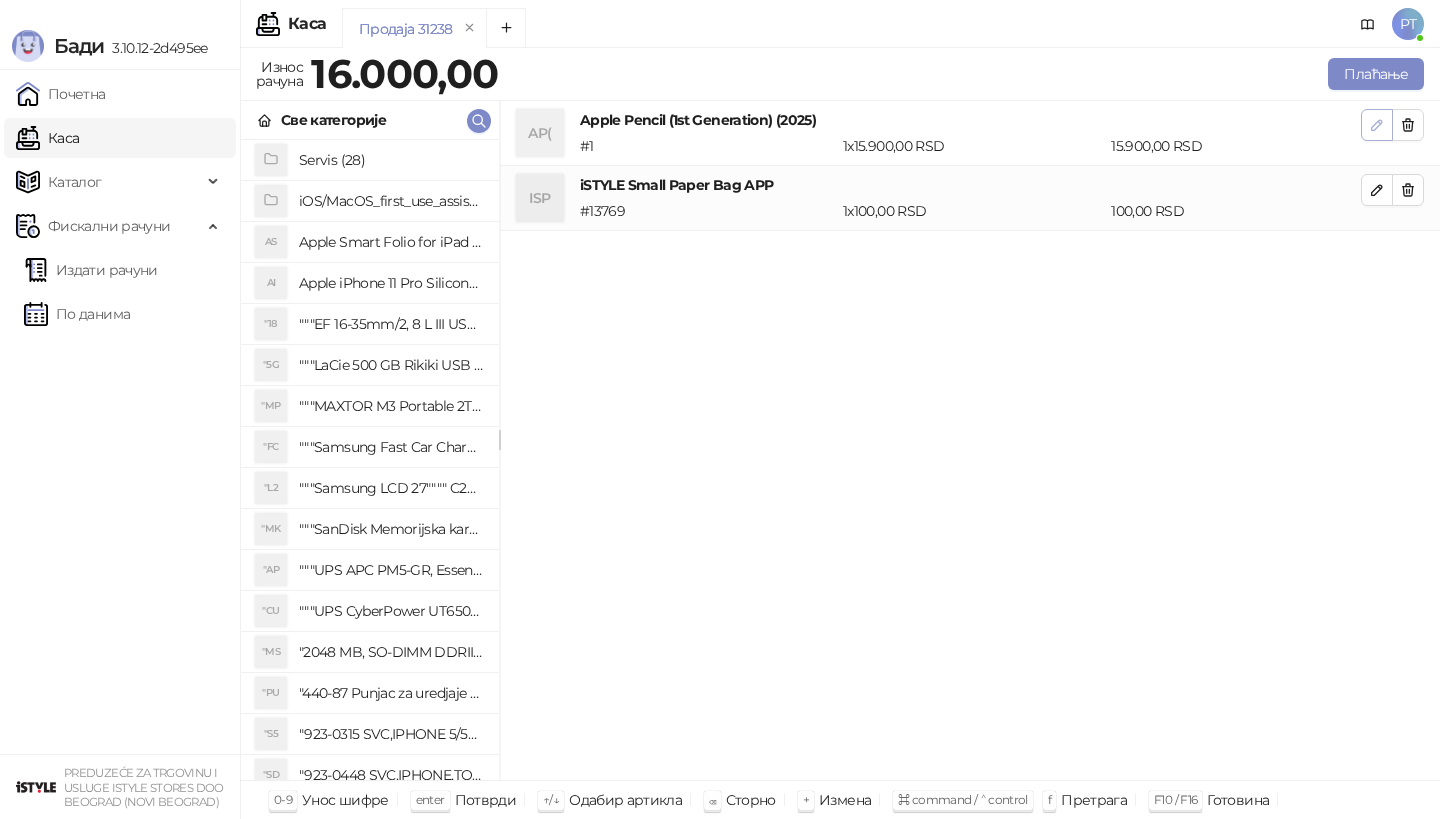click 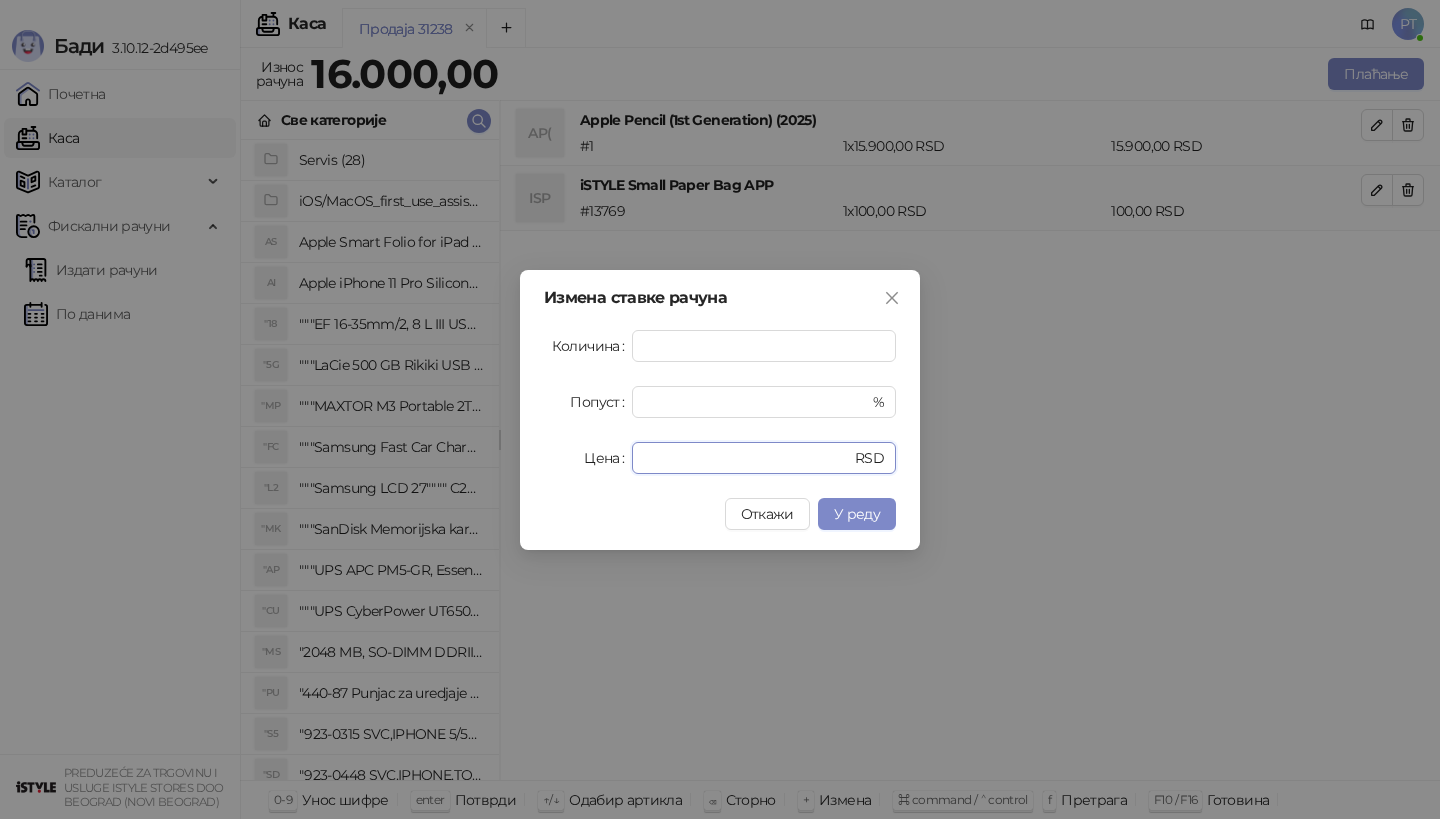 drag, startPoint x: 707, startPoint y: 453, endPoint x: 500, endPoint y: 454, distance: 207.00241 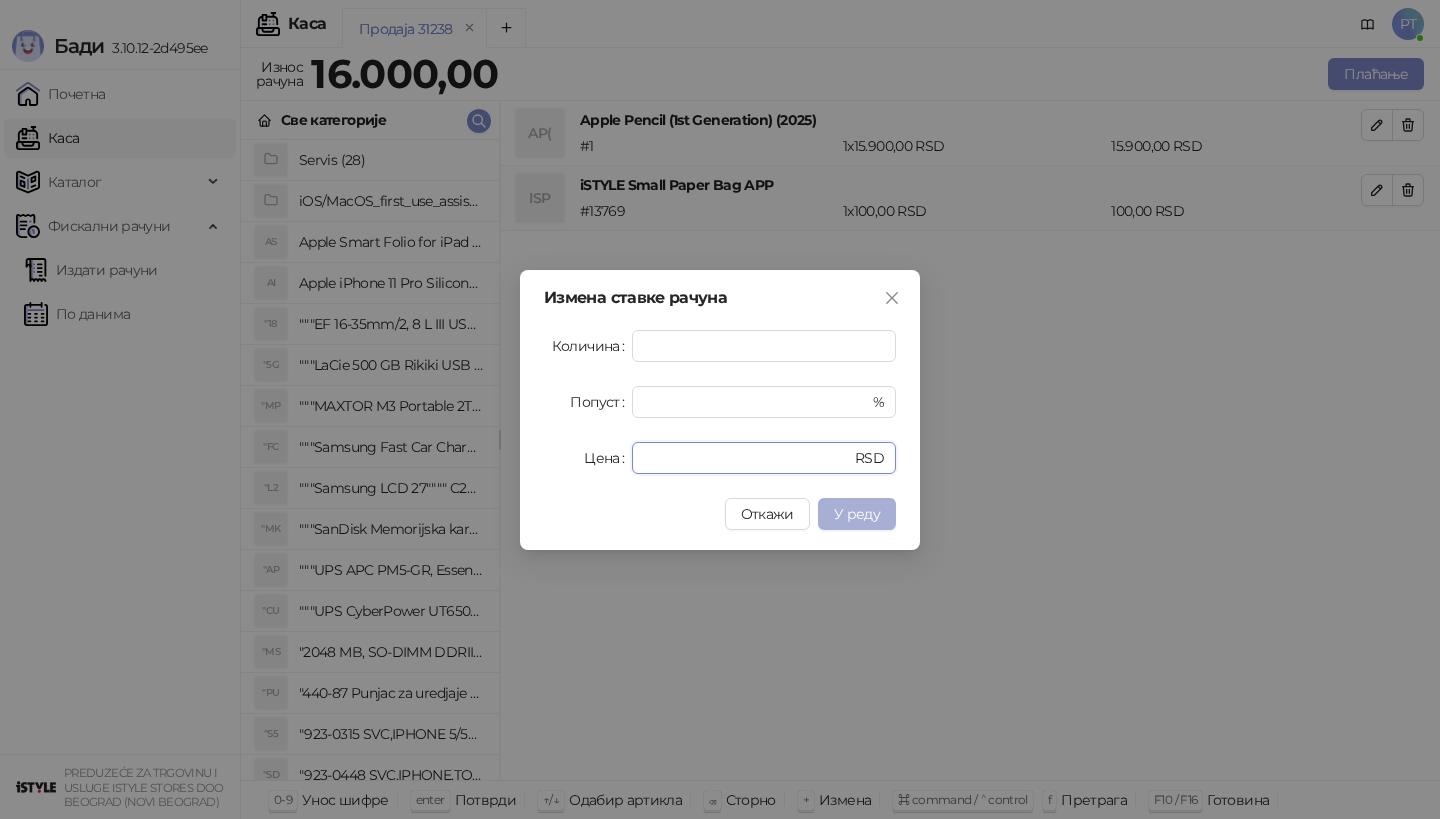 type on "*****" 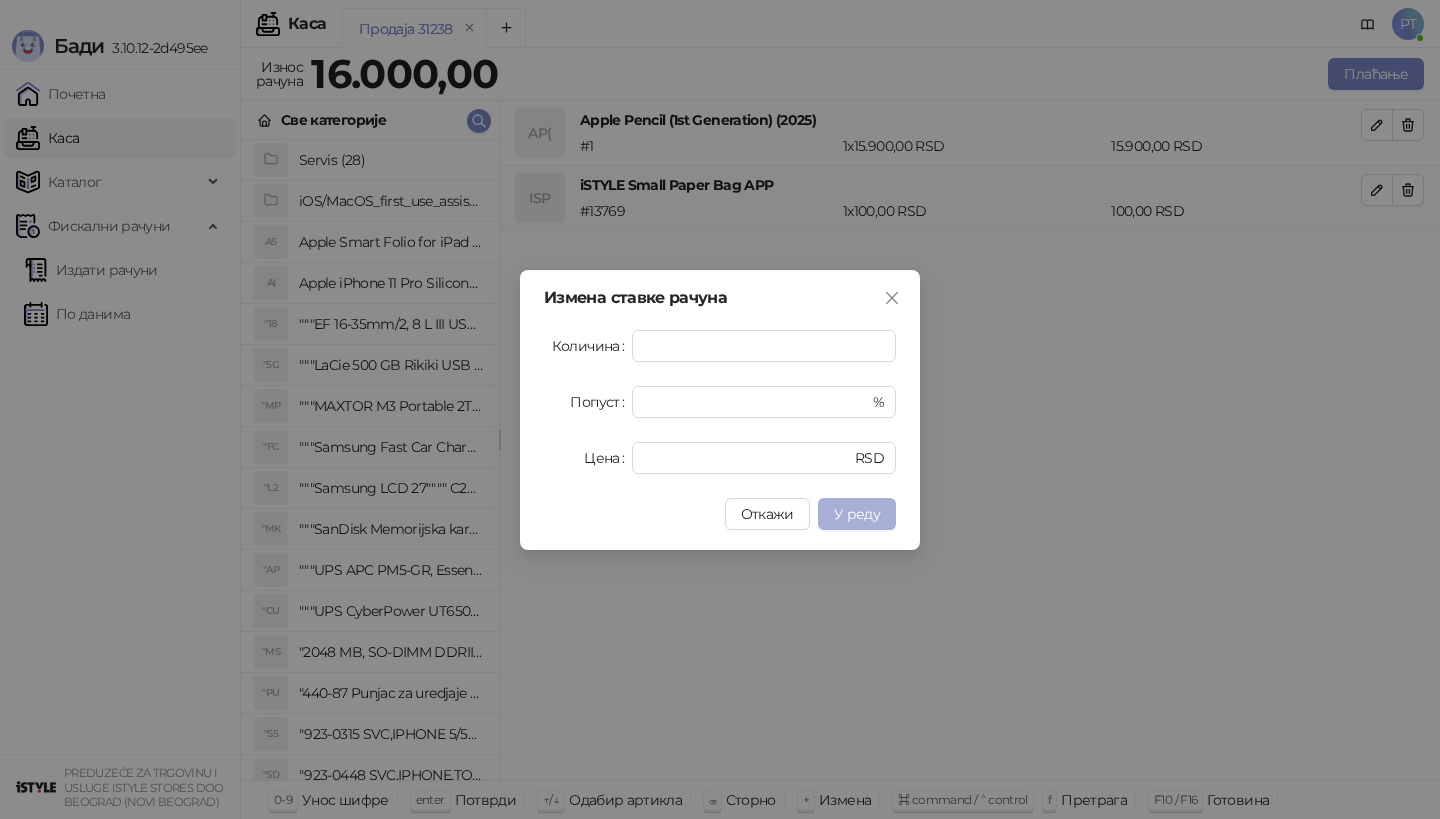click on "У реду" at bounding box center [857, 514] 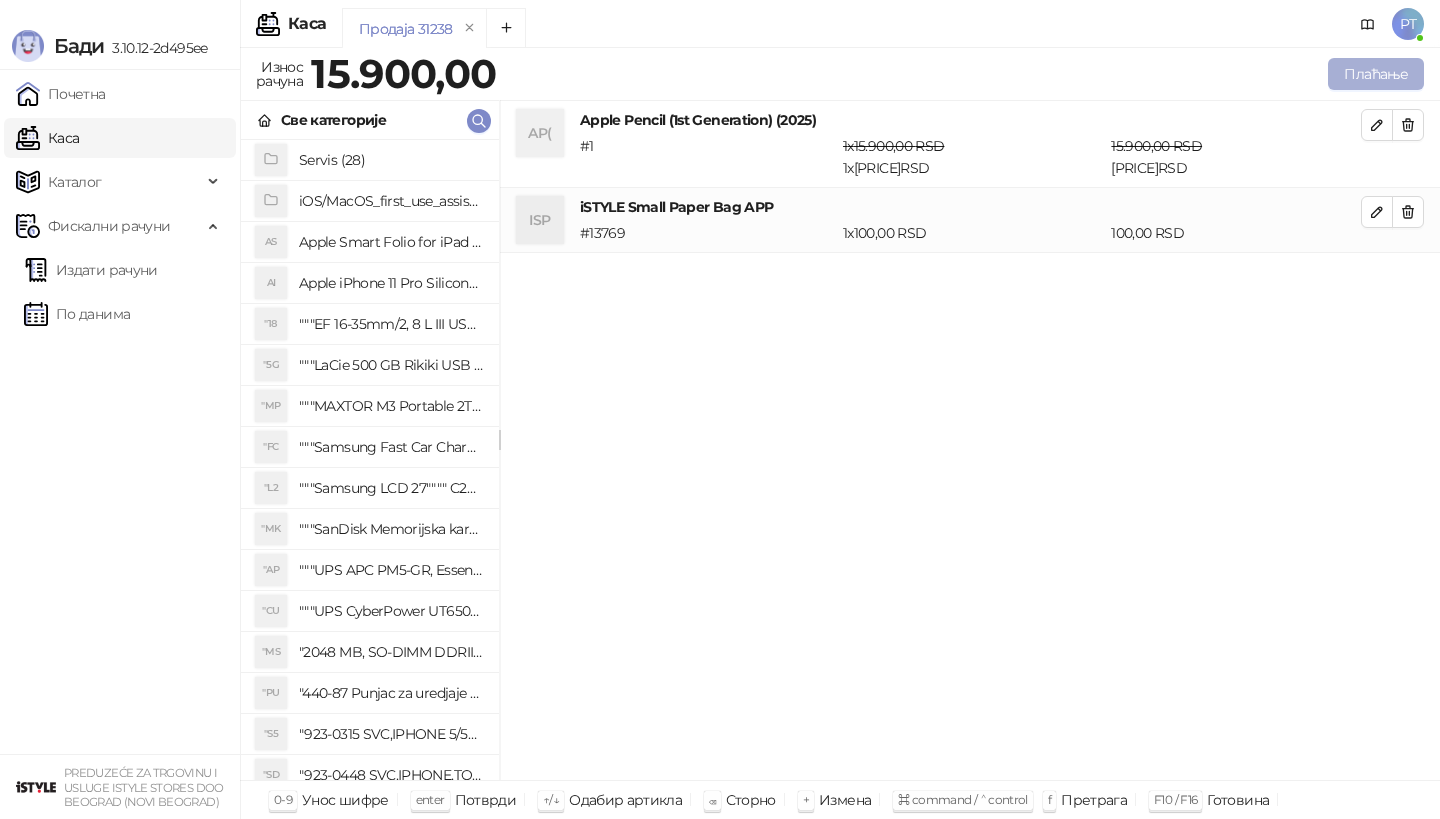 click on "Плаћање" at bounding box center (1376, 74) 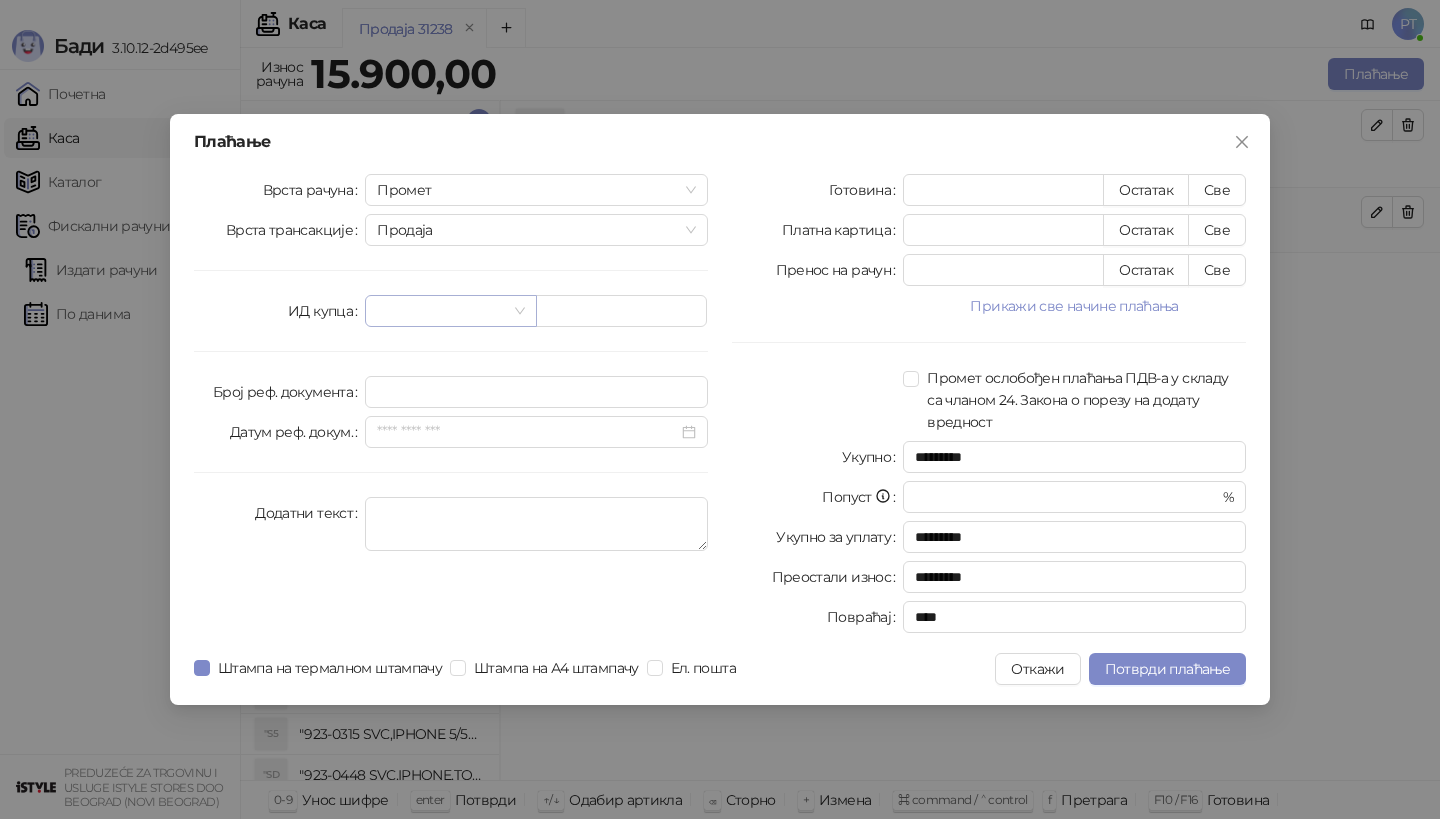 click at bounding box center [450, 311] 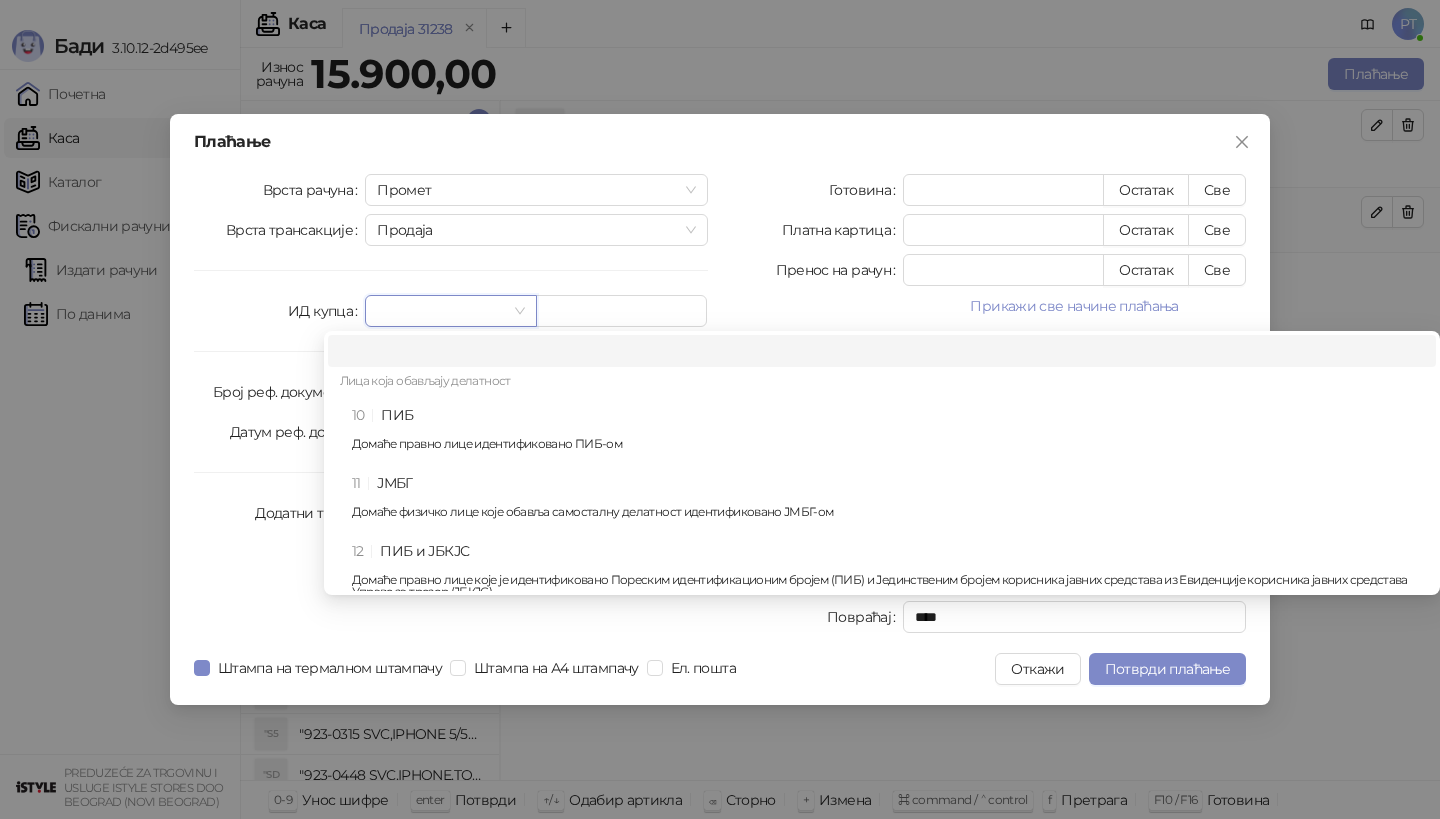 click on "10 ПИБ Домаће правно лице идентификовано ПИБ-ом" at bounding box center (888, 433) 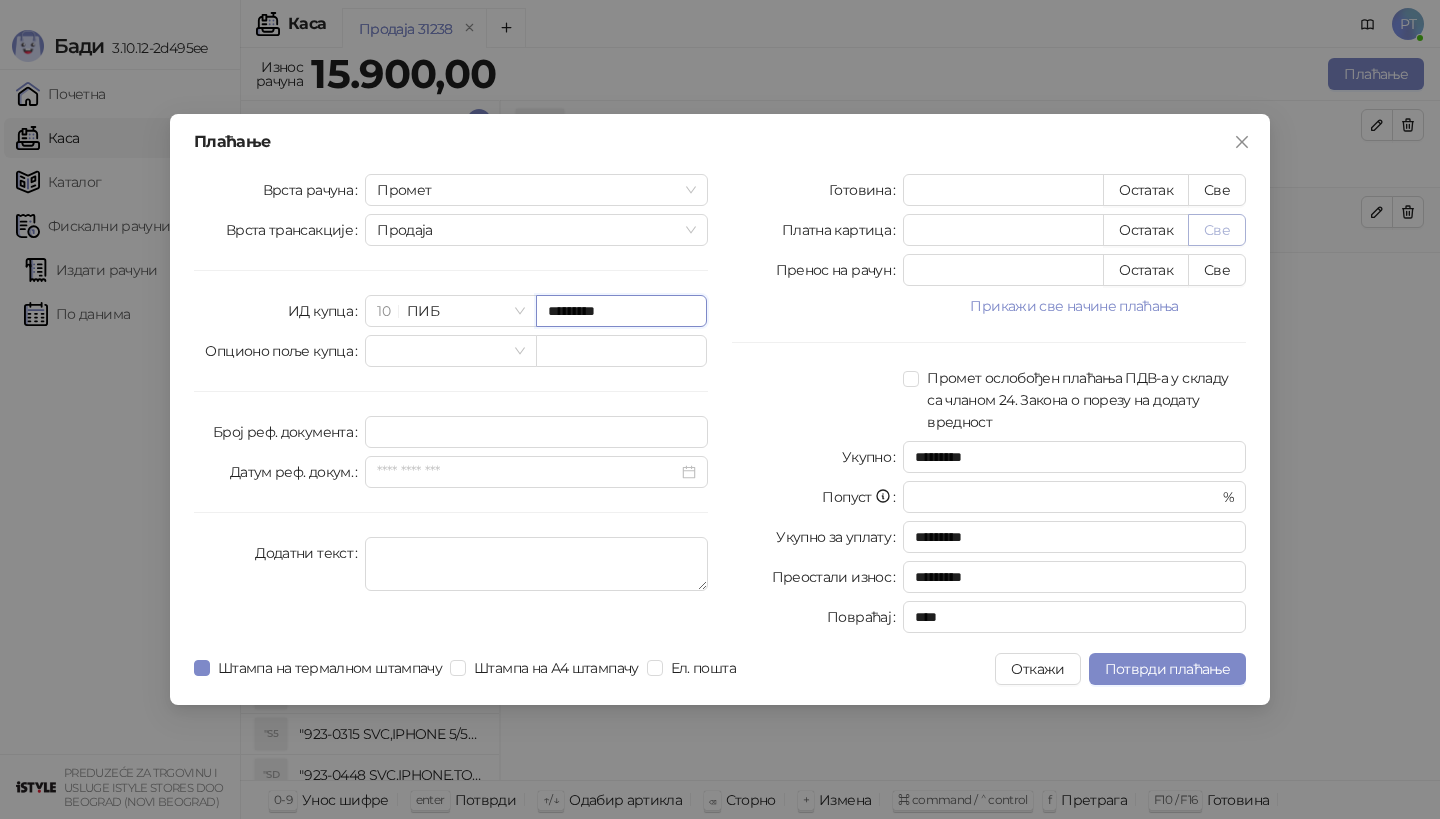 type on "*********" 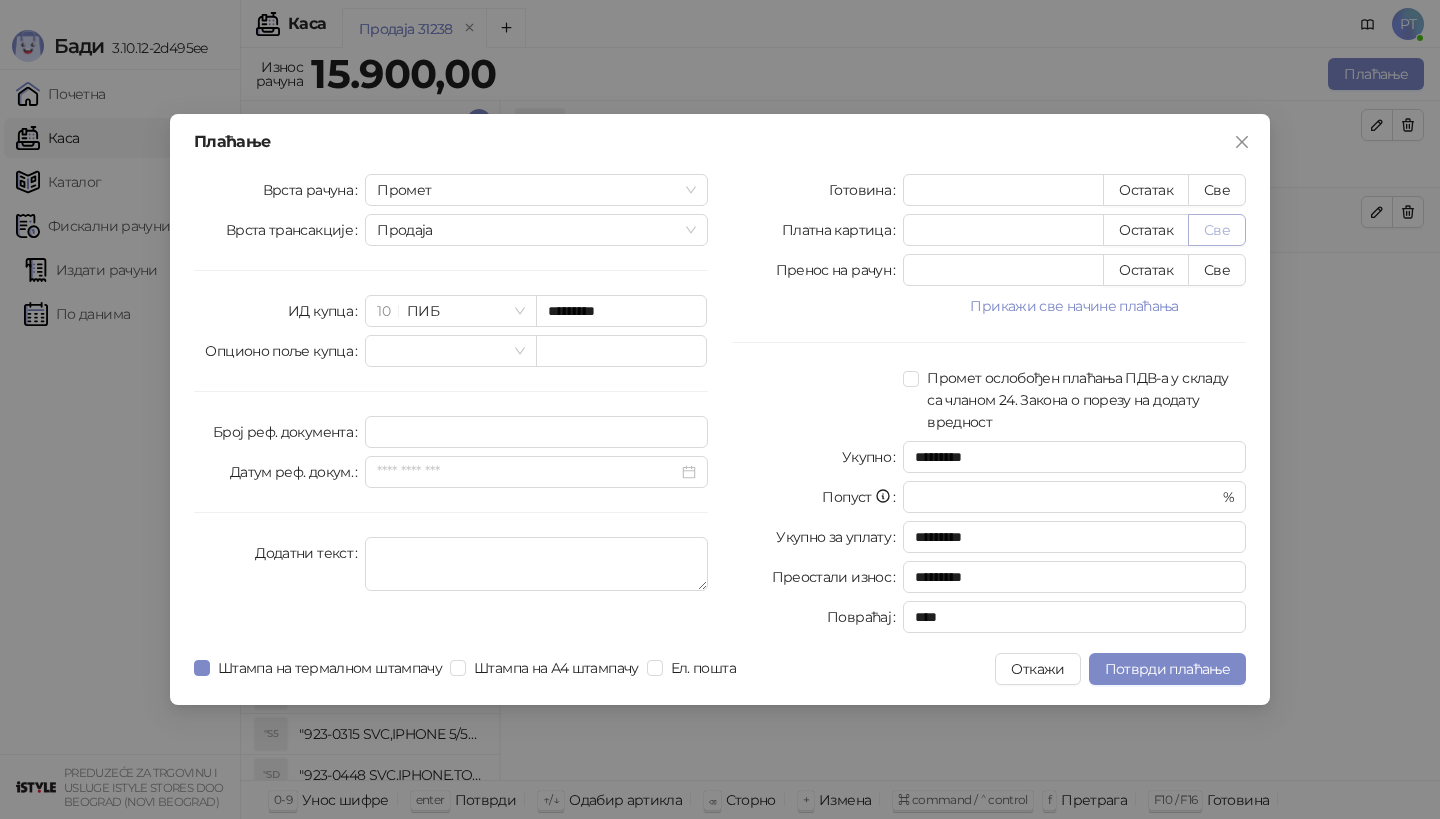 click on "Све" at bounding box center (1217, 230) 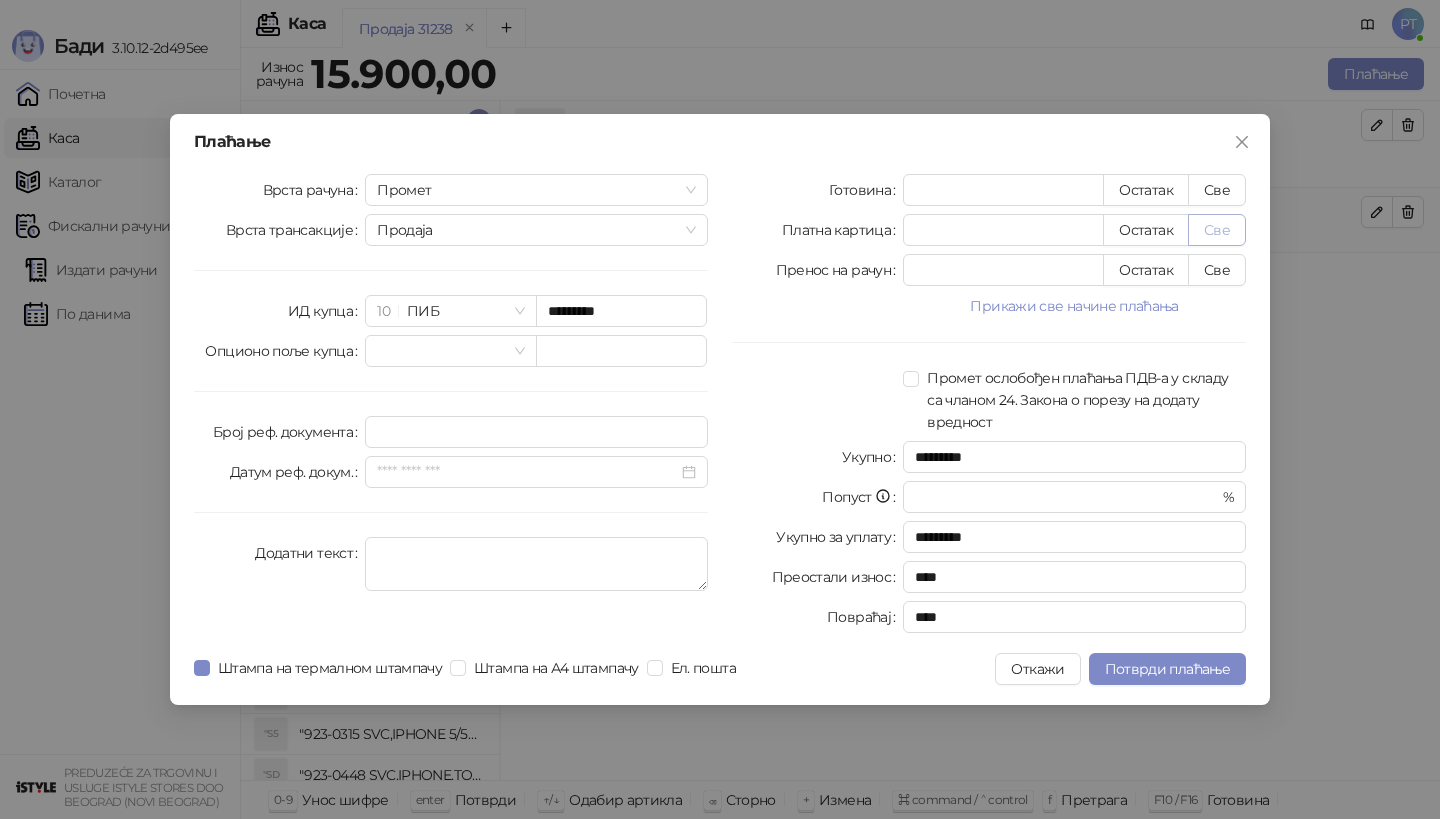 type on "*****" 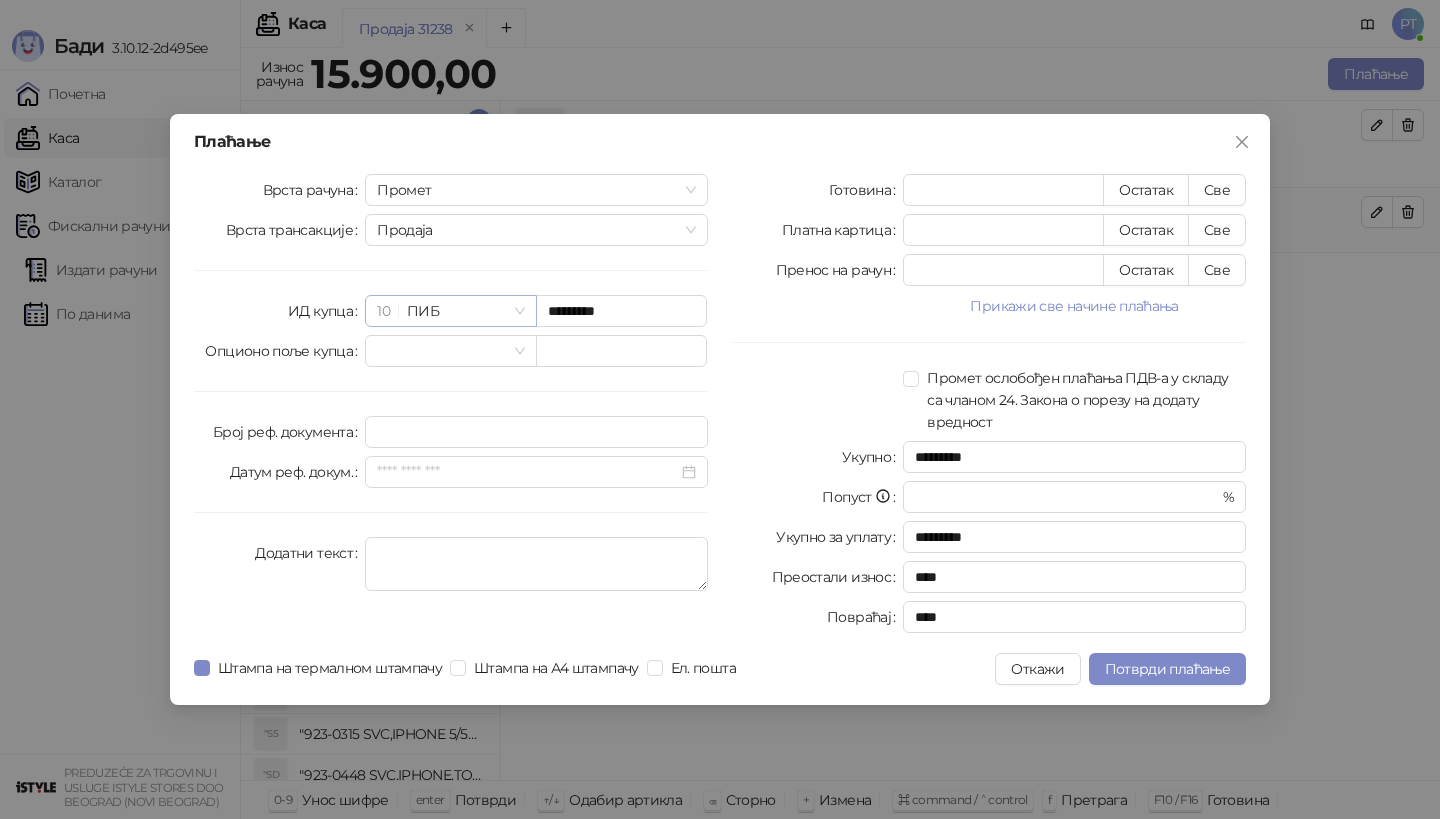 click on "10 ПИБ" at bounding box center [450, 311] 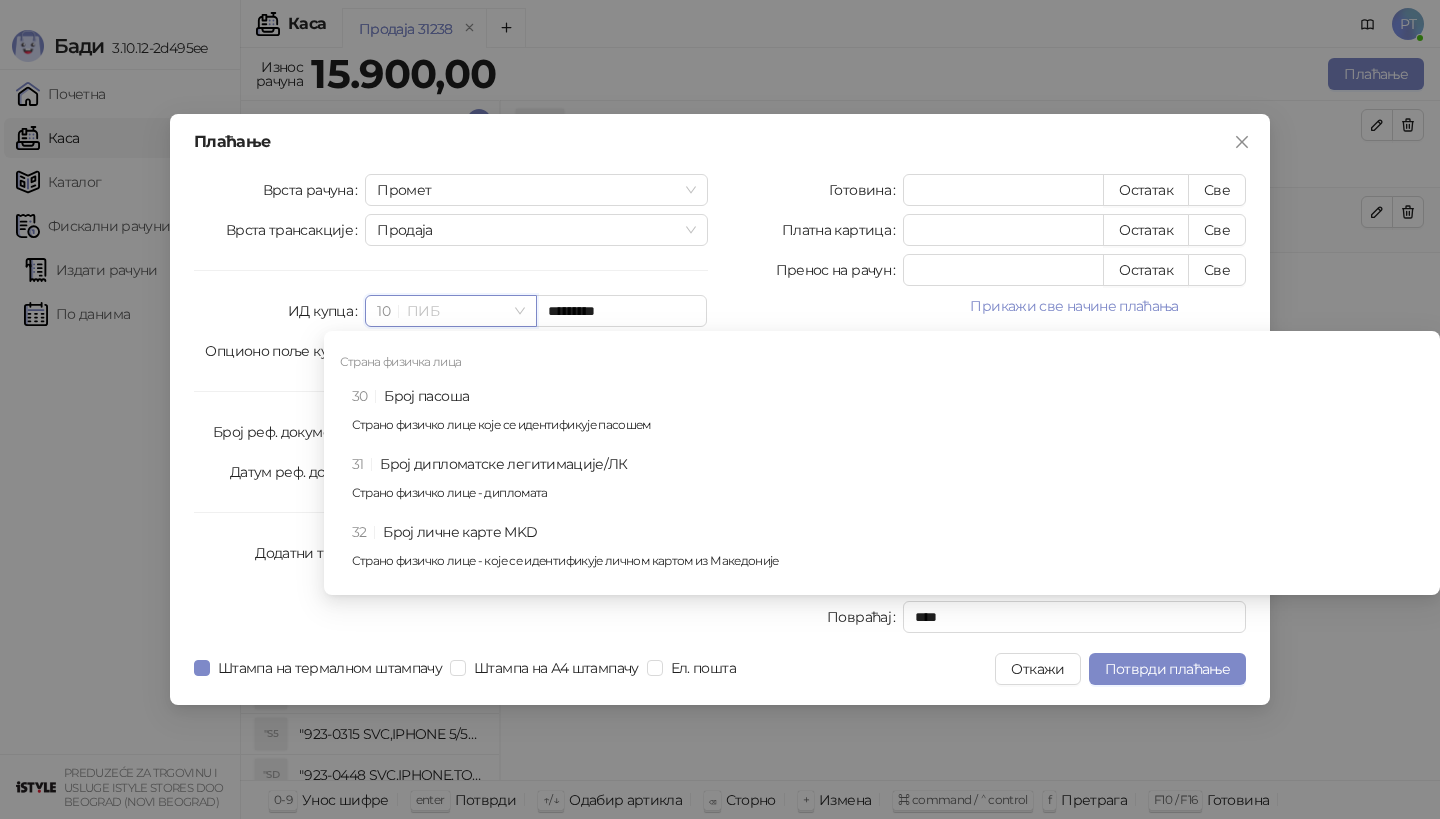 scroll, scrollTop: 876, scrollLeft: 0, axis: vertical 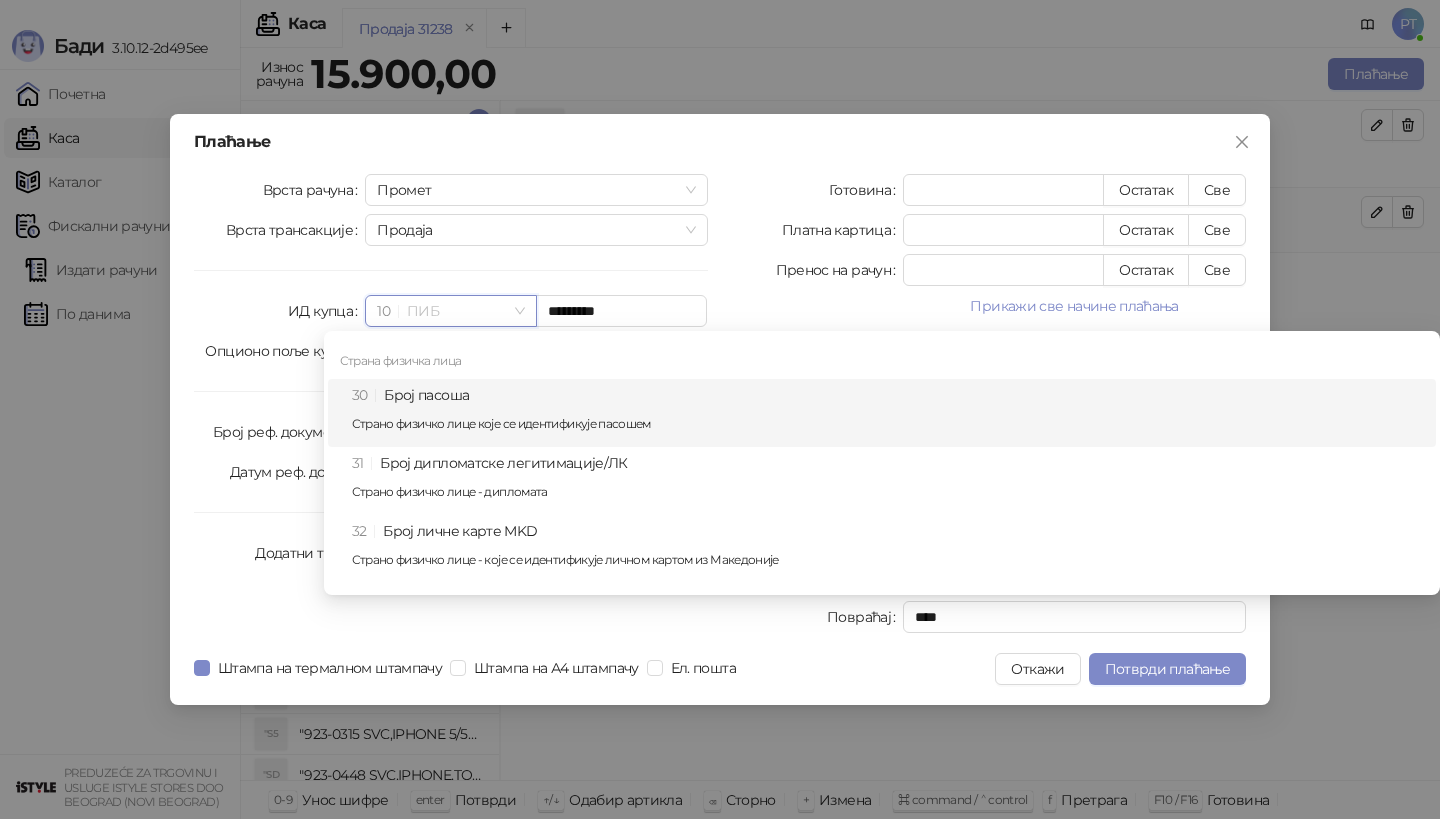 click on "30 Број пасоша Страно физичко лице које се идентификује пасошем" at bounding box center [888, 413] 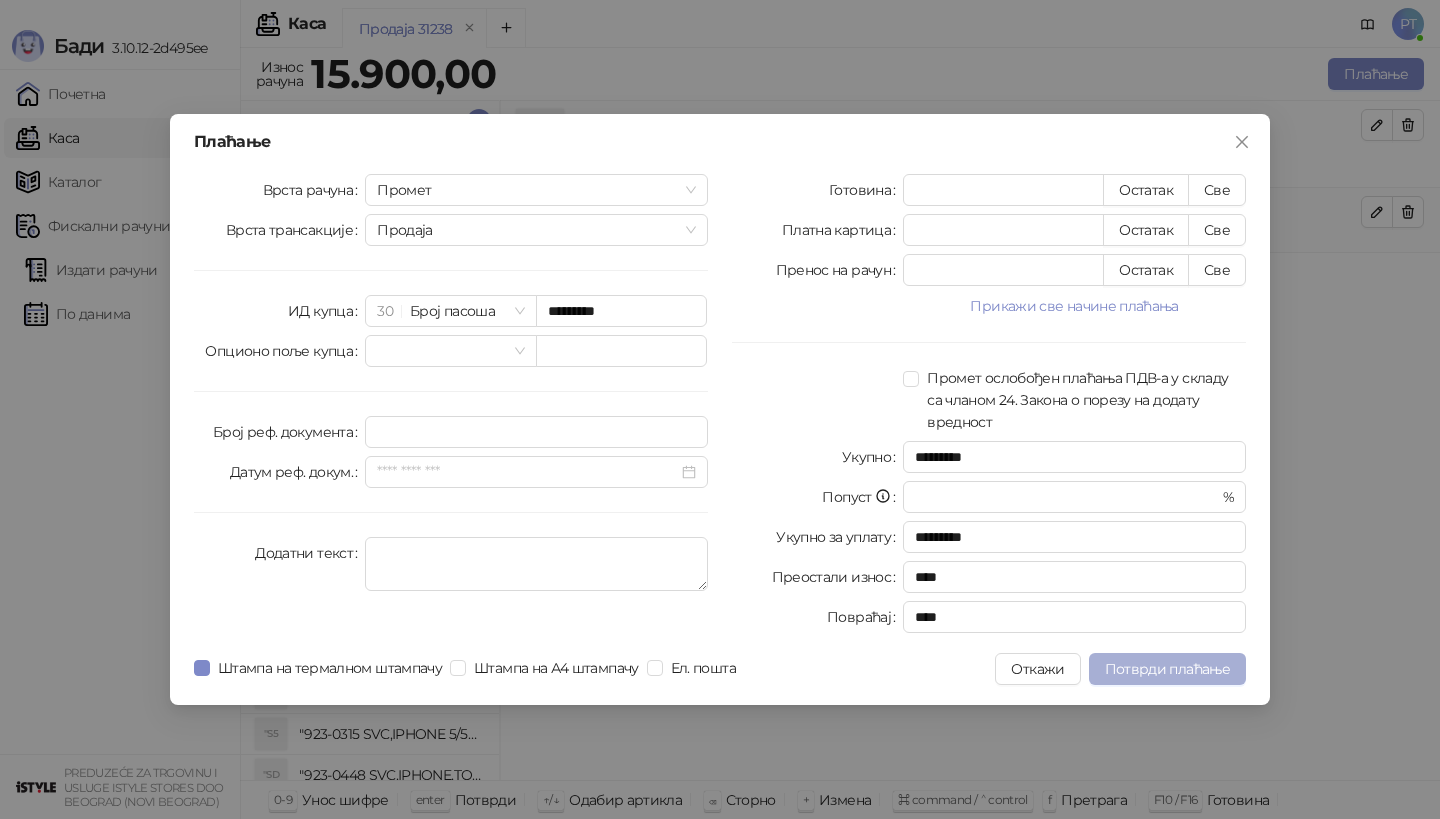 click on "Потврди плаћање" at bounding box center [1167, 669] 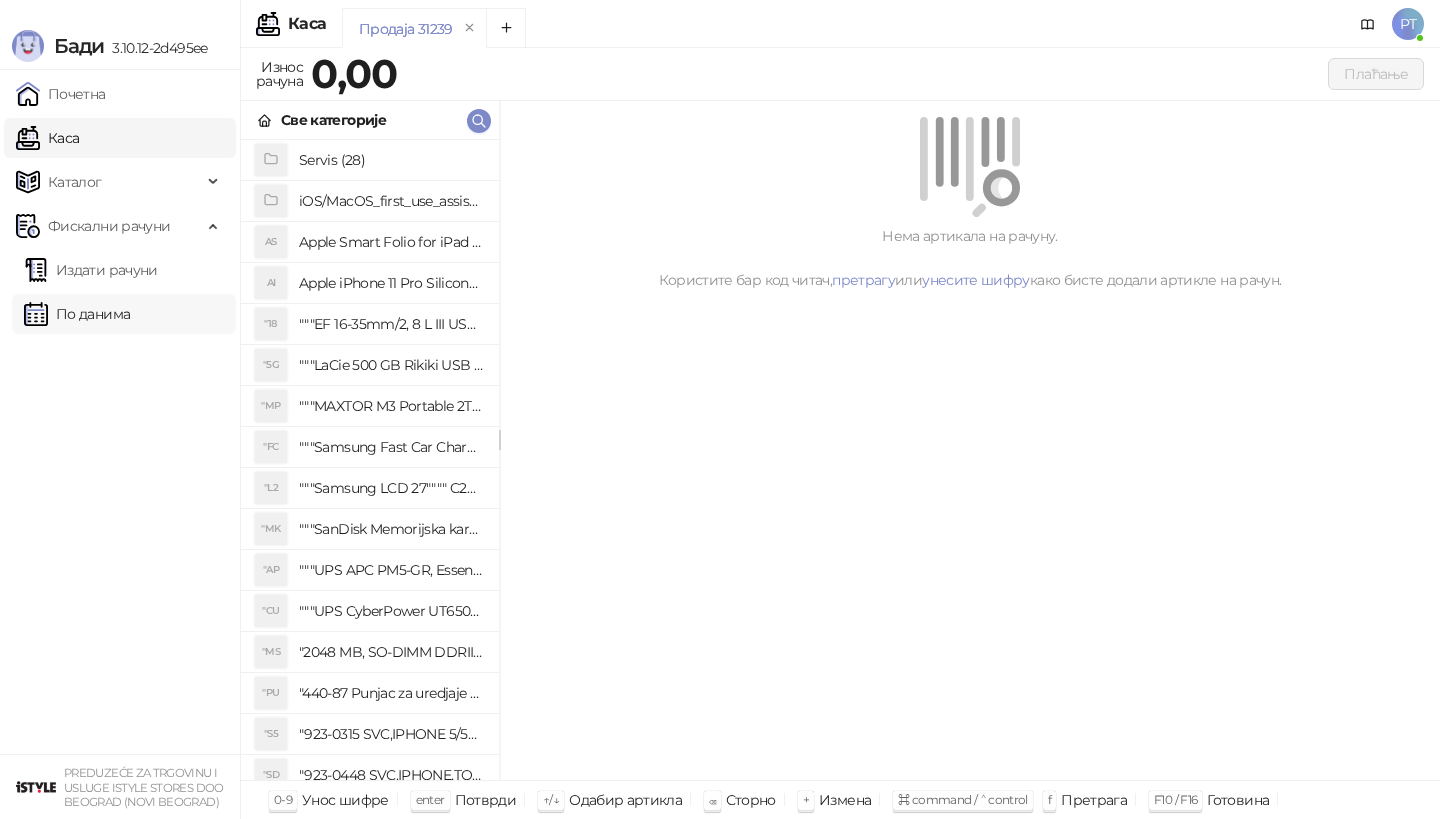click on "По данима" at bounding box center [77, 314] 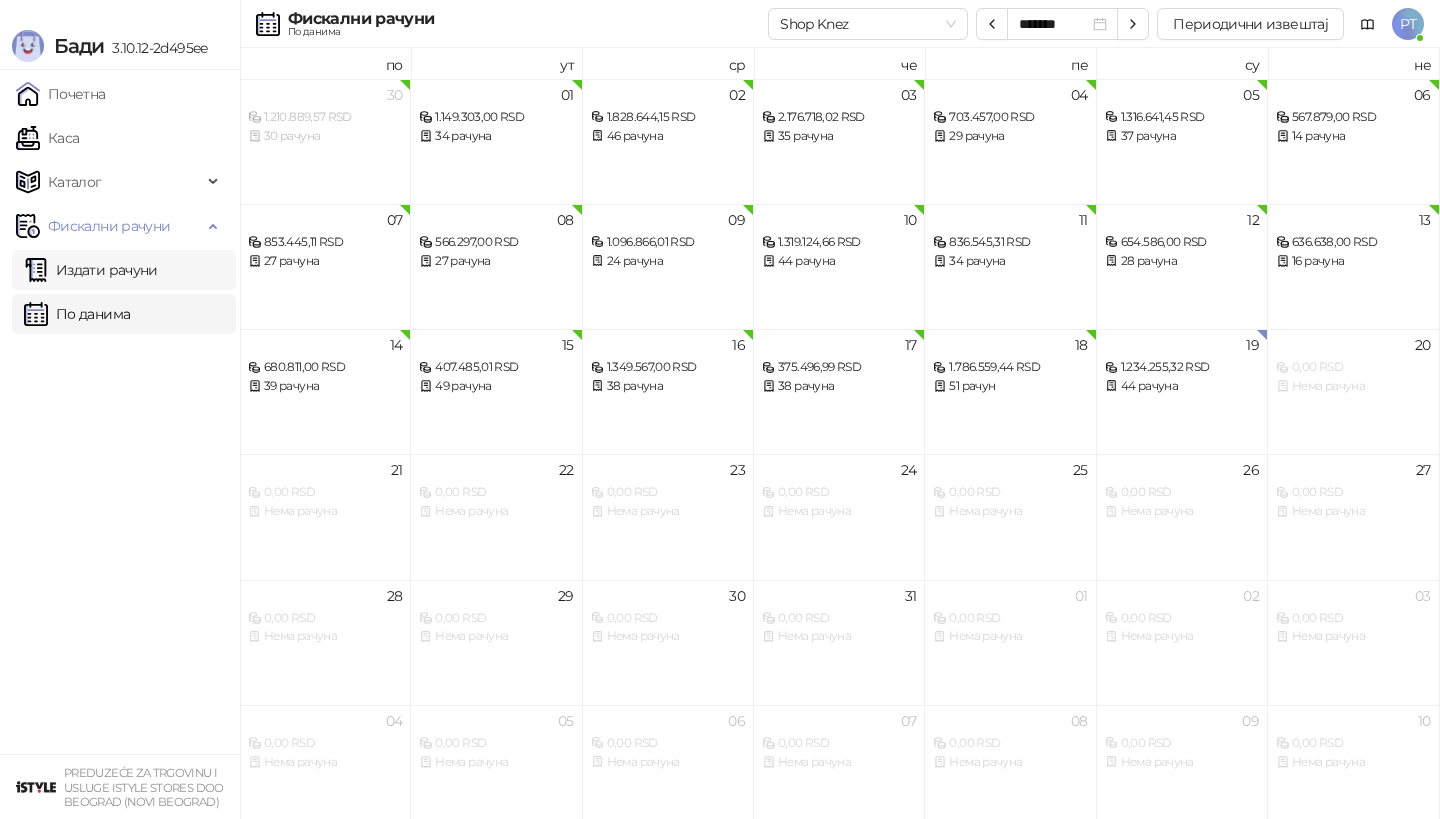 click on "Издати рачуни" at bounding box center [91, 270] 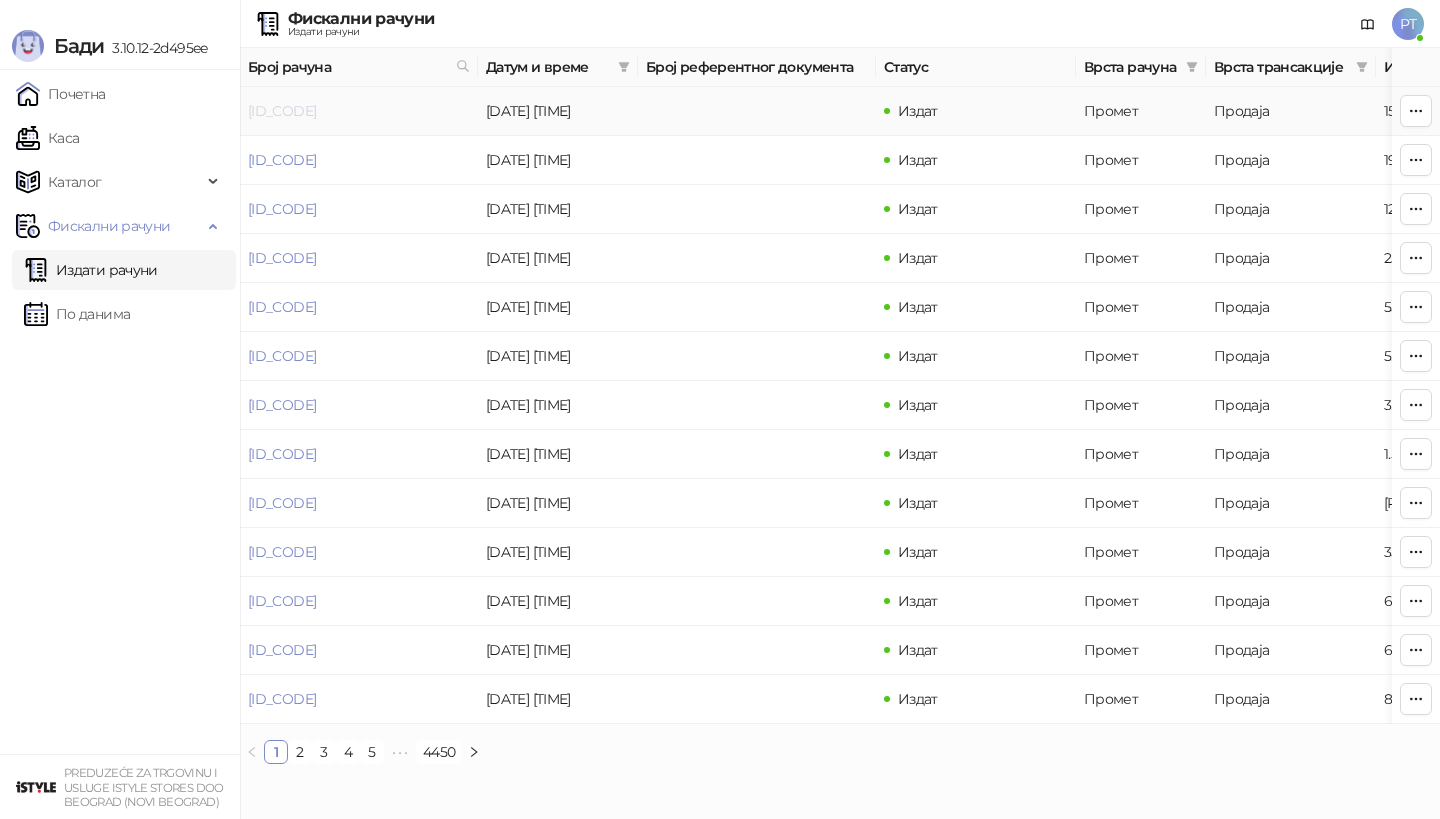 click on "[ID_CODE]" at bounding box center (282, 111) 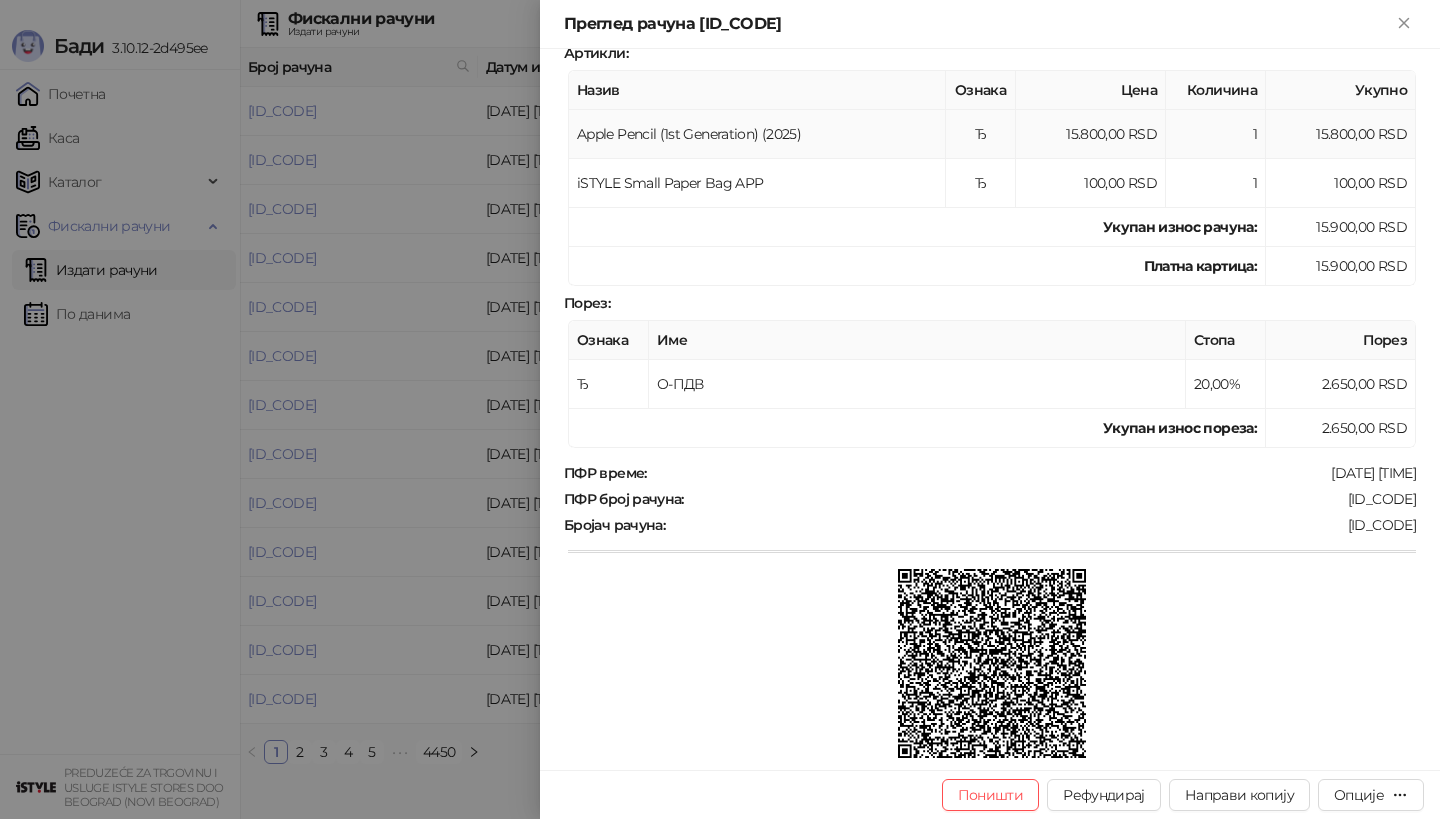 scroll, scrollTop: 339, scrollLeft: 0, axis: vertical 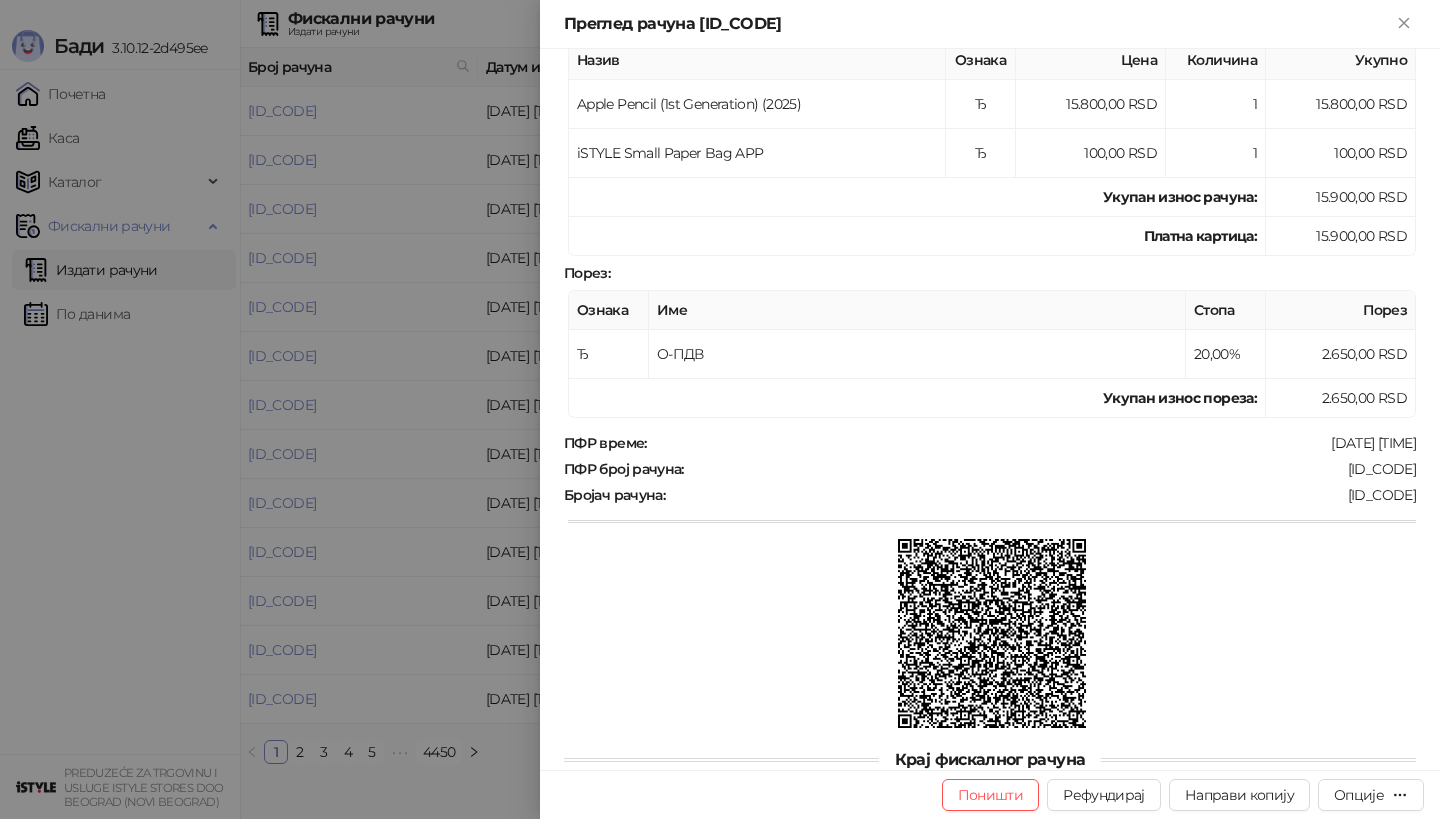 drag, startPoint x: 1231, startPoint y: 455, endPoint x: 1431, endPoint y: 451, distance: 200.04 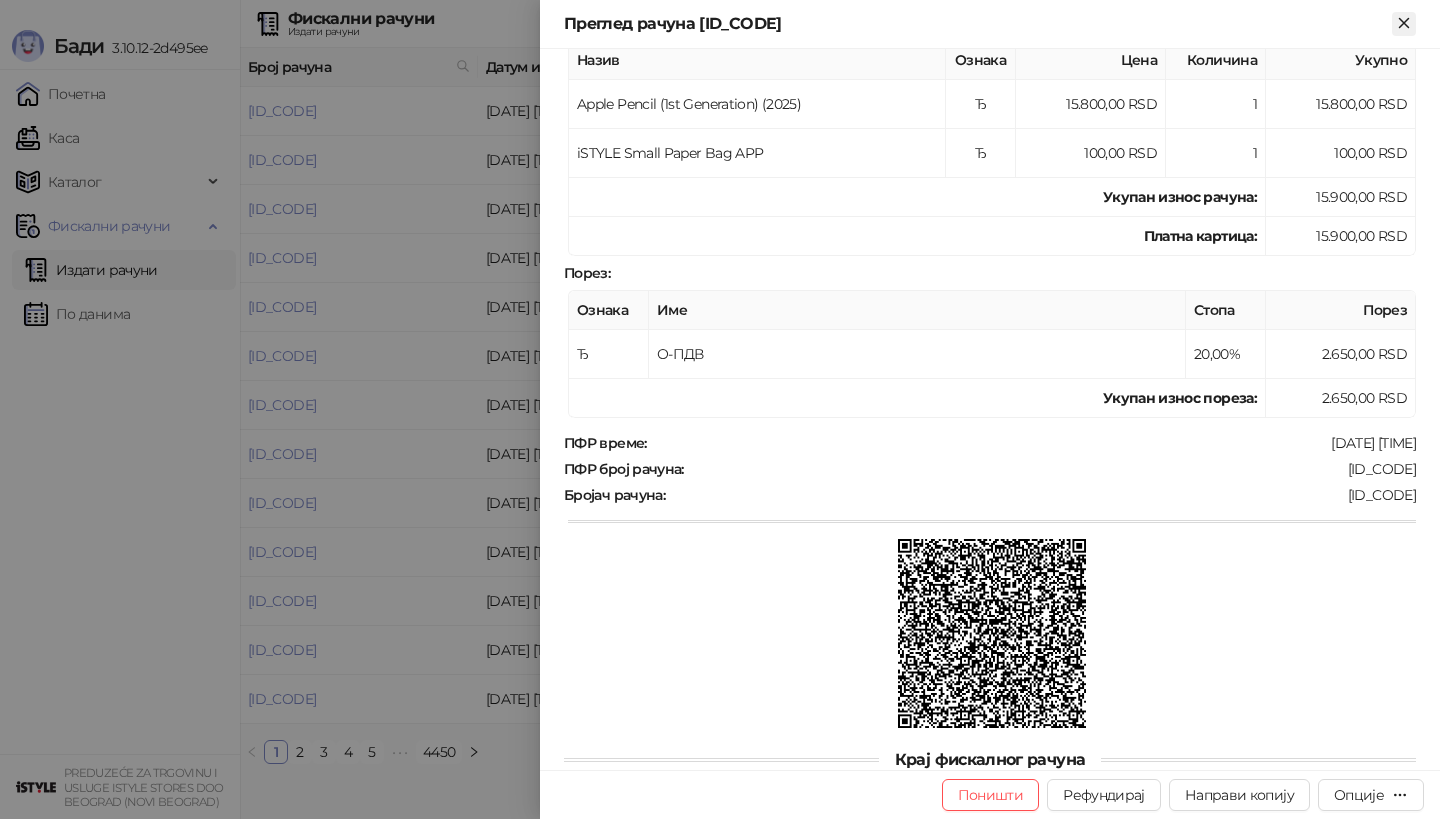 click 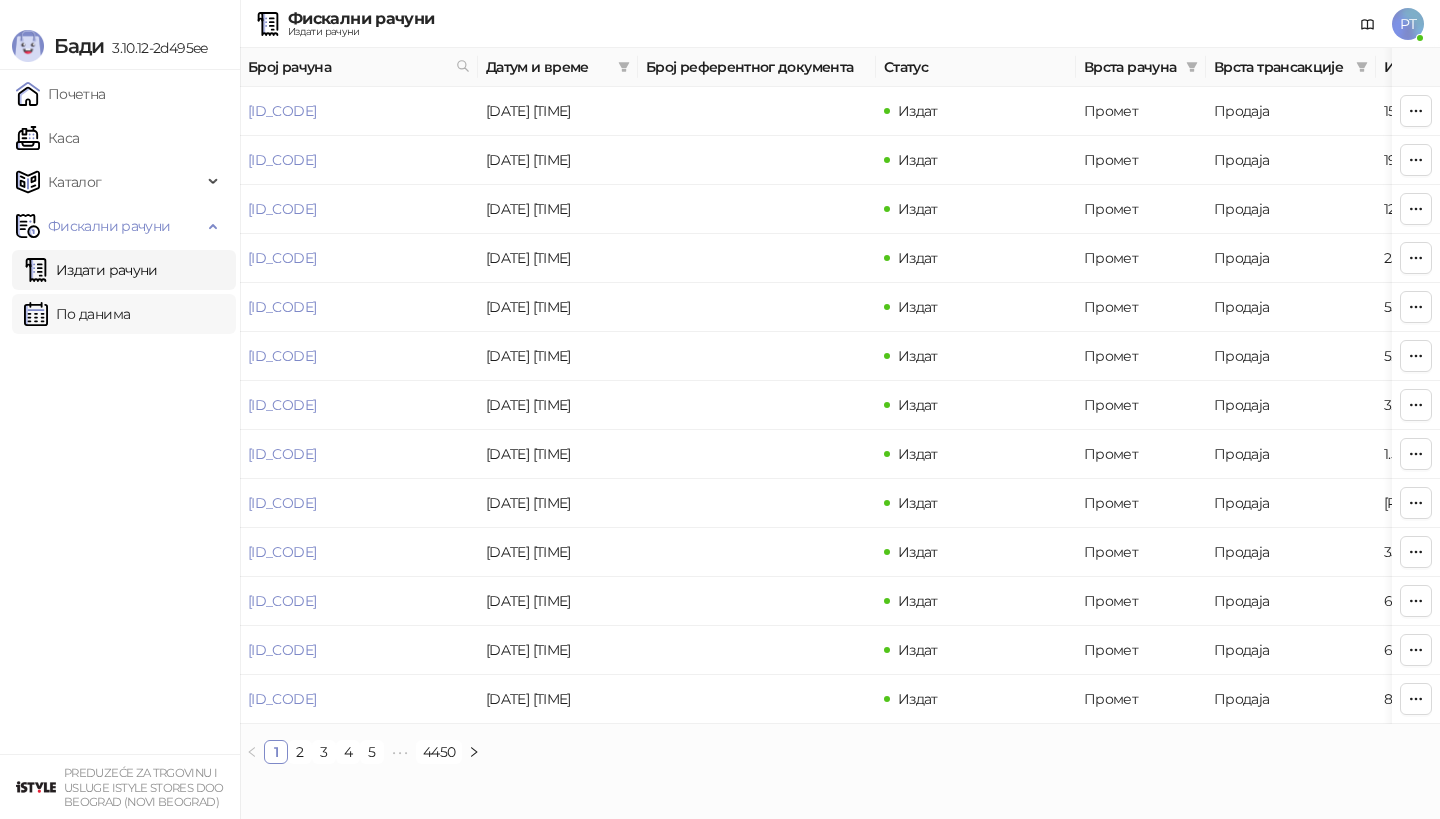 click on "По данима" at bounding box center (77, 314) 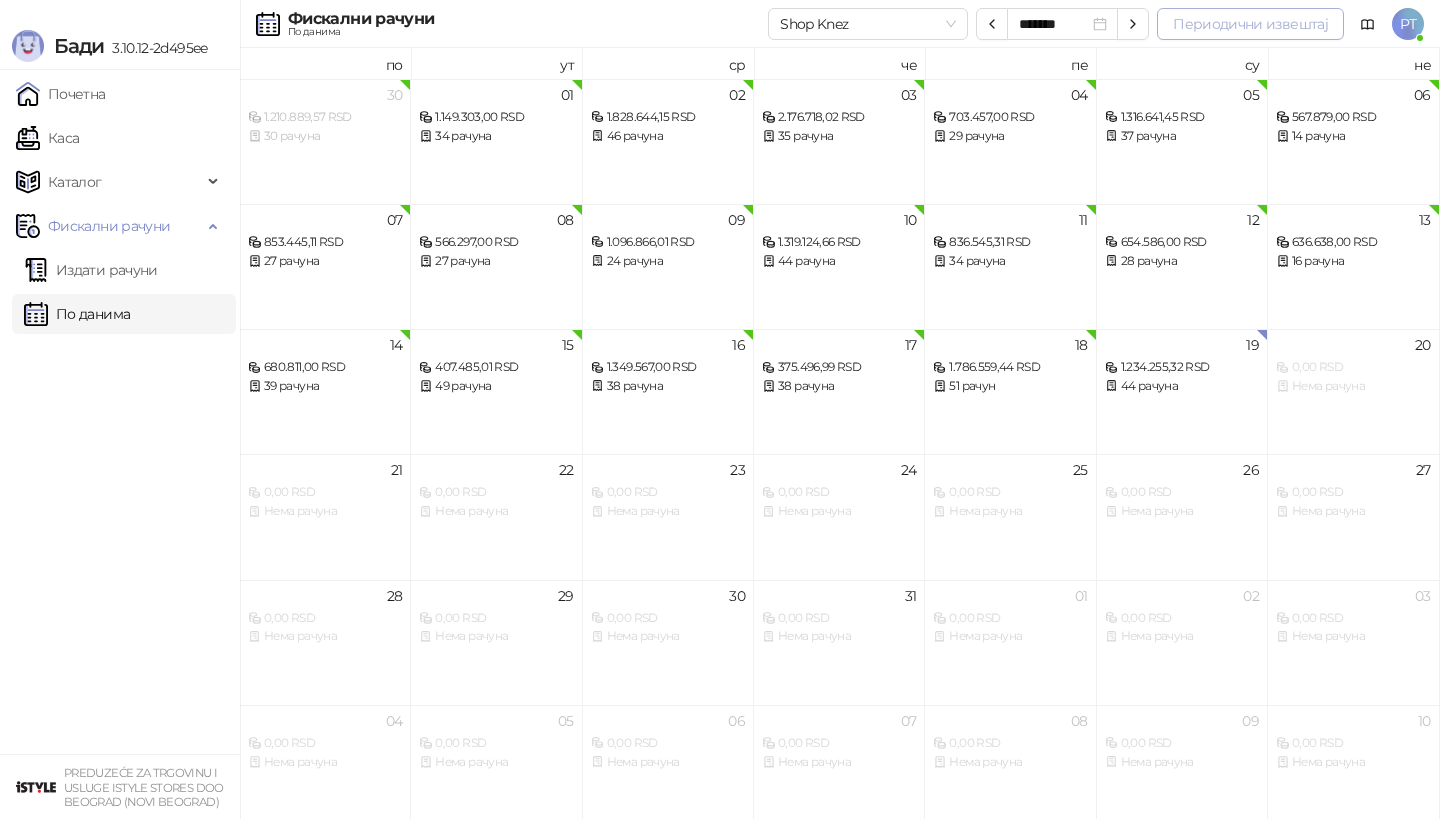 click on "Периодични извештај" at bounding box center (1250, 24) 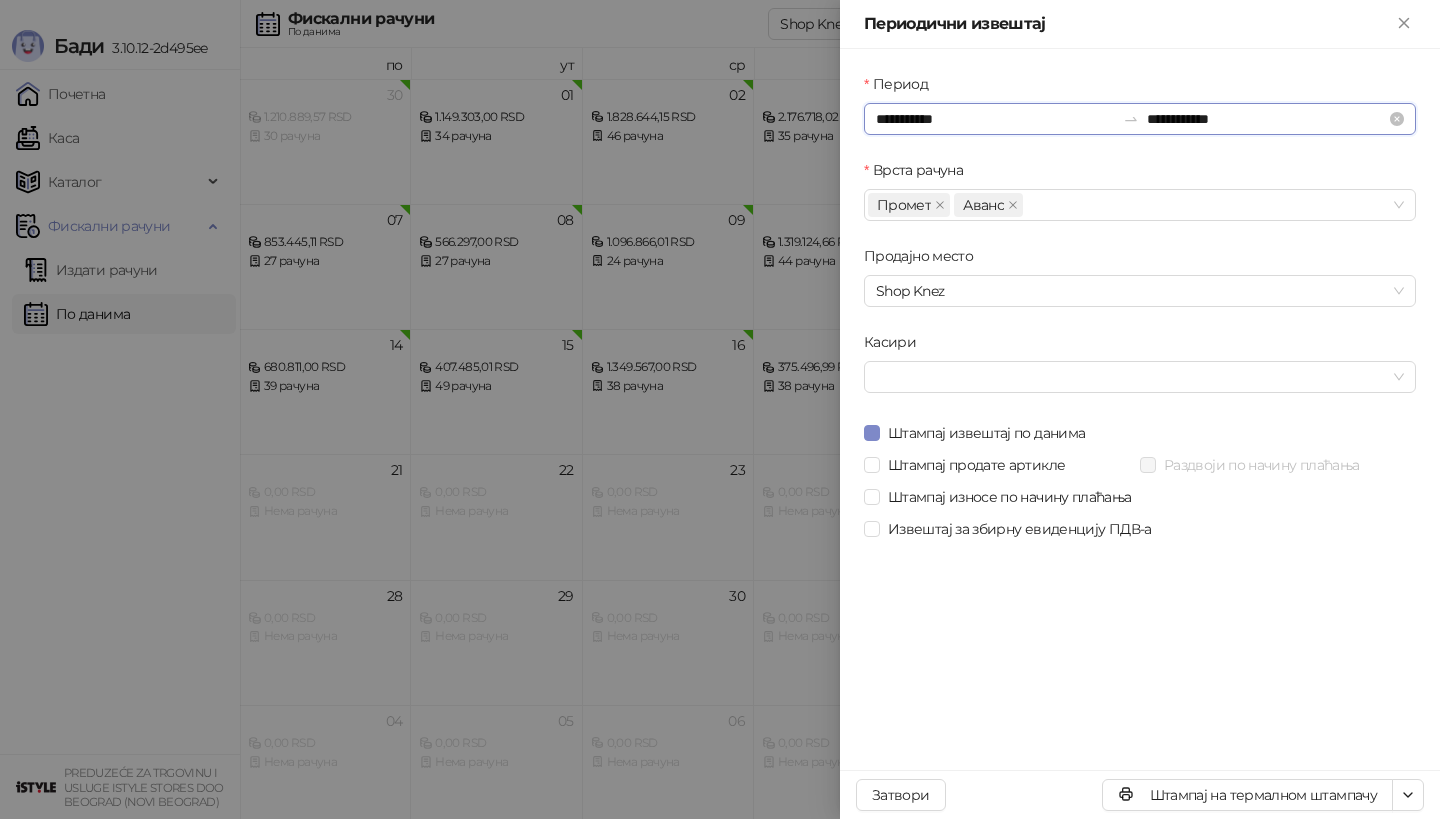 click on "**********" at bounding box center (995, 119) 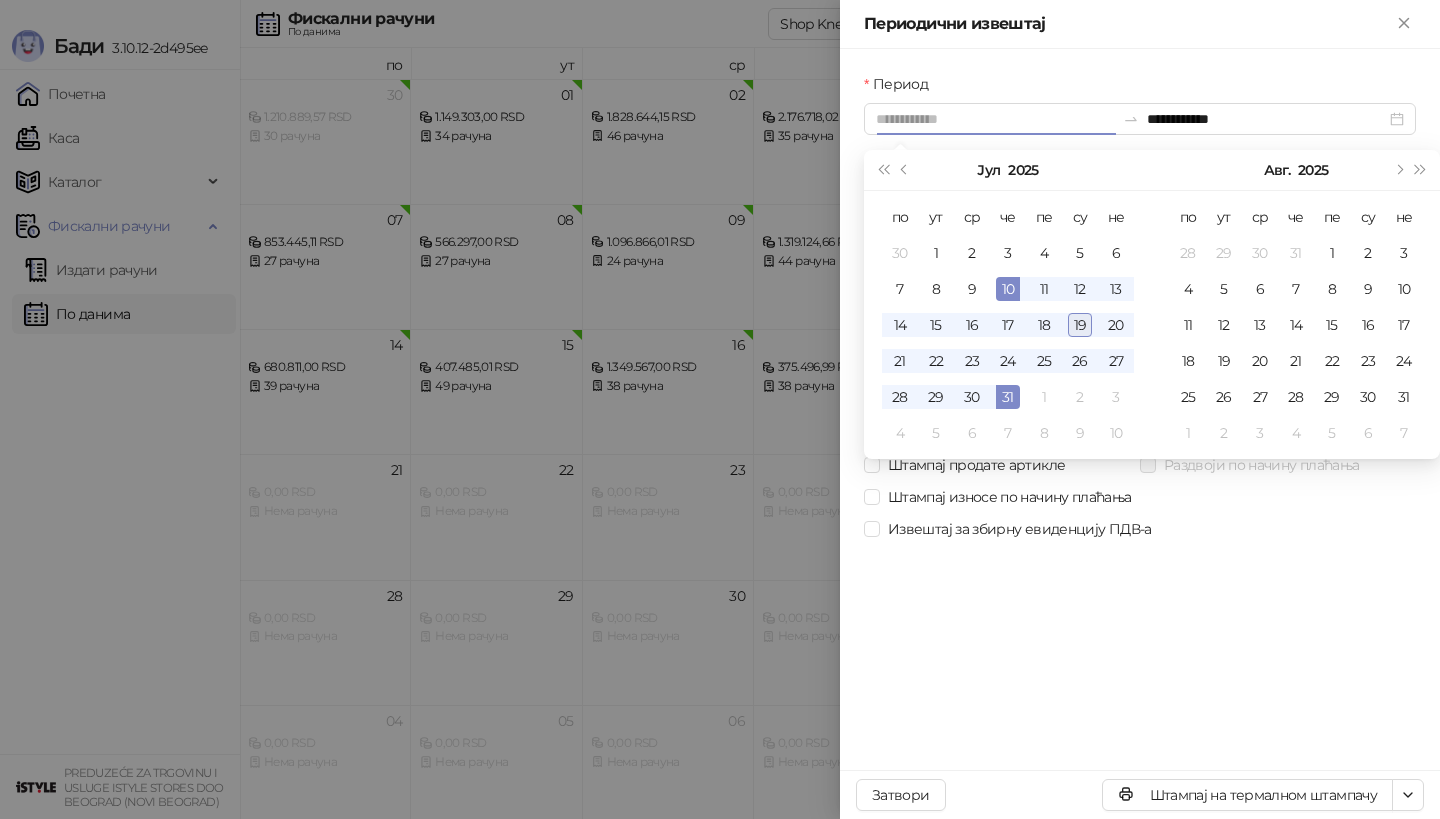 click on "19" at bounding box center [1080, 325] 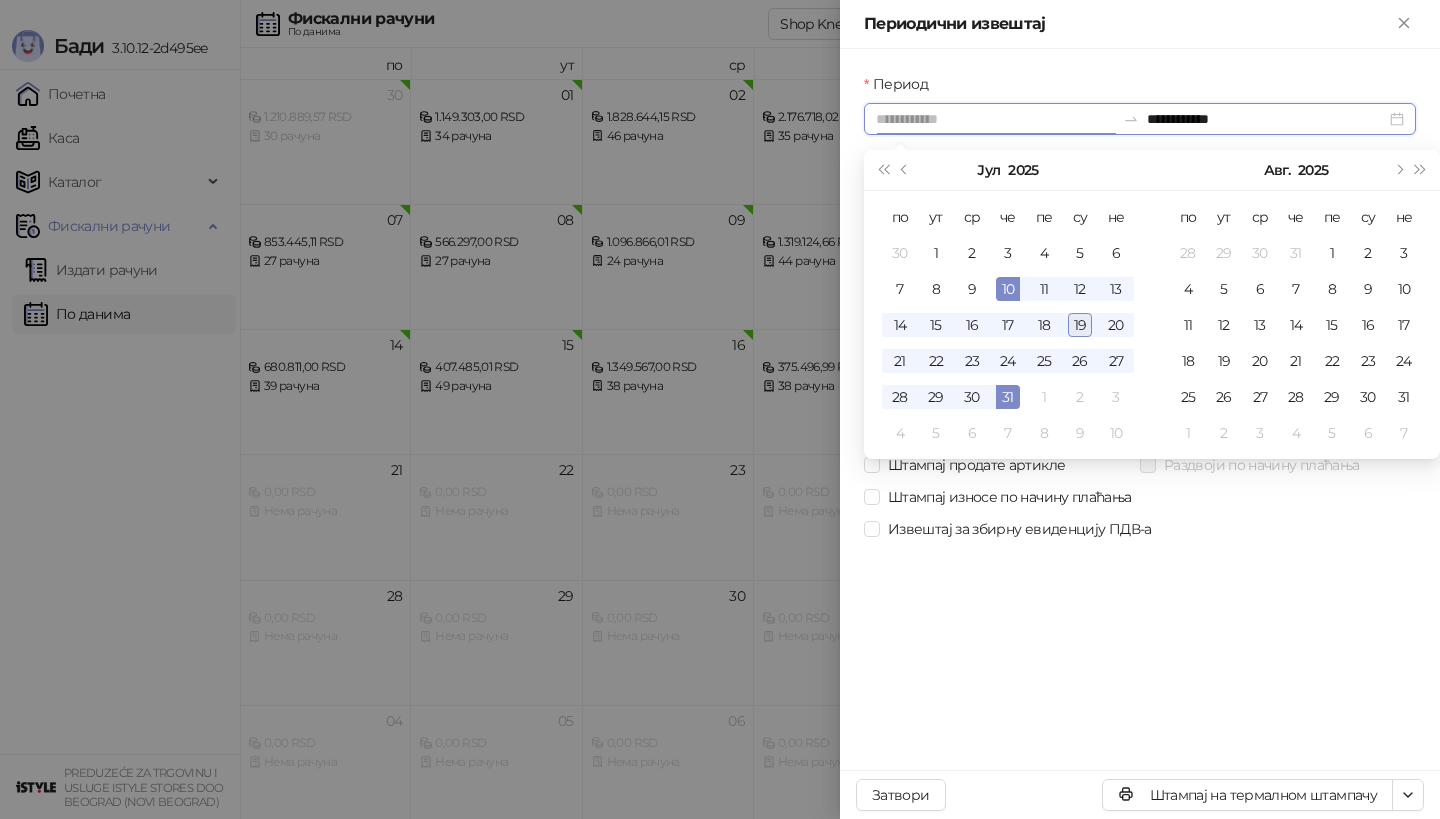 type on "**********" 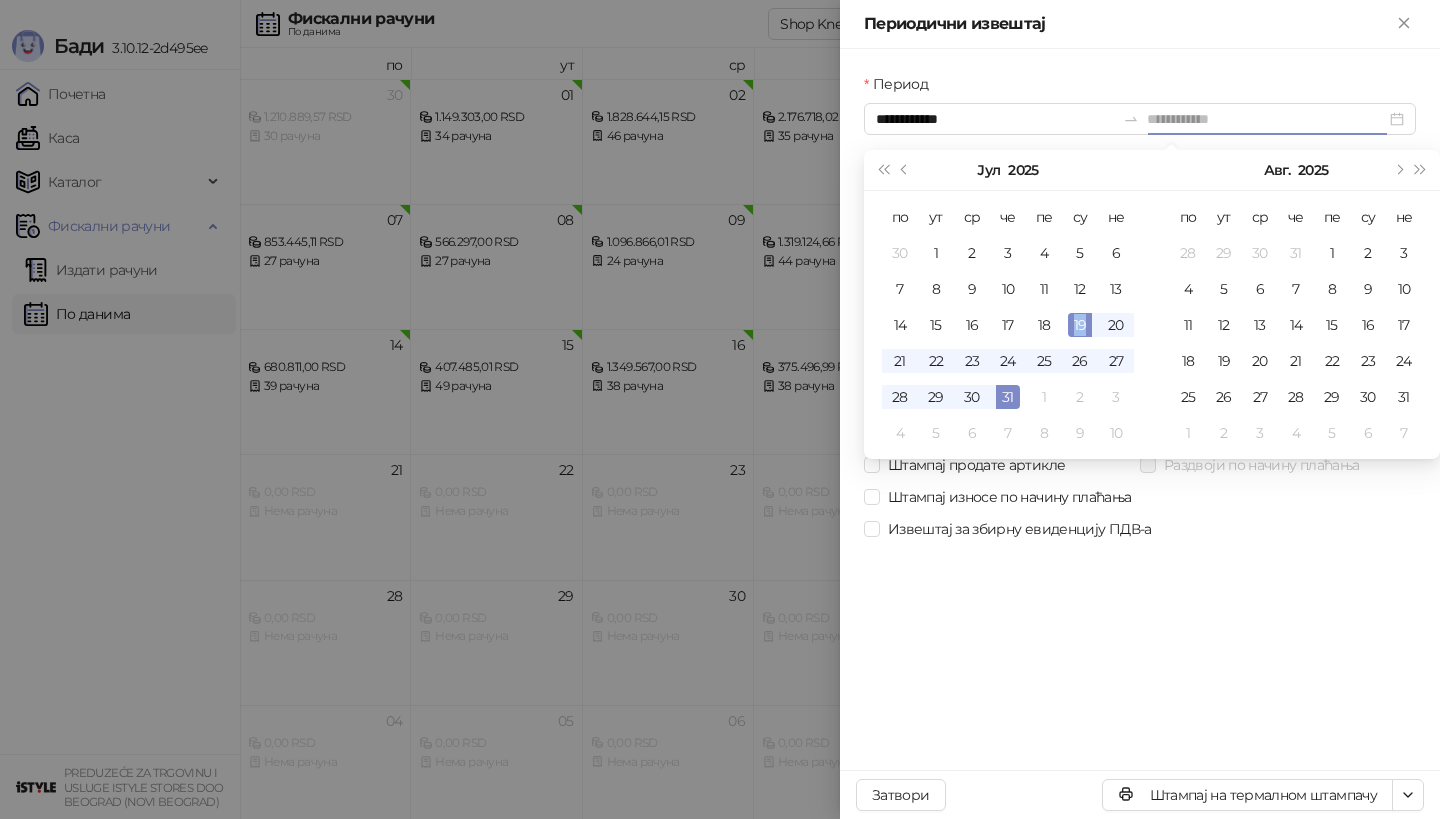 click on "19" at bounding box center (1080, 325) 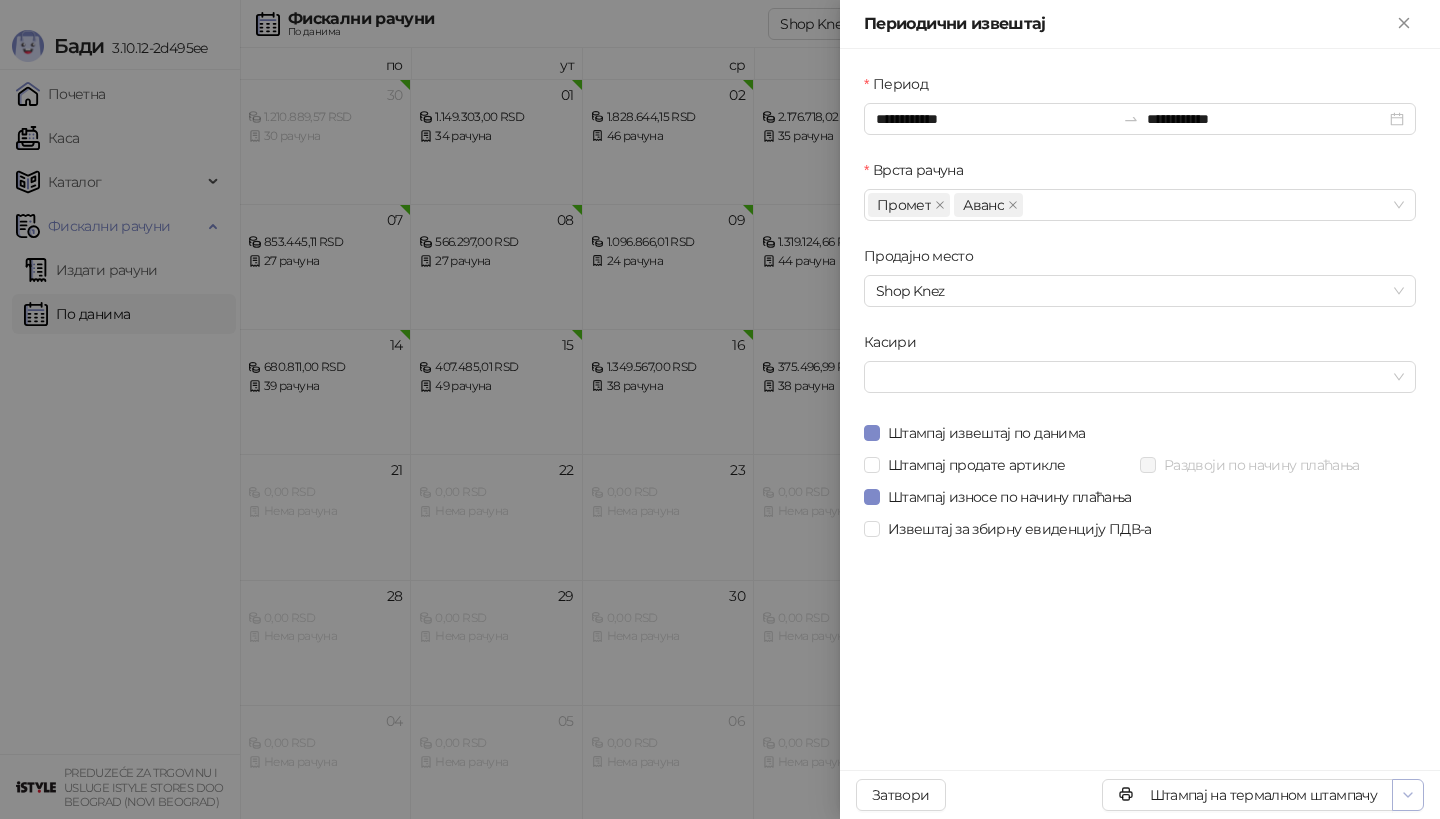 click at bounding box center (1408, 795) 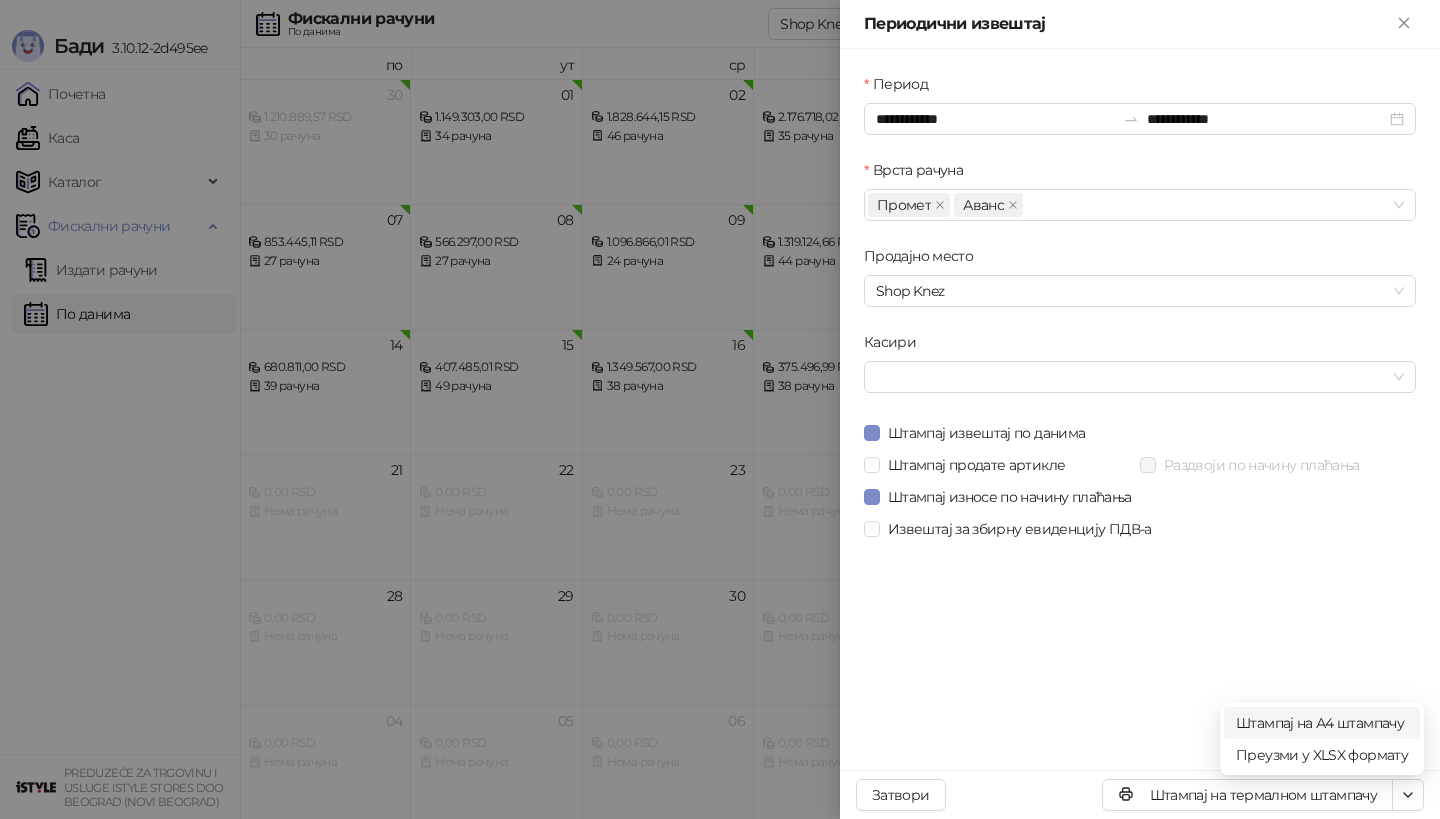 click on "Штампај на А4 штампачу" at bounding box center [1322, 723] 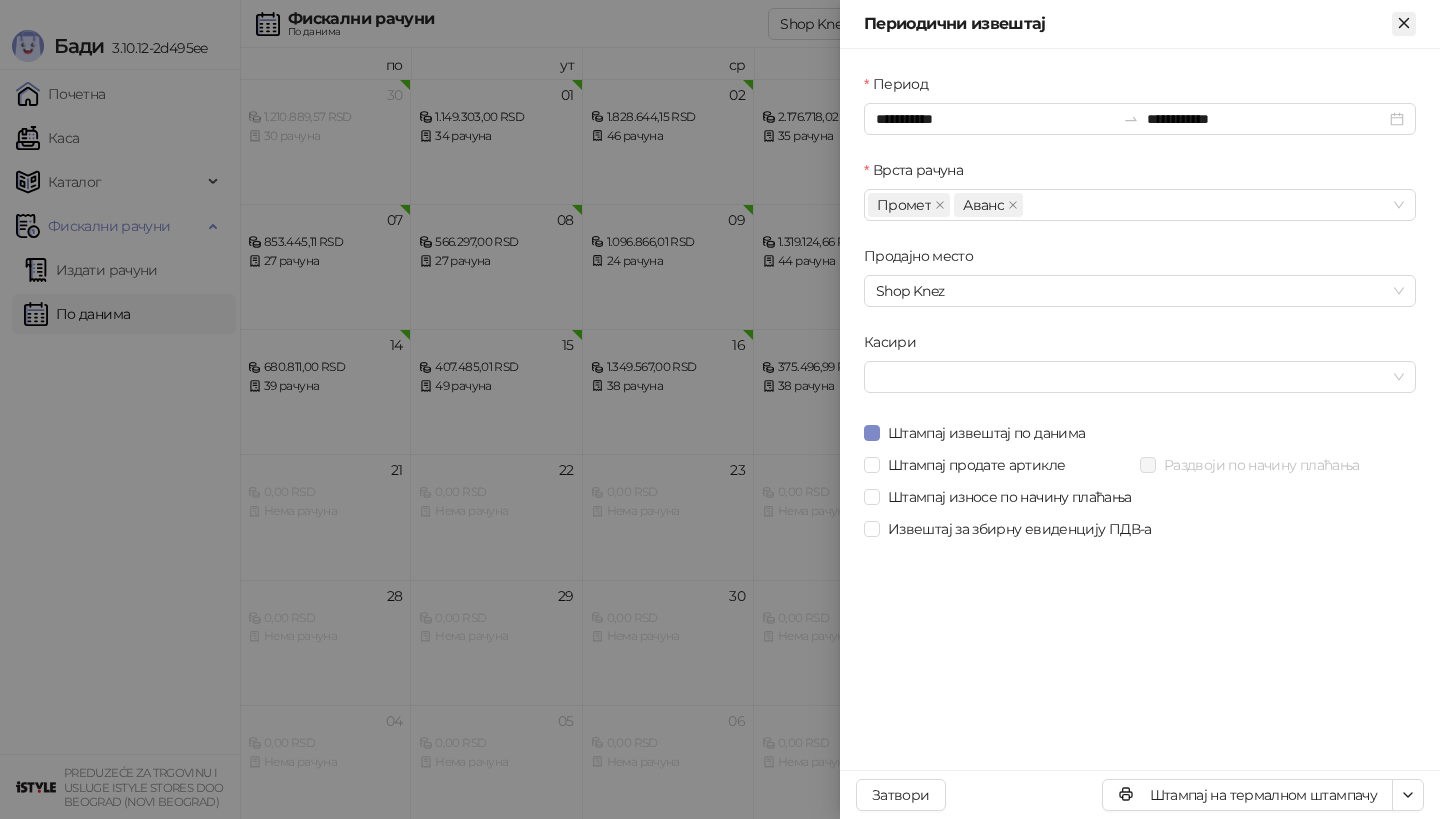 click 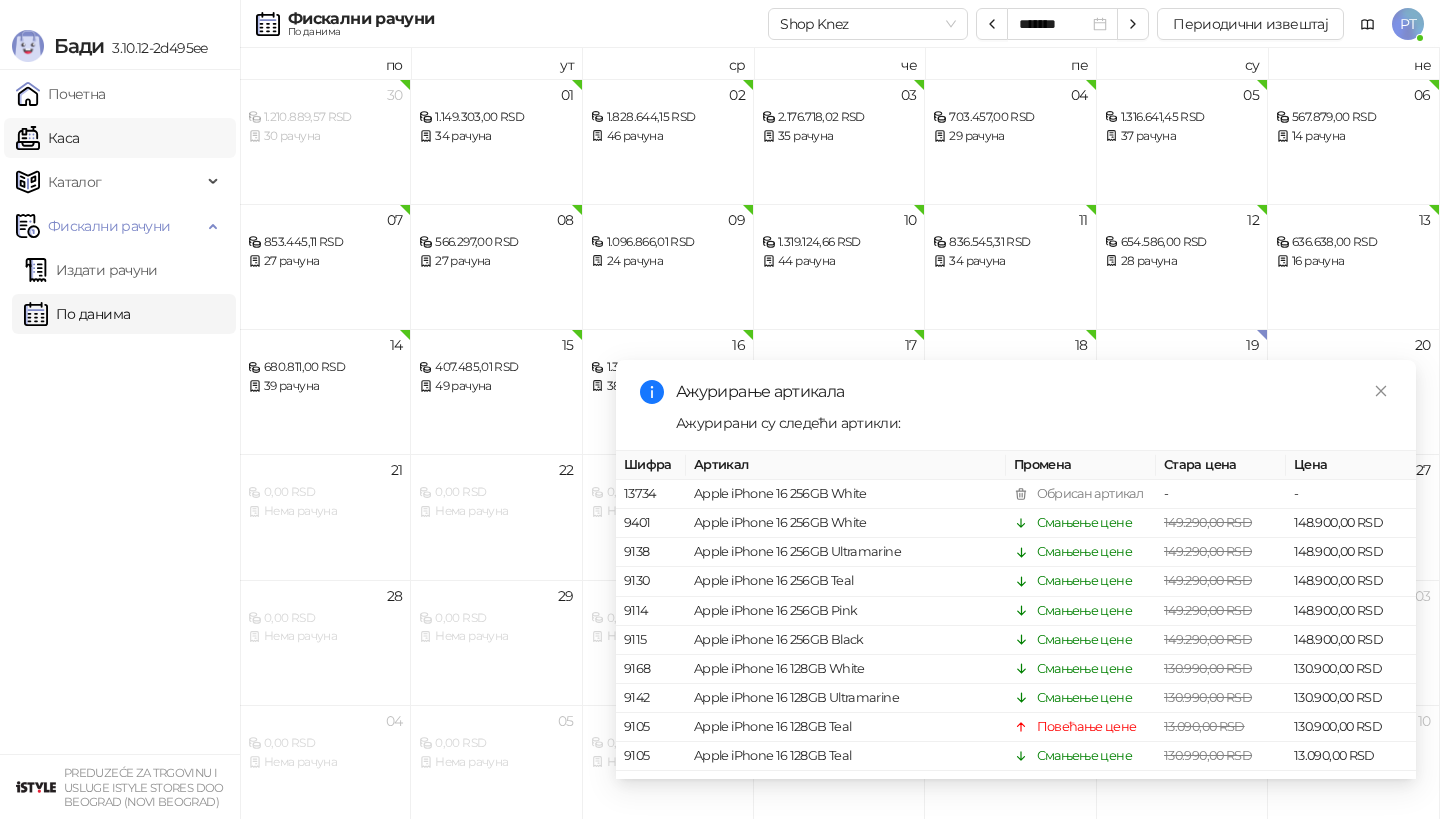 click on "Каса" at bounding box center (47, 138) 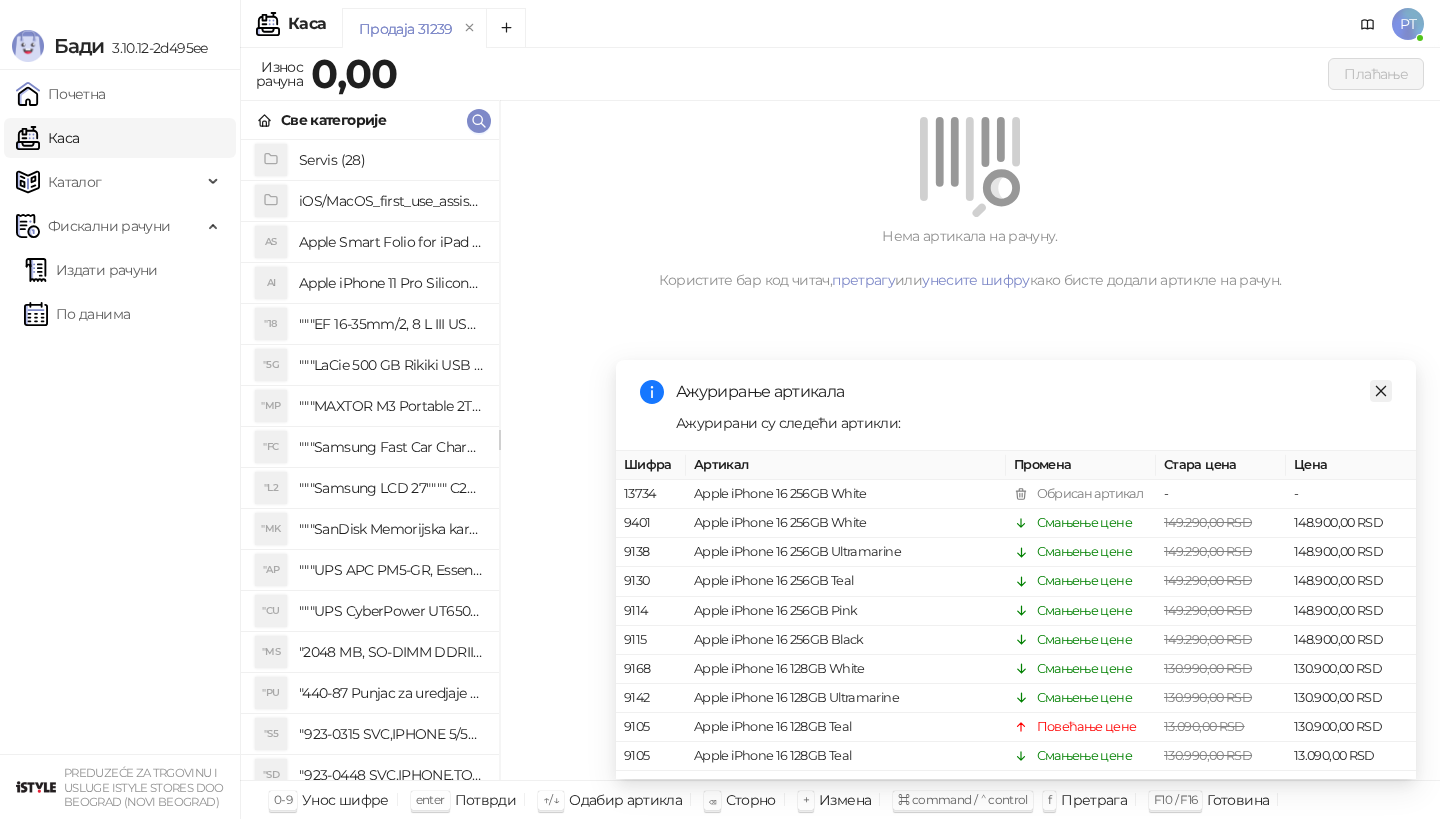 click 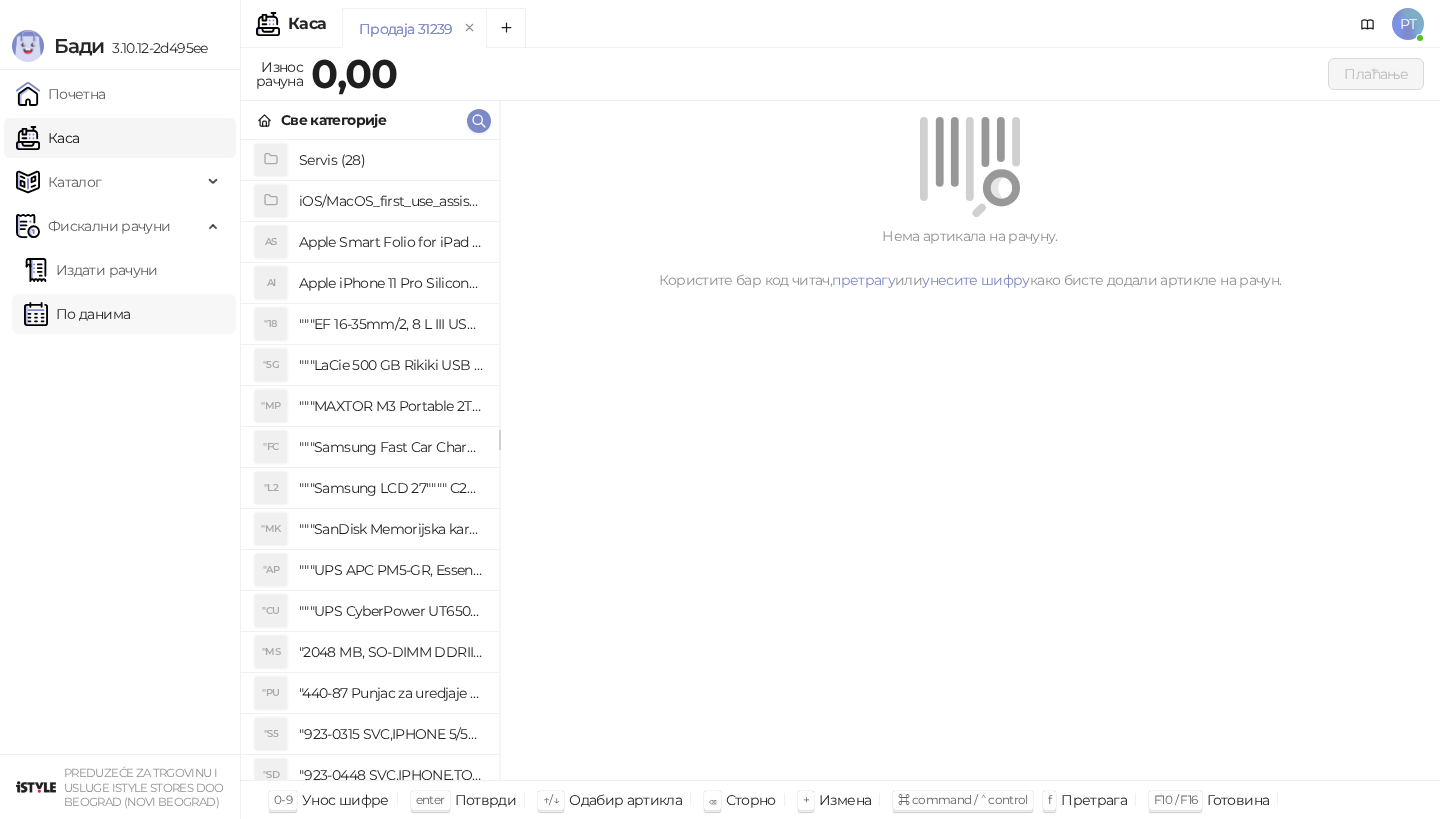click on "По данима" at bounding box center [77, 314] 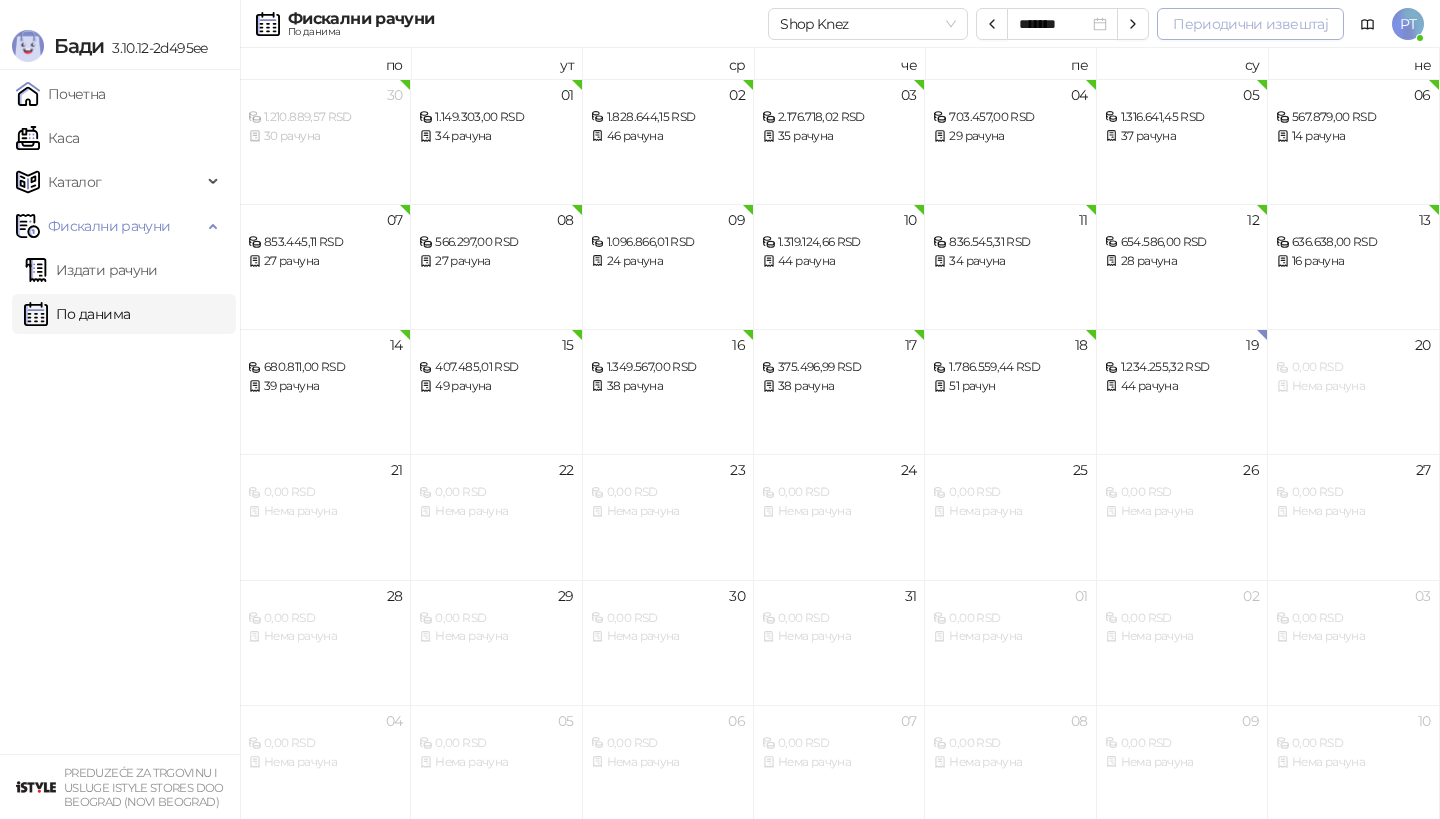 click on "Периодични извештај" at bounding box center (1250, 24) 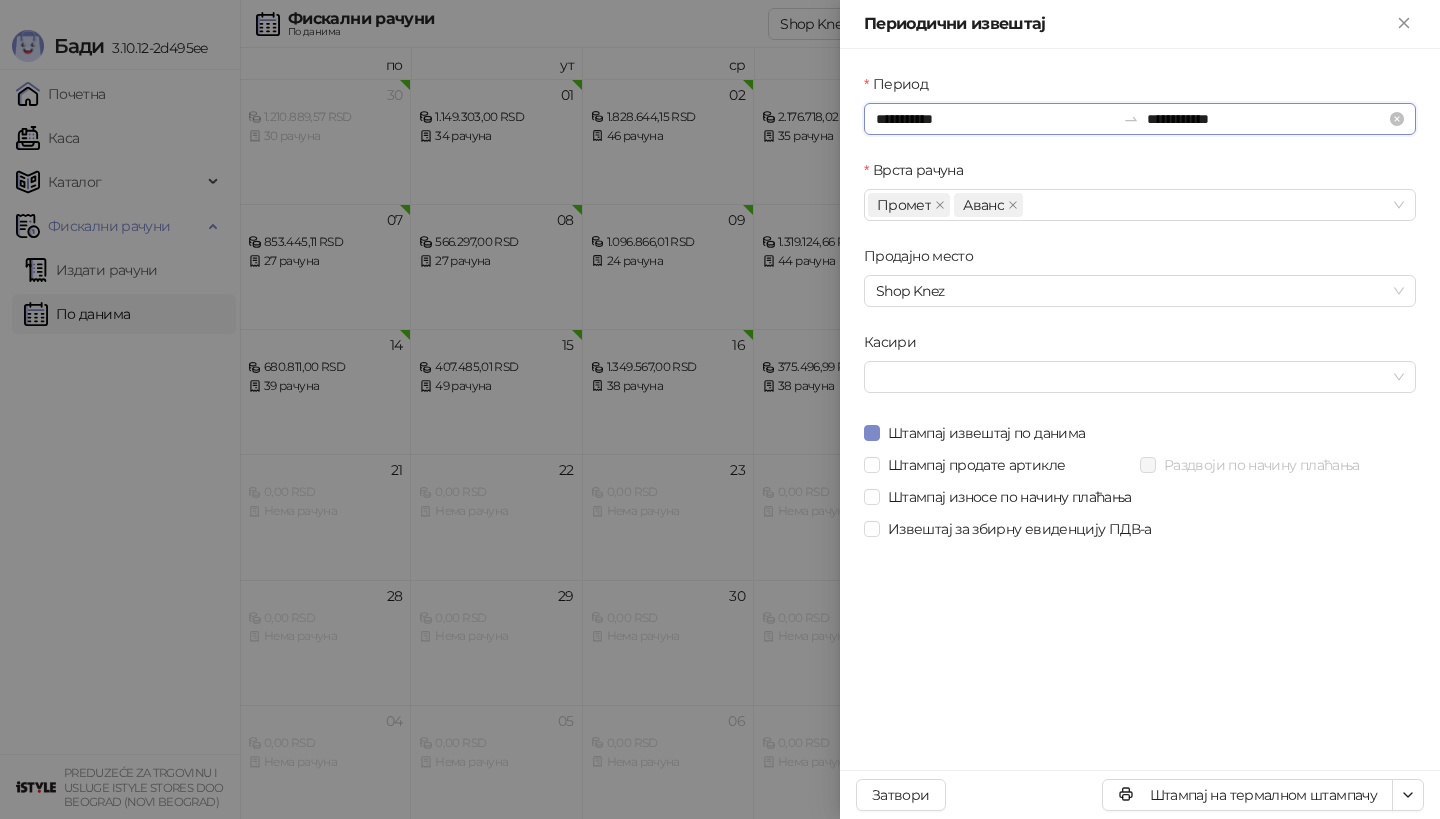 click on "**********" at bounding box center [995, 119] 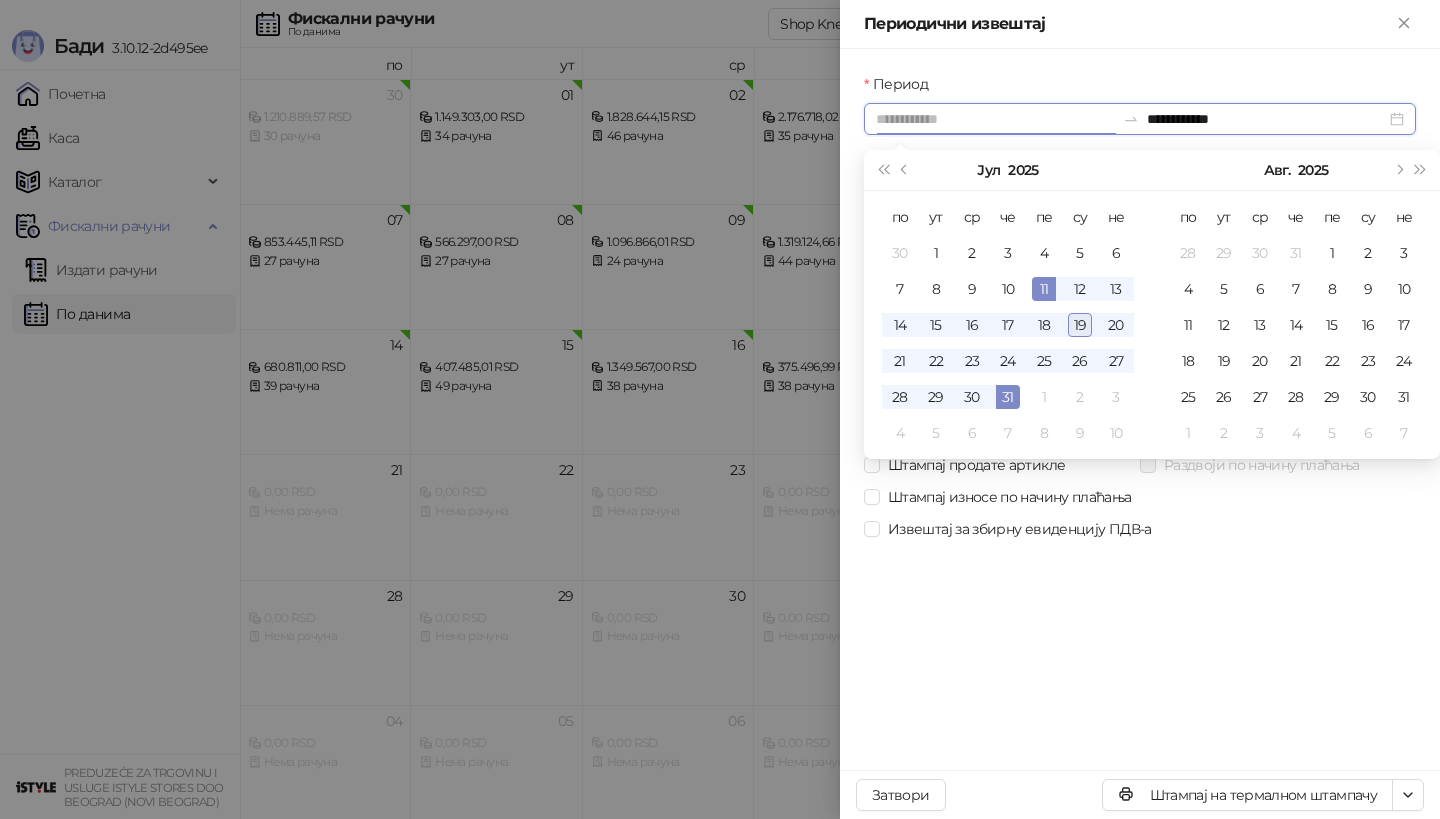 type on "**********" 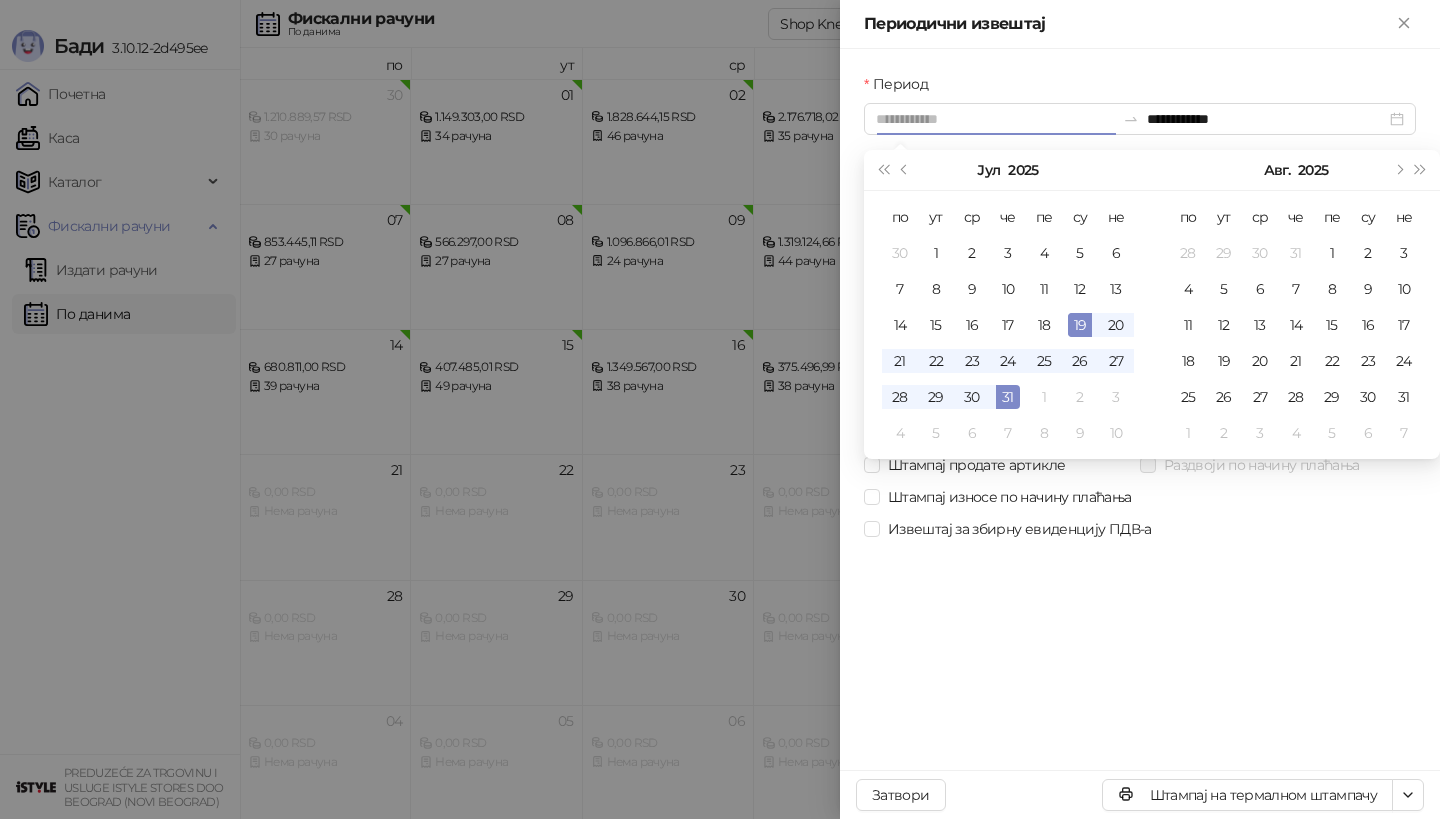 click on "19" at bounding box center [1080, 325] 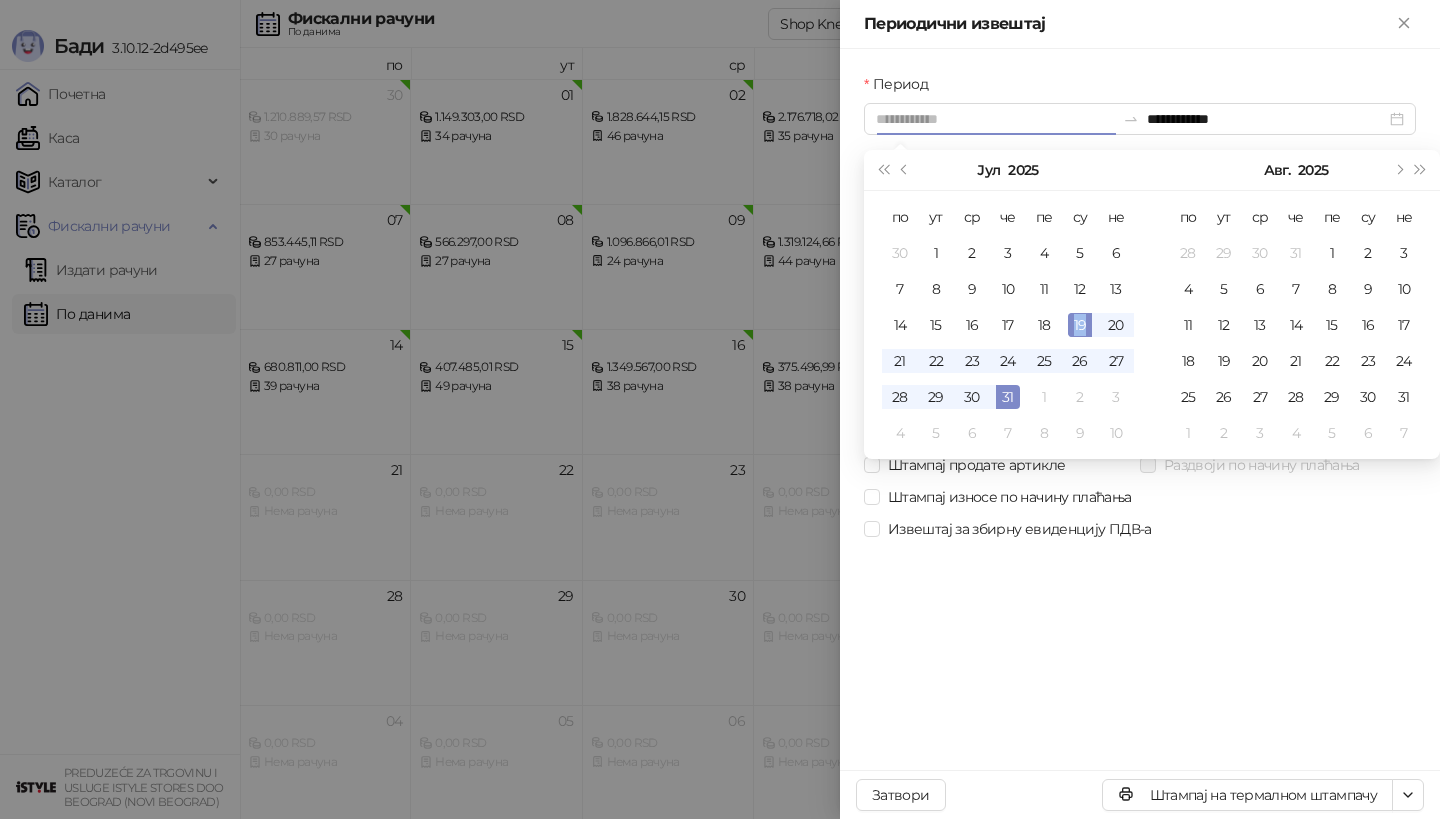 click on "19" at bounding box center (1080, 325) 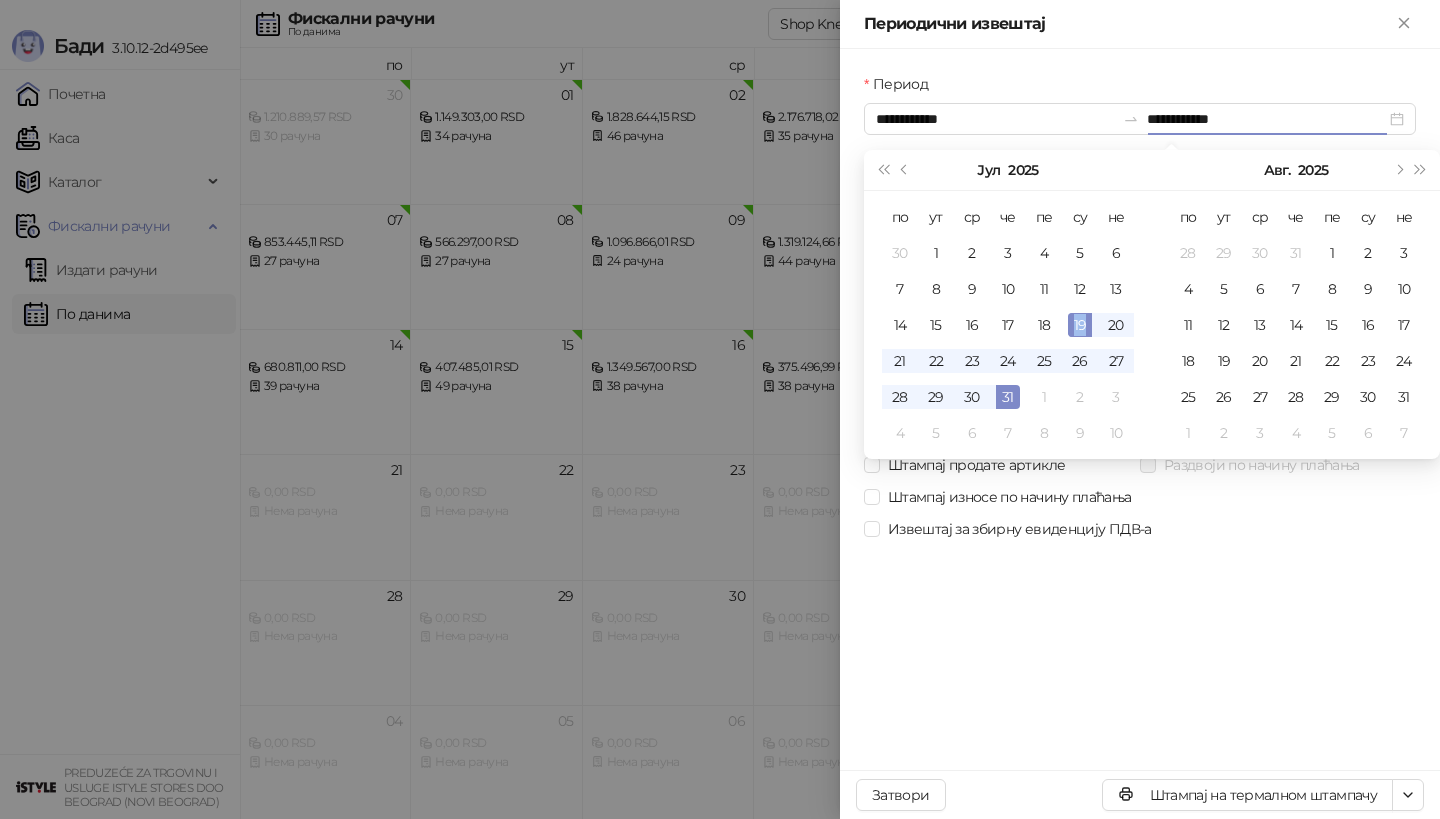 type on "**********" 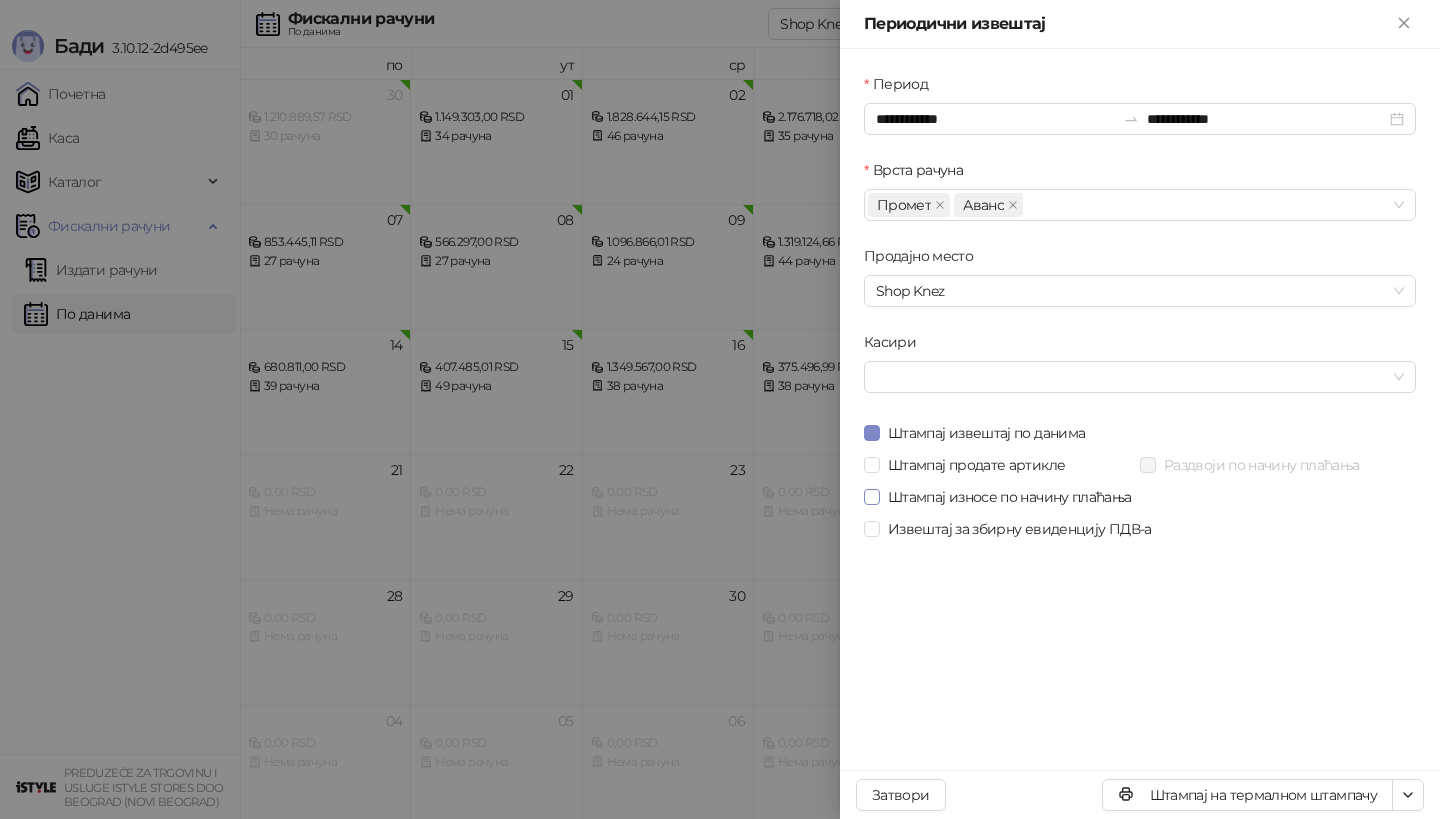 click at bounding box center [872, 497] 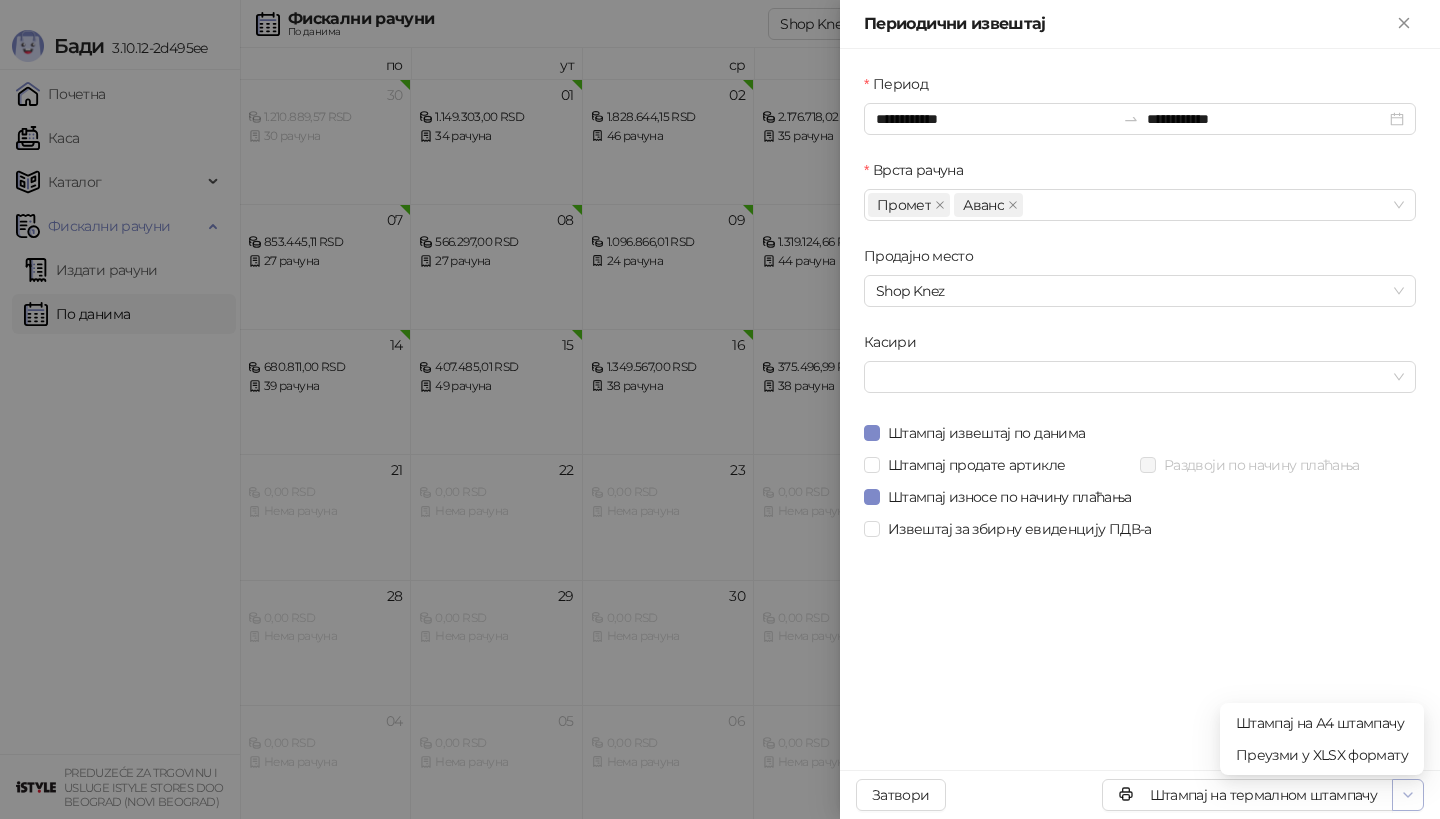 click 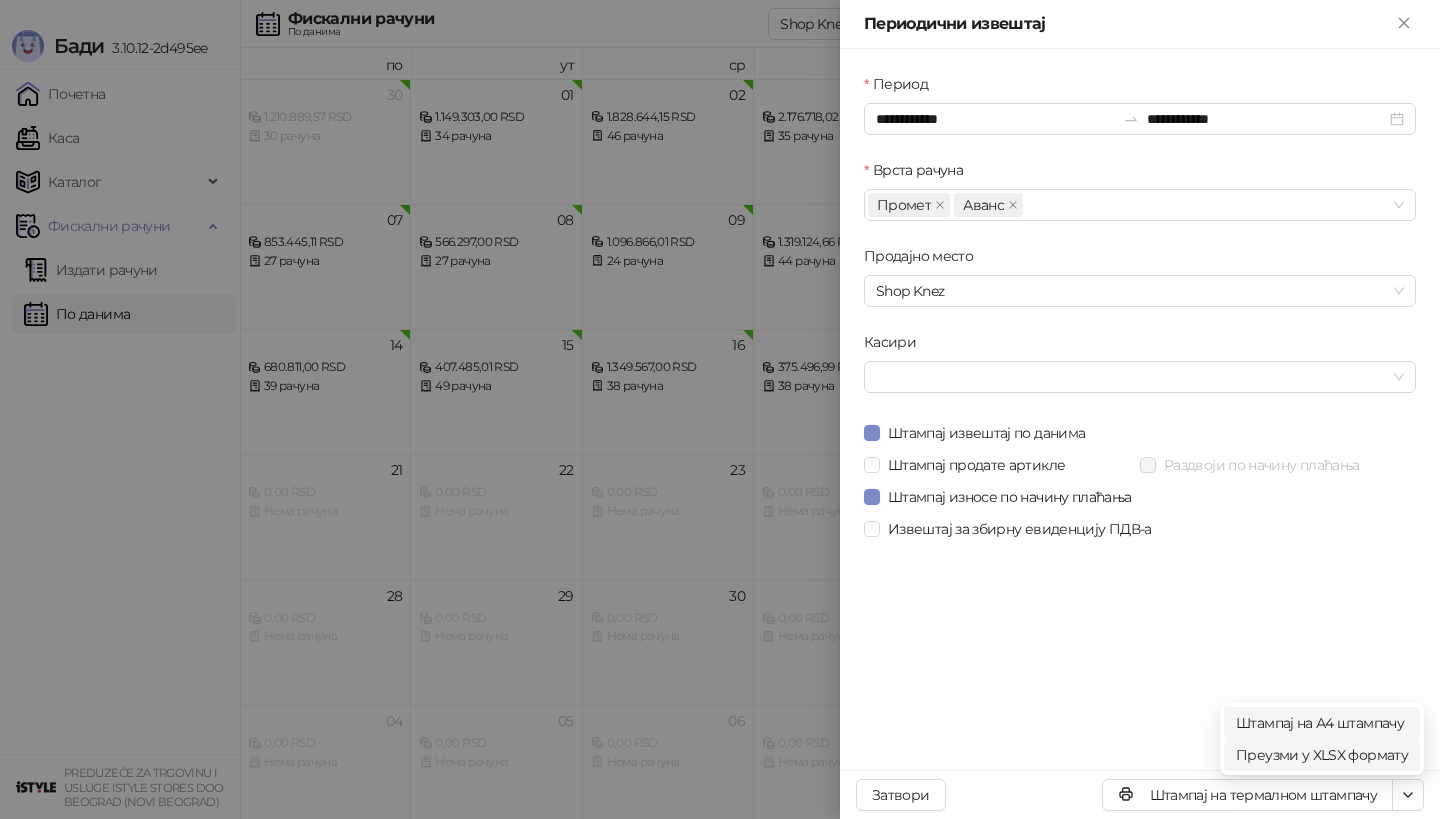 click on "Штампај на А4 штампачу" at bounding box center (1322, 723) 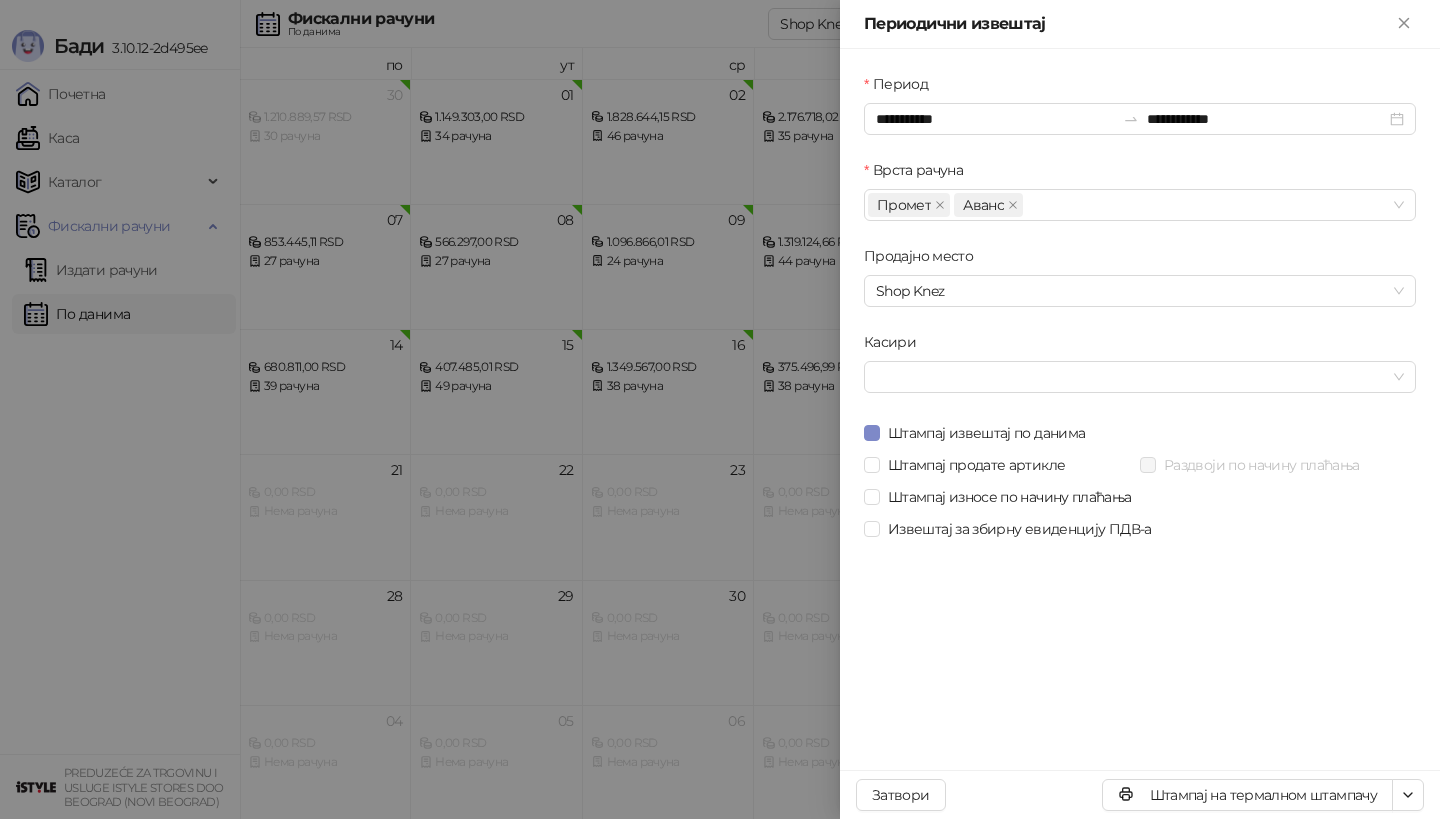 click at bounding box center (720, 409) 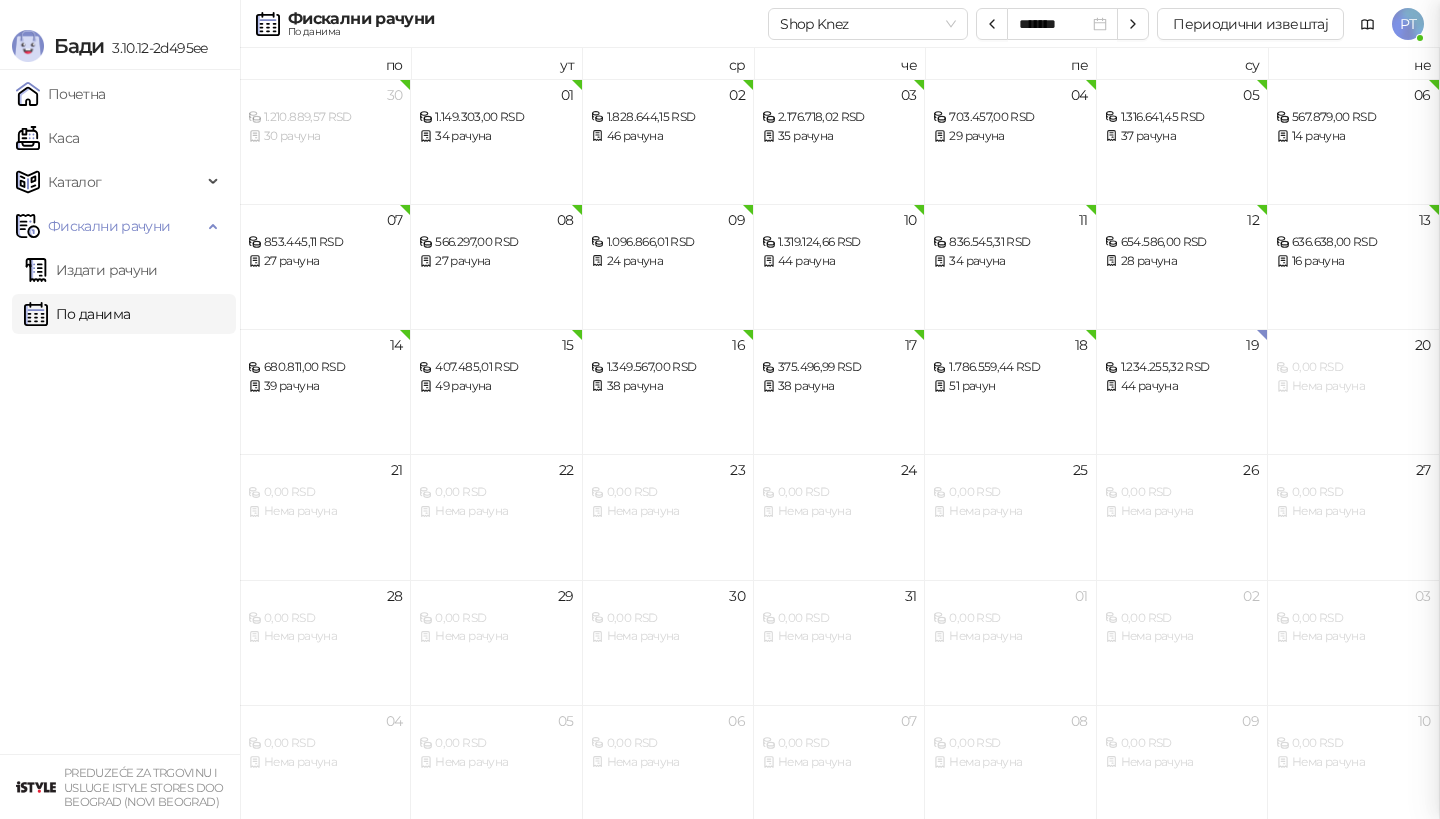 click at bounding box center [720, 409] 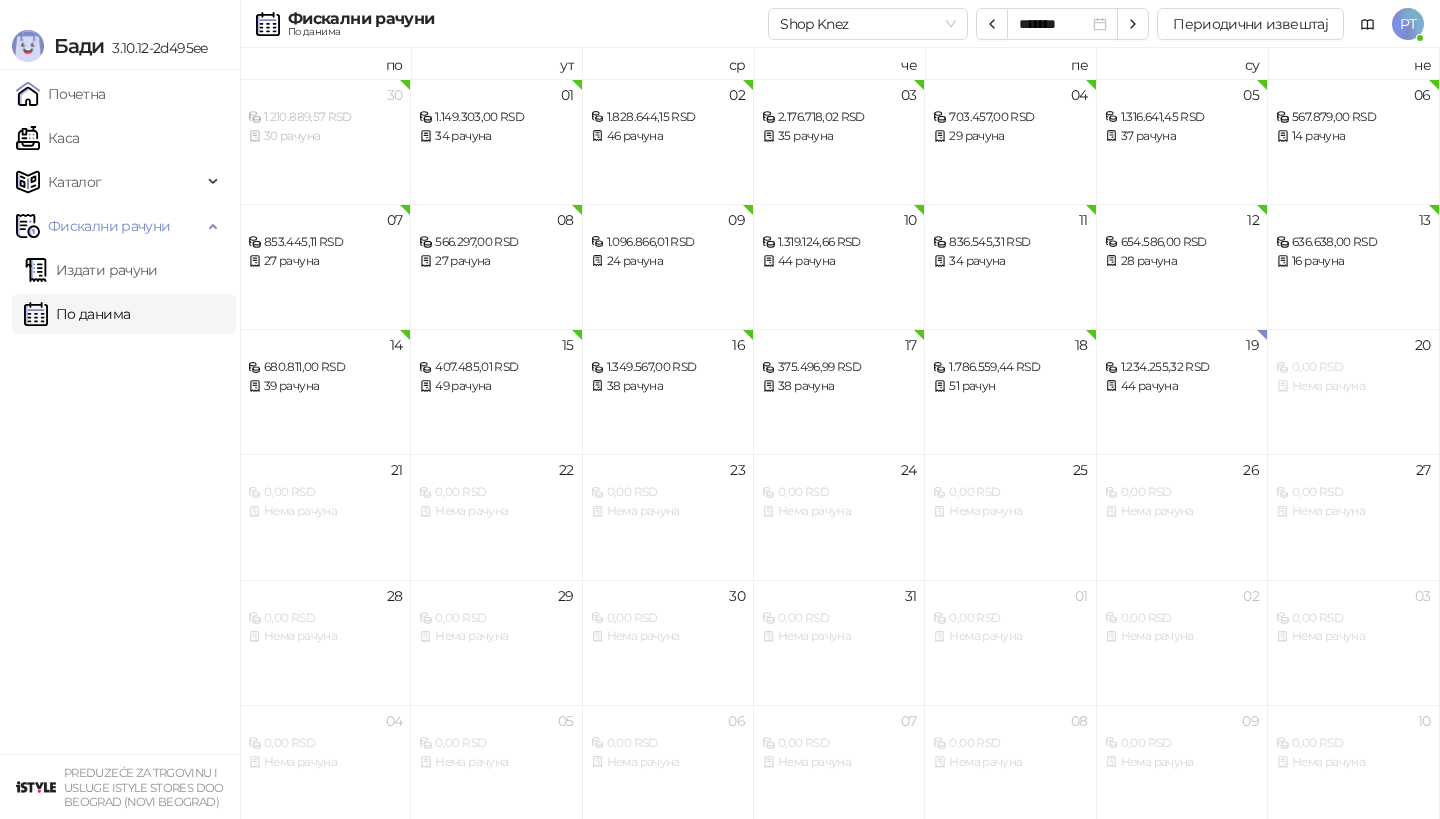 click on "Каса" at bounding box center (47, 138) 